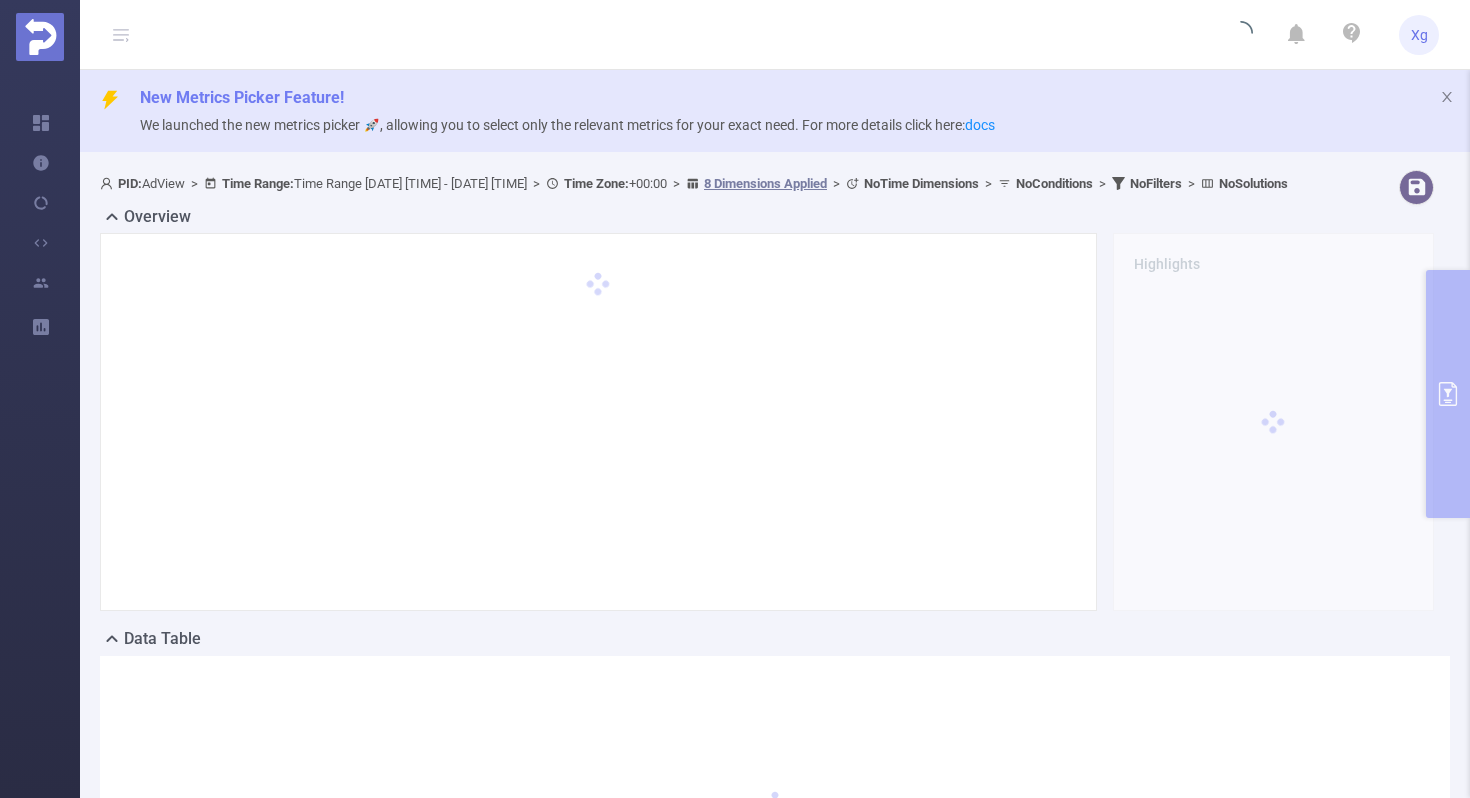 scroll, scrollTop: 0, scrollLeft: 0, axis: both 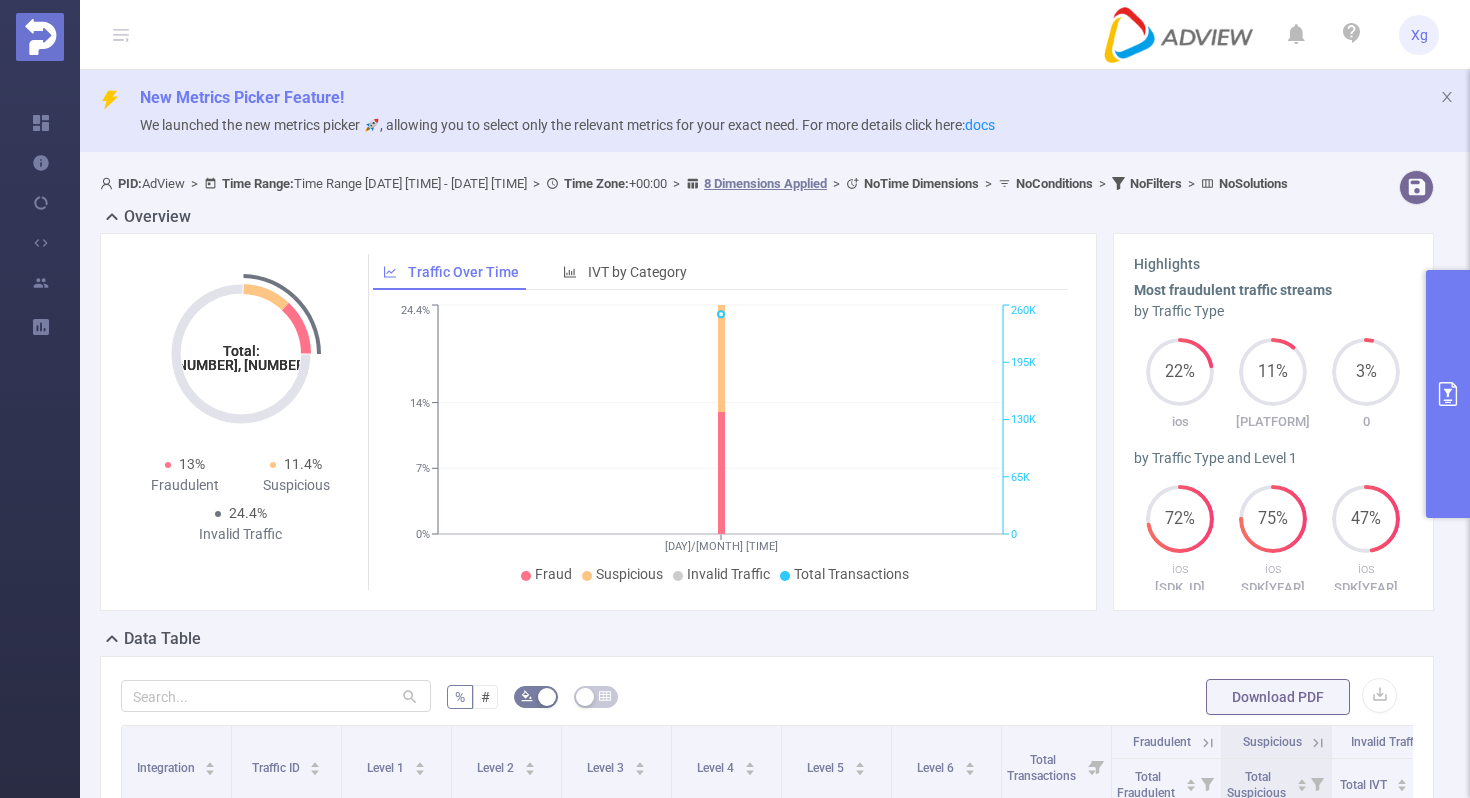 click at bounding box center (1448, 394) 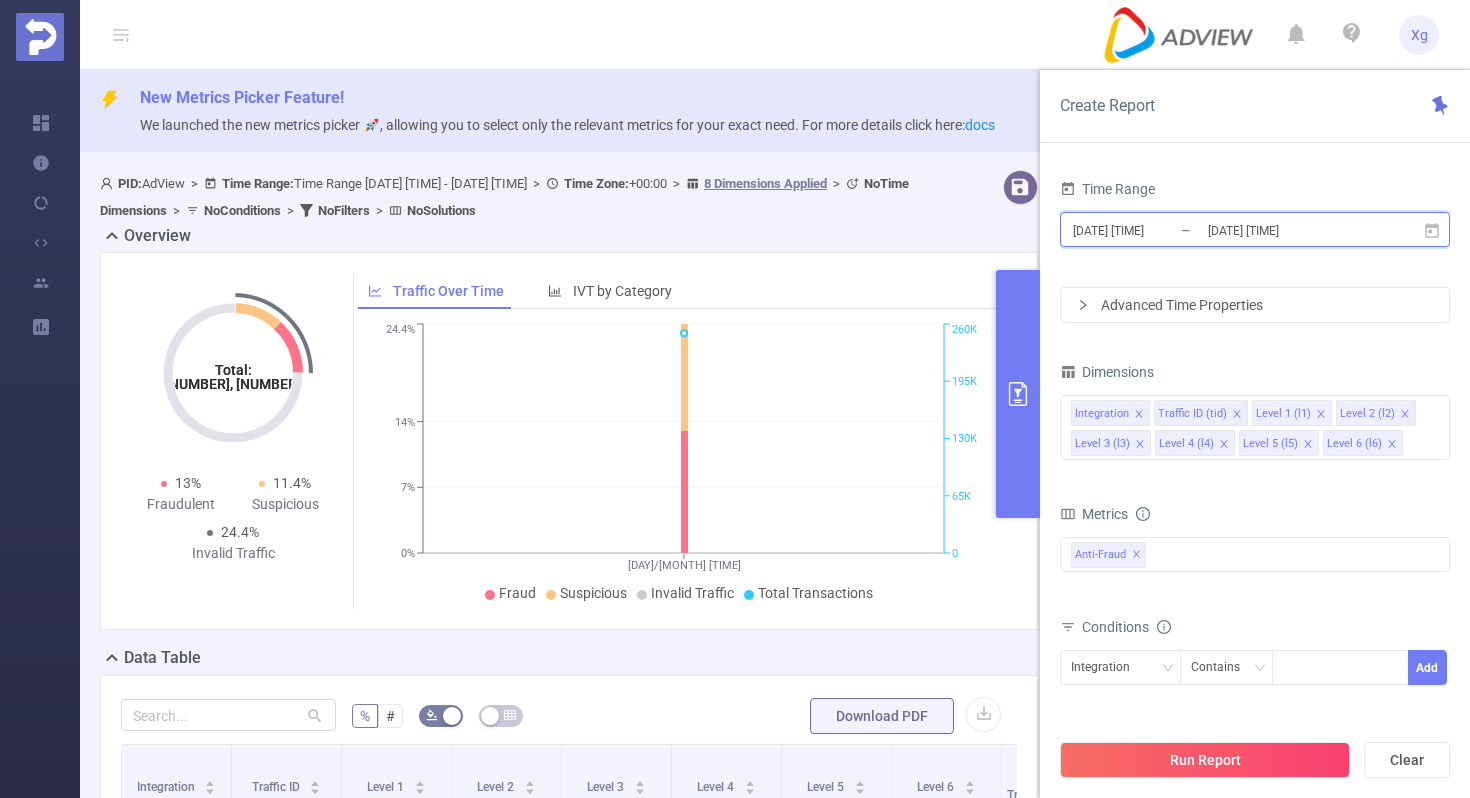 click 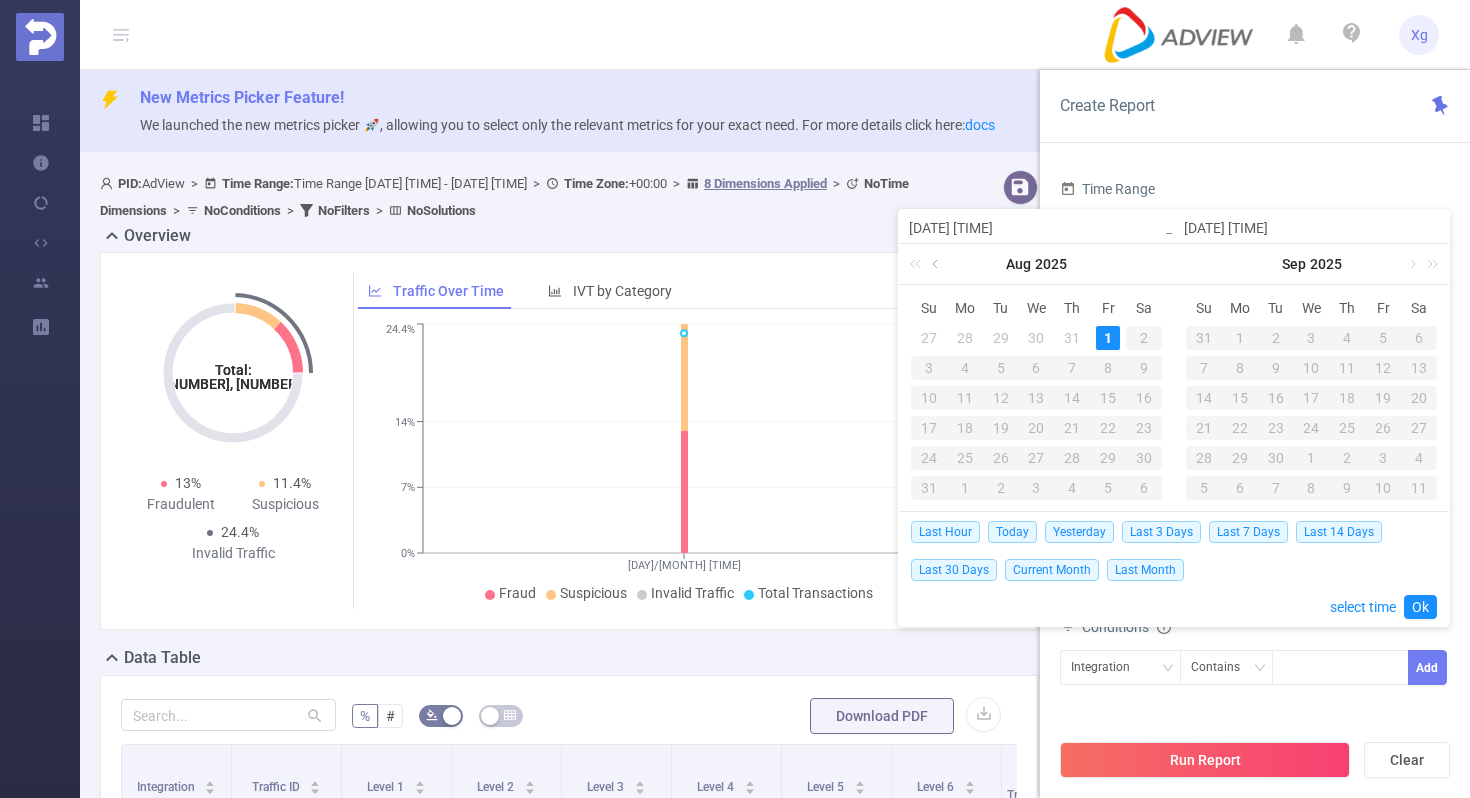 click at bounding box center [937, 264] 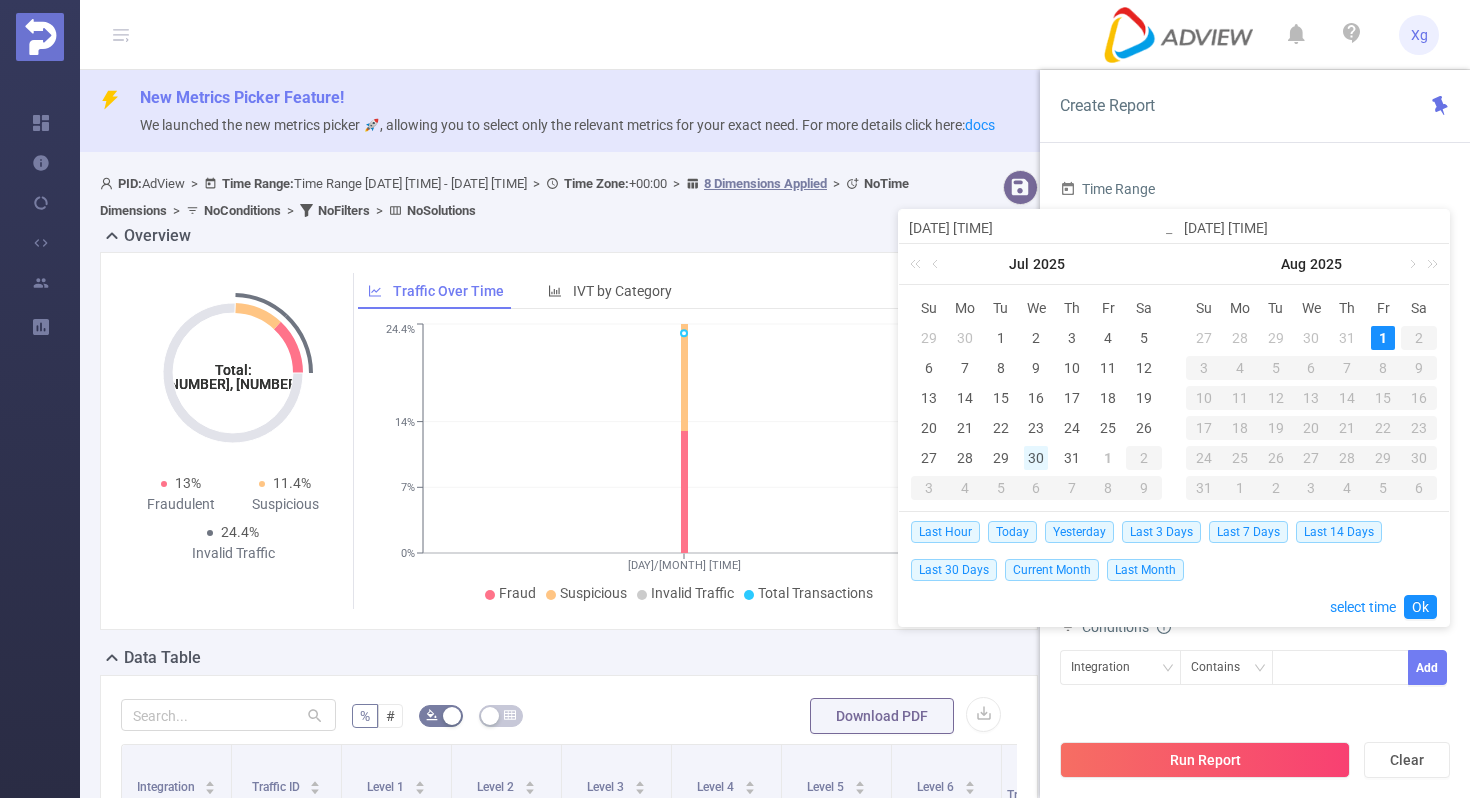 click on "30" at bounding box center (1036, 458) 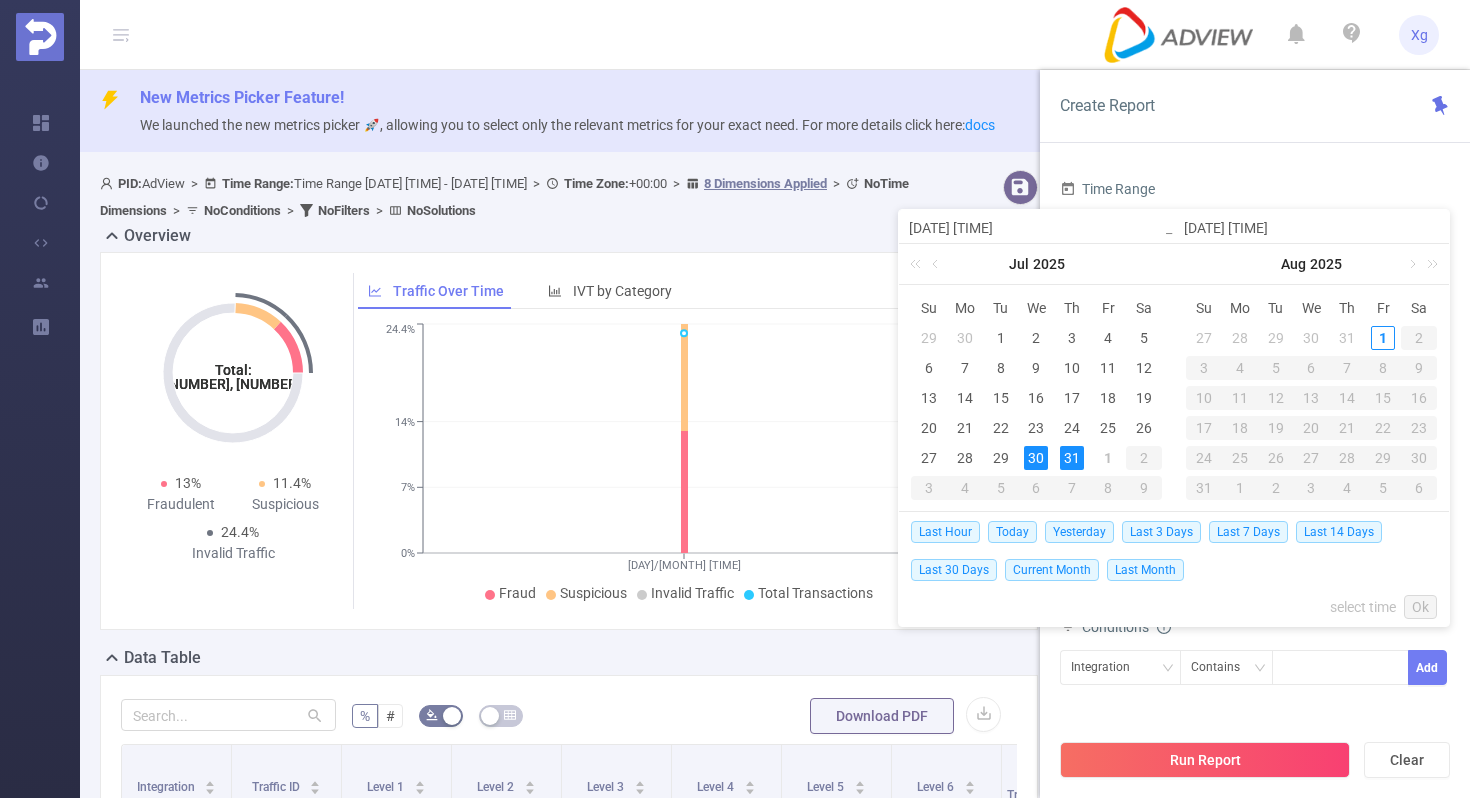 click on "31" at bounding box center (1072, 458) 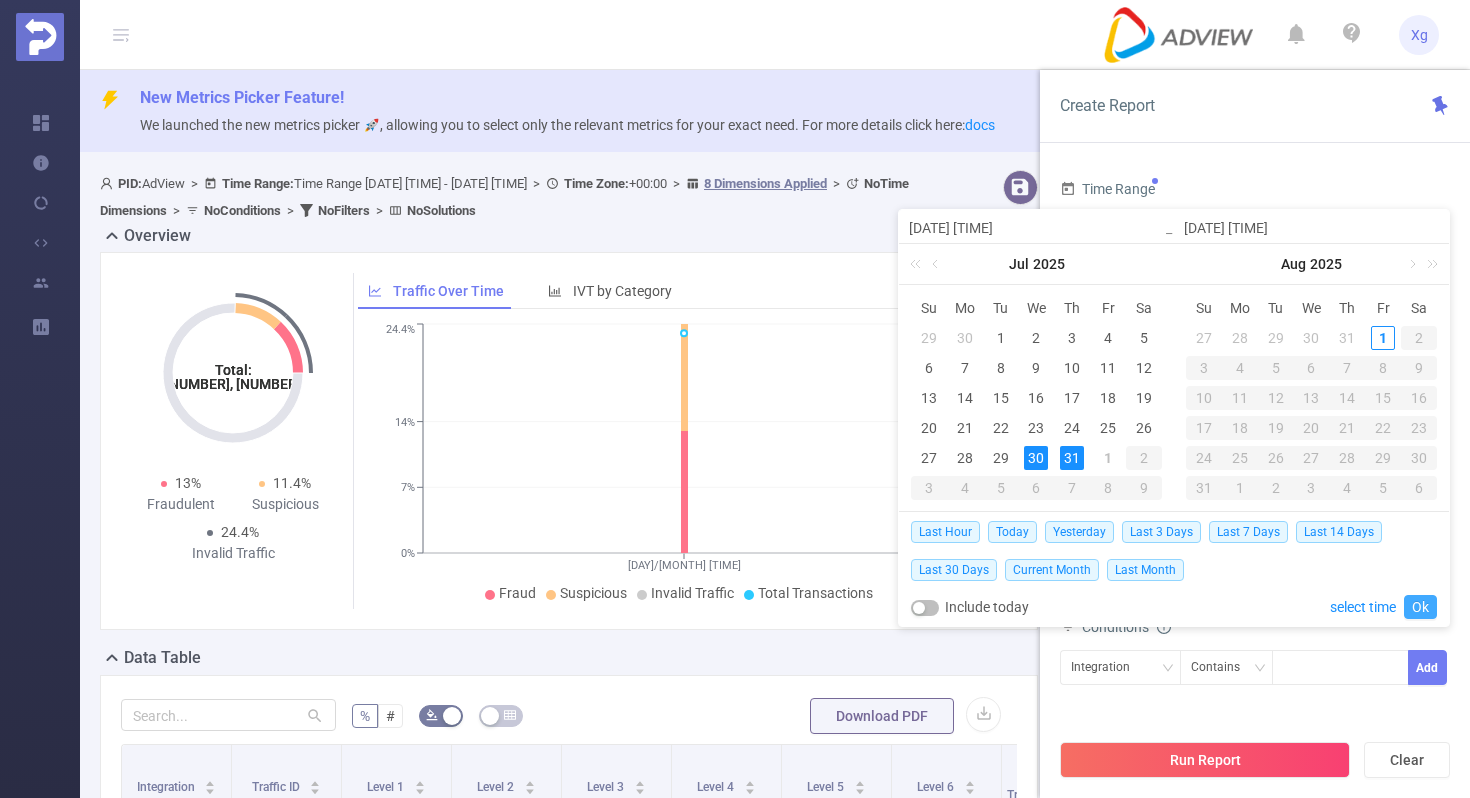 click on "Ok" at bounding box center (1420, 607) 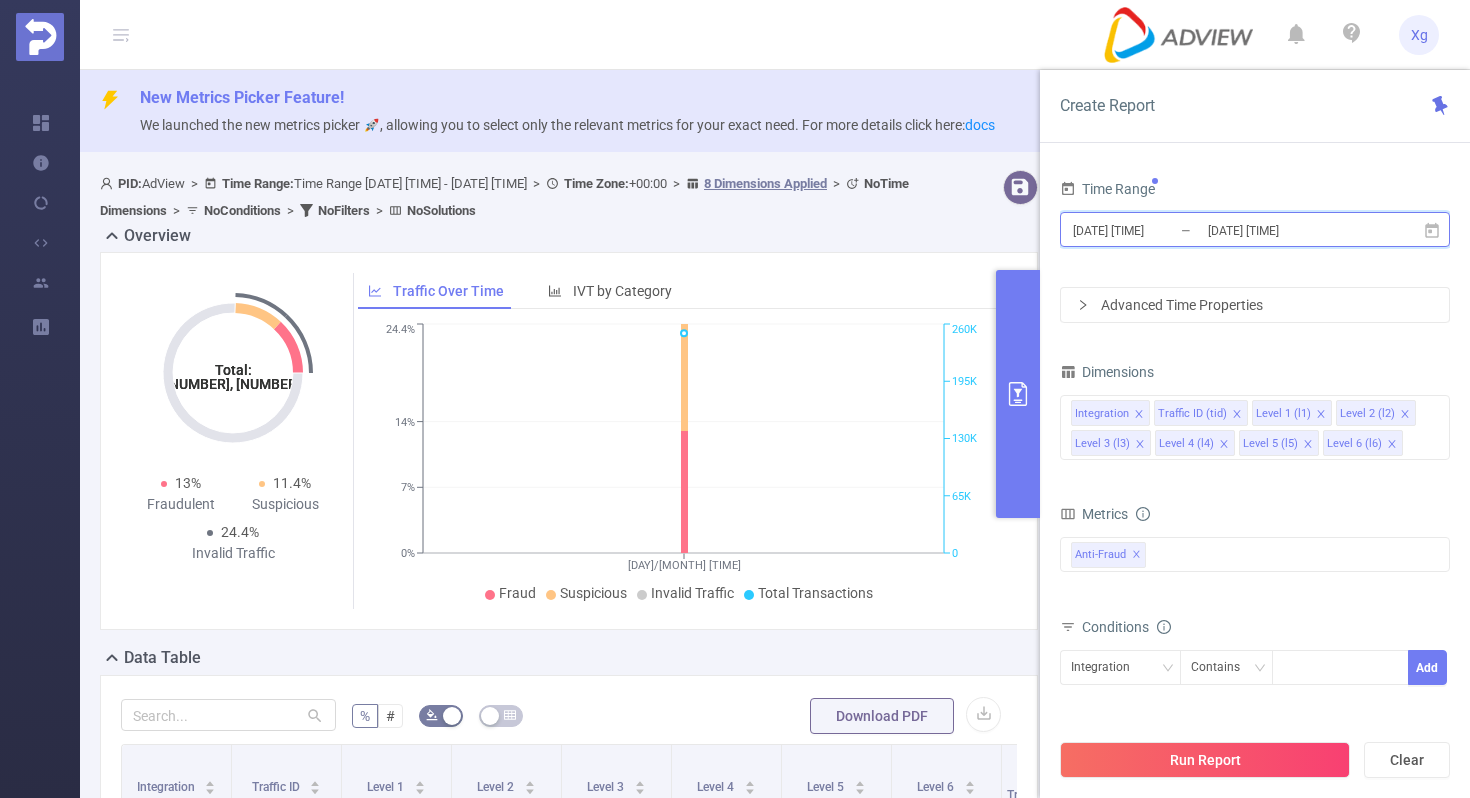 click 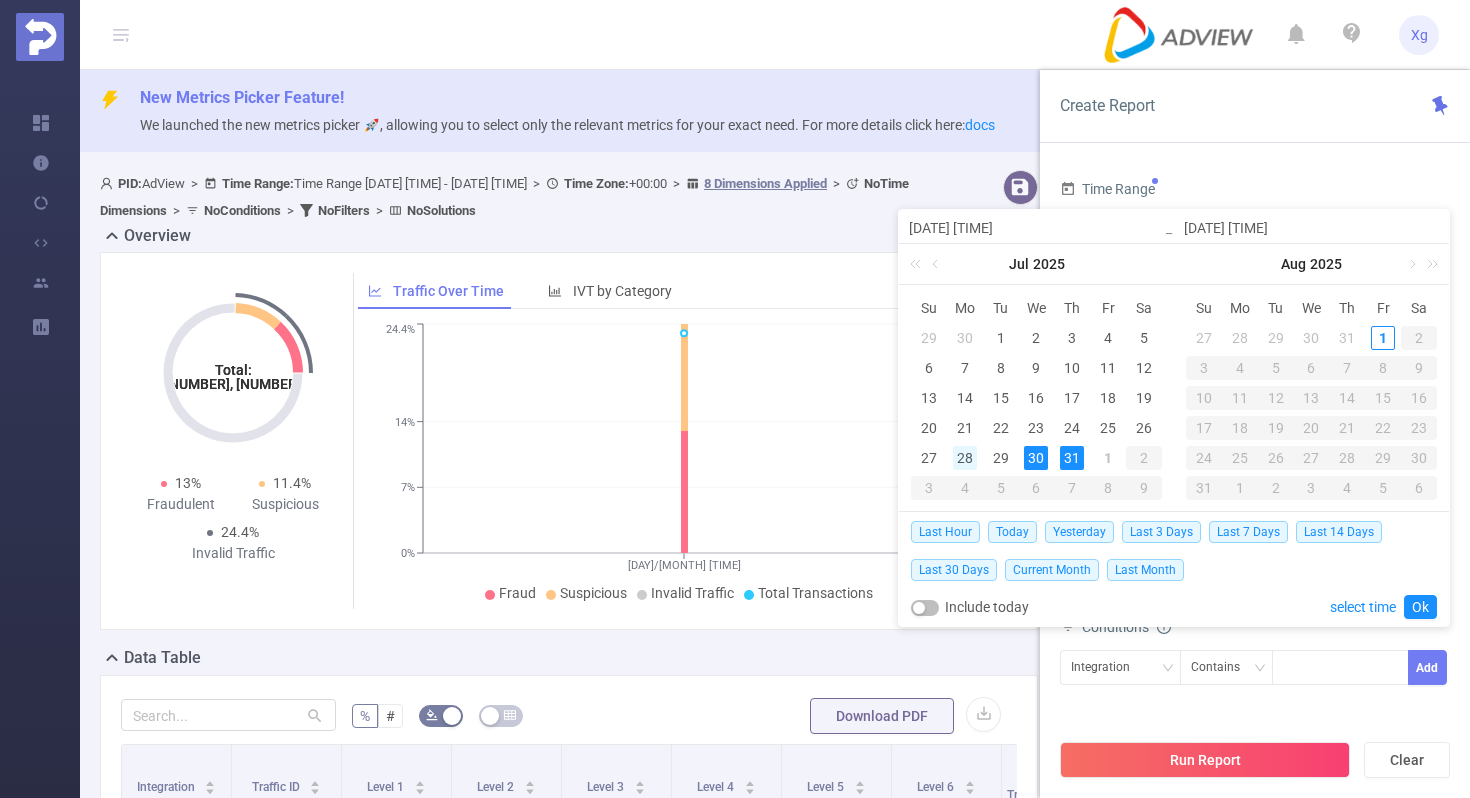 click on "28" at bounding box center [965, 458] 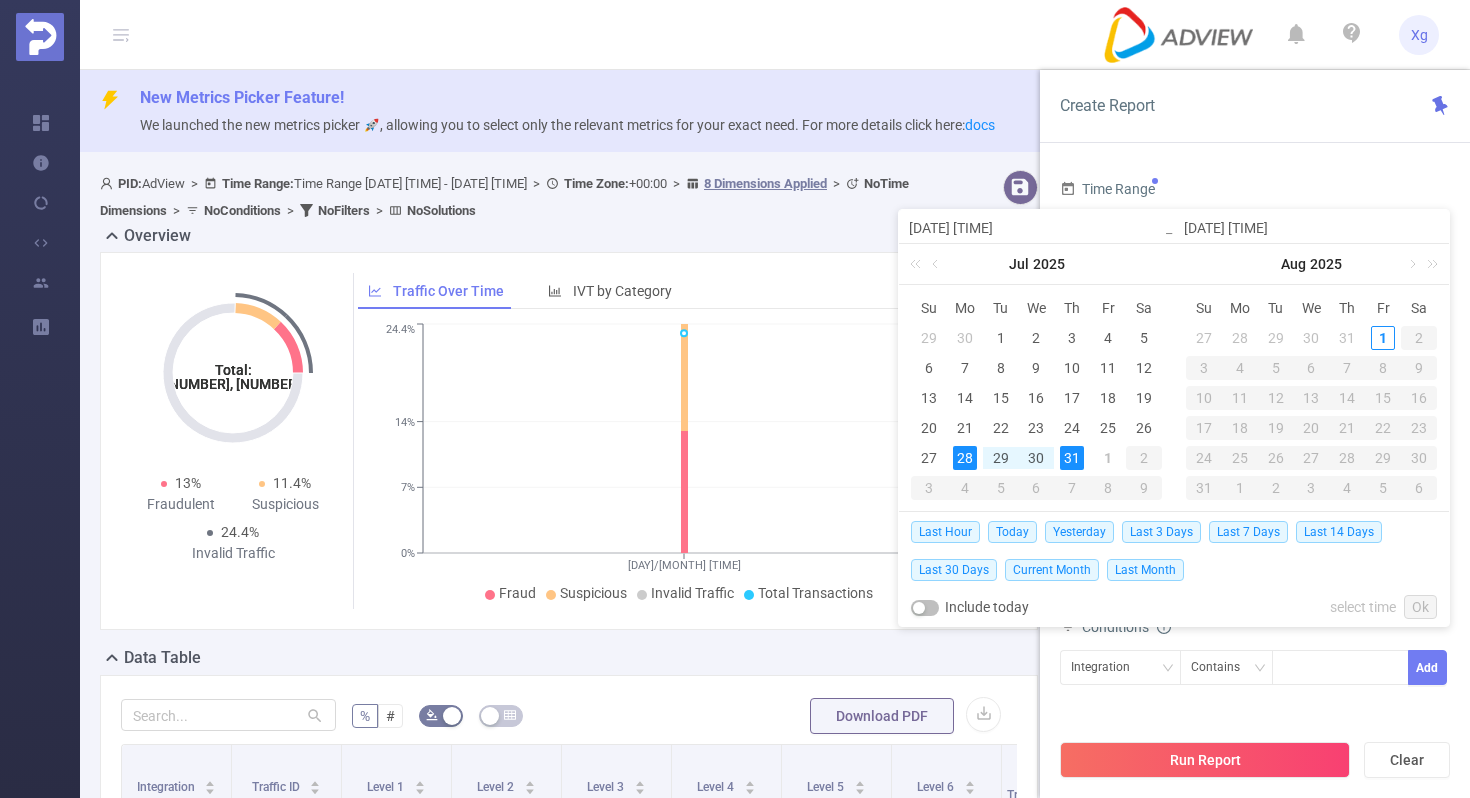 click on "31" at bounding box center [1072, 458] 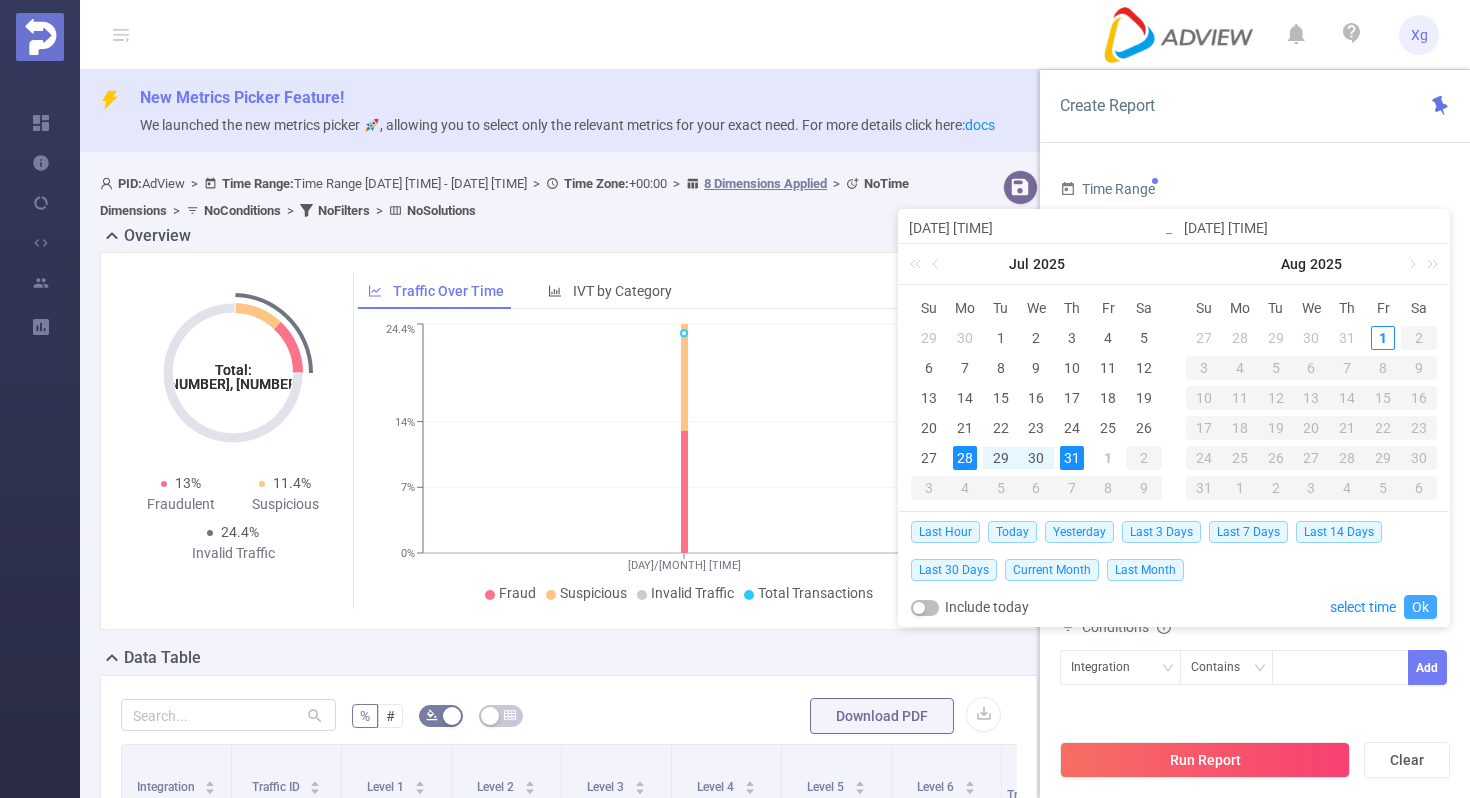 click on "Ok" at bounding box center (1420, 607) 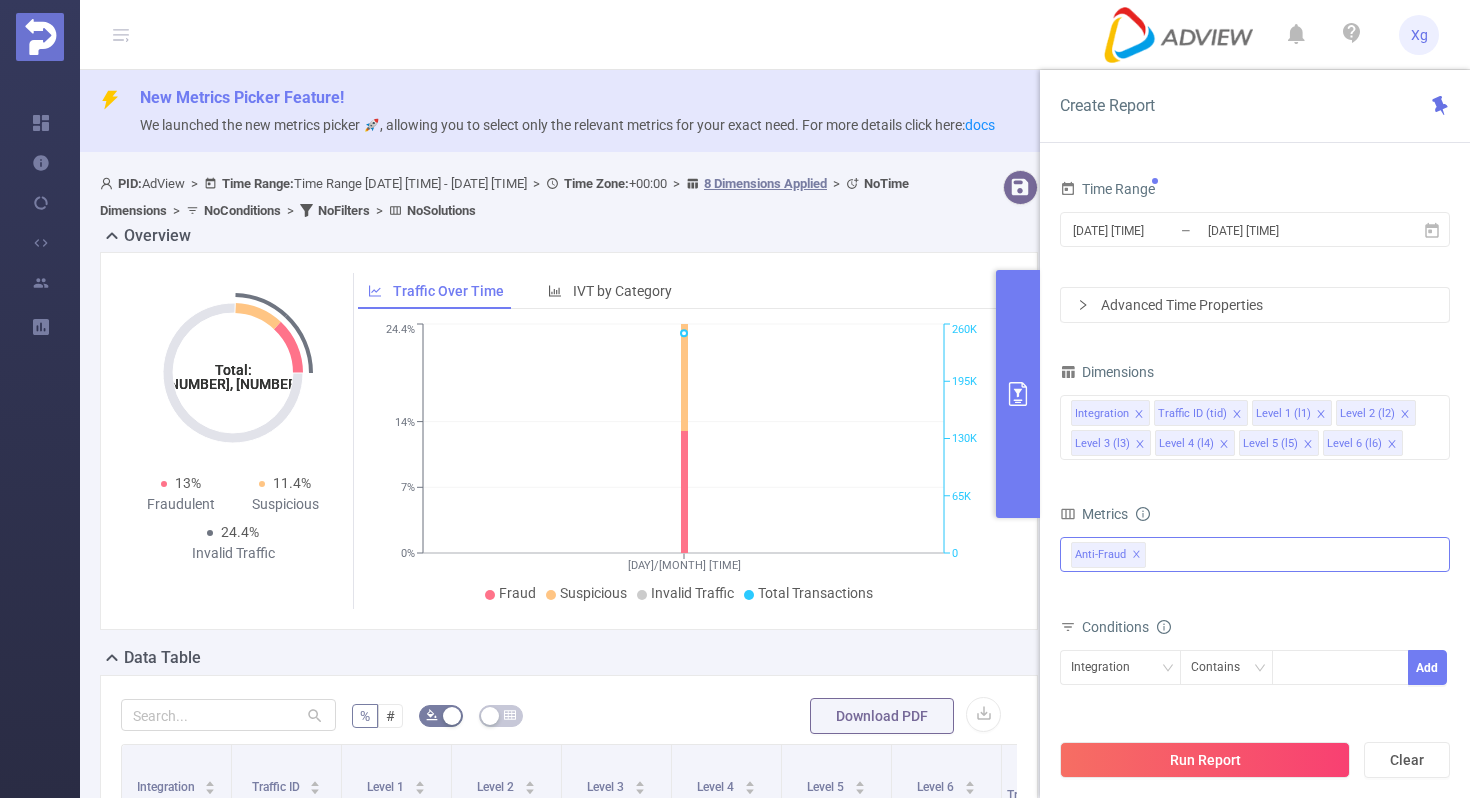 click on "Anti-Fraud    ✕" at bounding box center [1255, 554] 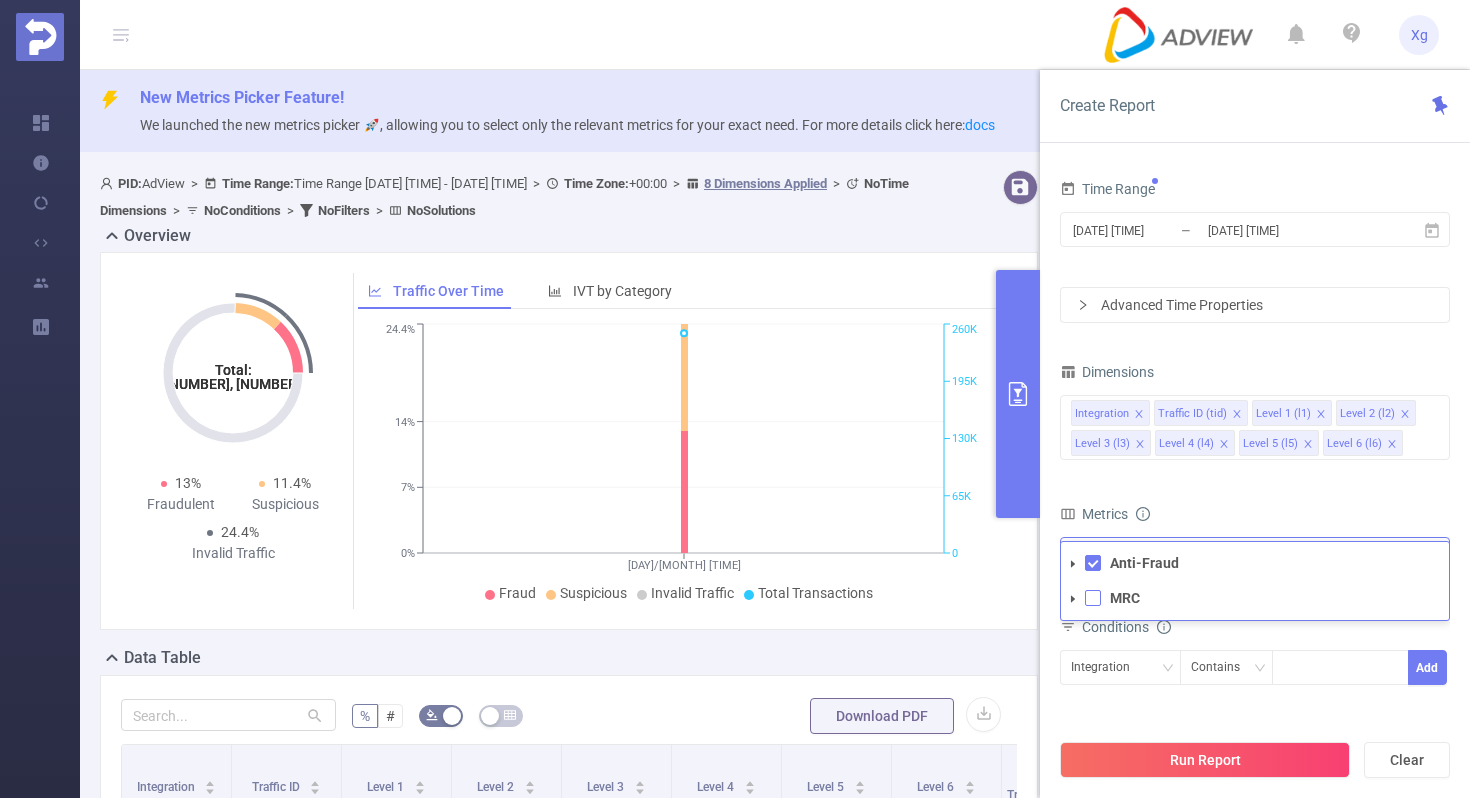 click at bounding box center (1093, 598) 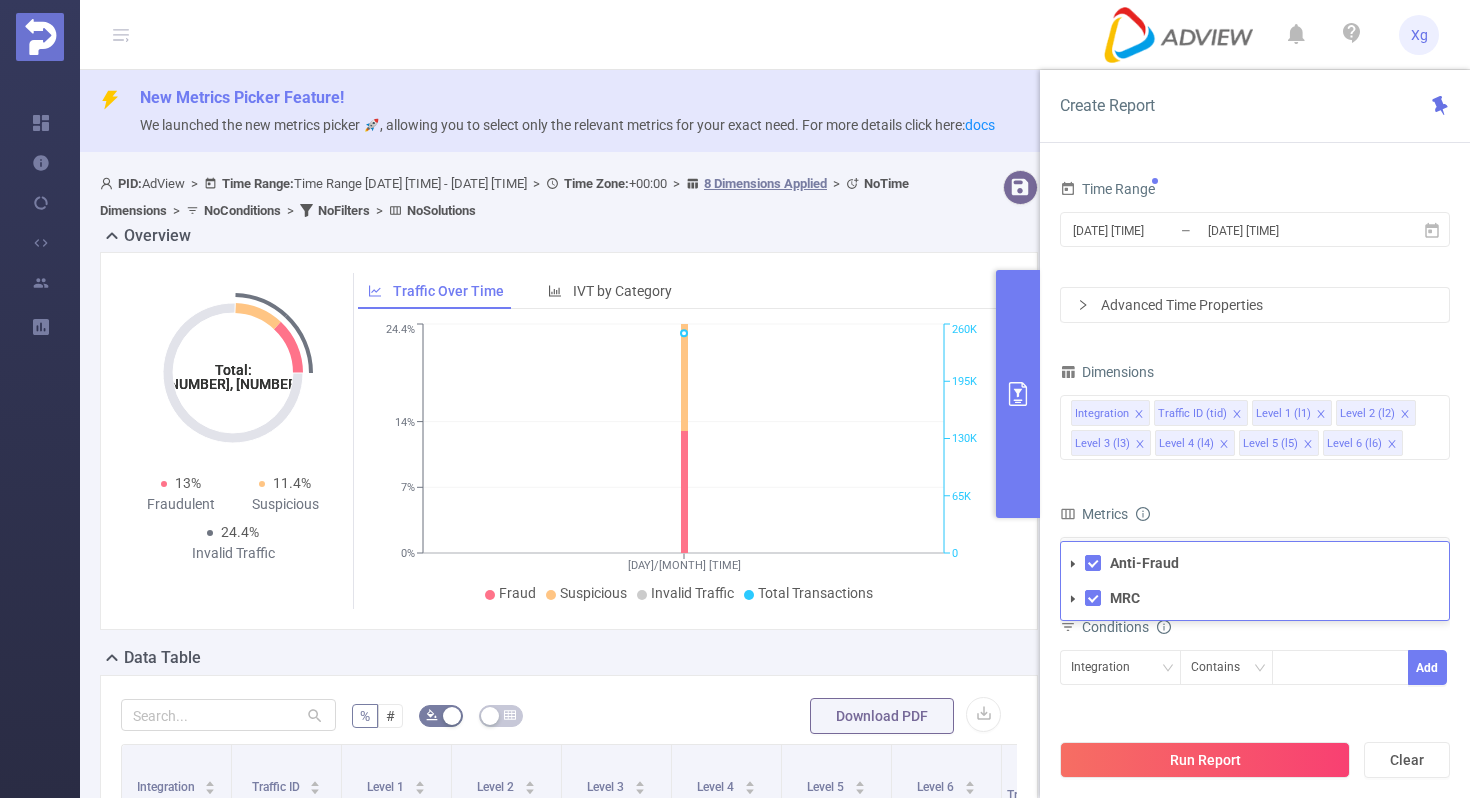 click on "Dimensions Integration Traffic ID (tid) Level 1 (l1) Level 2 (l2) Level 3 (l3) Level 4 (l4) Level 5 (l5) Level 6 (l6)      Metrics Total Fraudulent Bot/Virus Hostile Tools Tunneled Traffic Non Malicious Bots View Fraud Publisher Fraud Reputation Total Suspicious Bot/Virus Hostile Tools Tunneled Traffic Non Malicious Bots View Fraud Publisher Fraud Reputation Total IVT Tracked Ads GIVT SIVT *Gross Impressions *GIVT *SIVT Decision Rate *SIVT *Net Impressions *Viewable Impressions *Non Viewable Impressions *Viewability Undetermined Impressions *Measured Impressions *Viewable Rate Median Viewability *Total Net Impressions *Viewable Impressions *Non Viewable Impressions *Viewability Undetermined Impressions *Measured Rate *Viewable Rate Median Viewability   Anti-Fraud    ✕ Anti-Fraud MRCMRC    ✕    Conditions  Integration Contains   Add    Filters Total Transactions ≥ Add" at bounding box center (1255, 595) 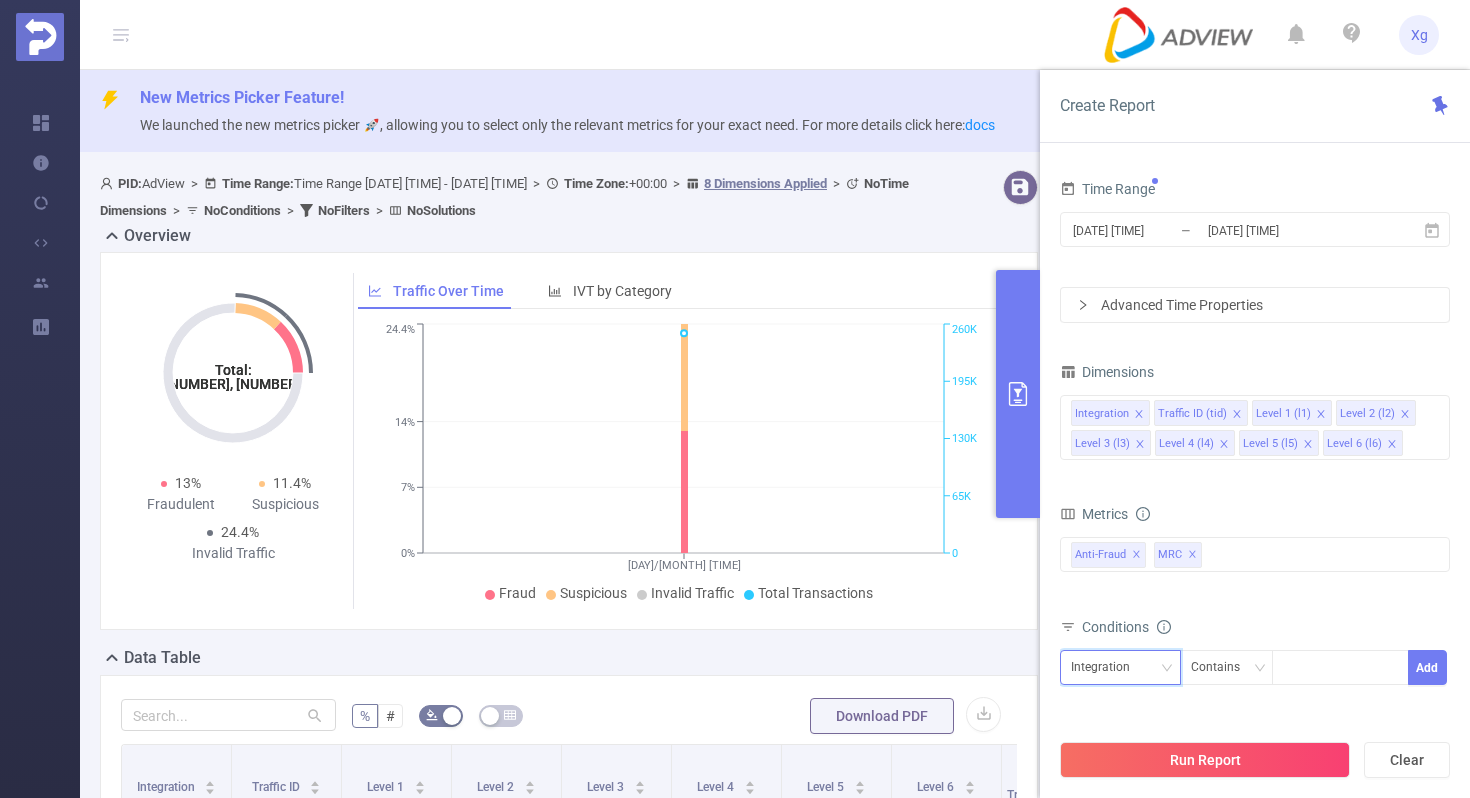 click on "Integration" at bounding box center (1107, 667) 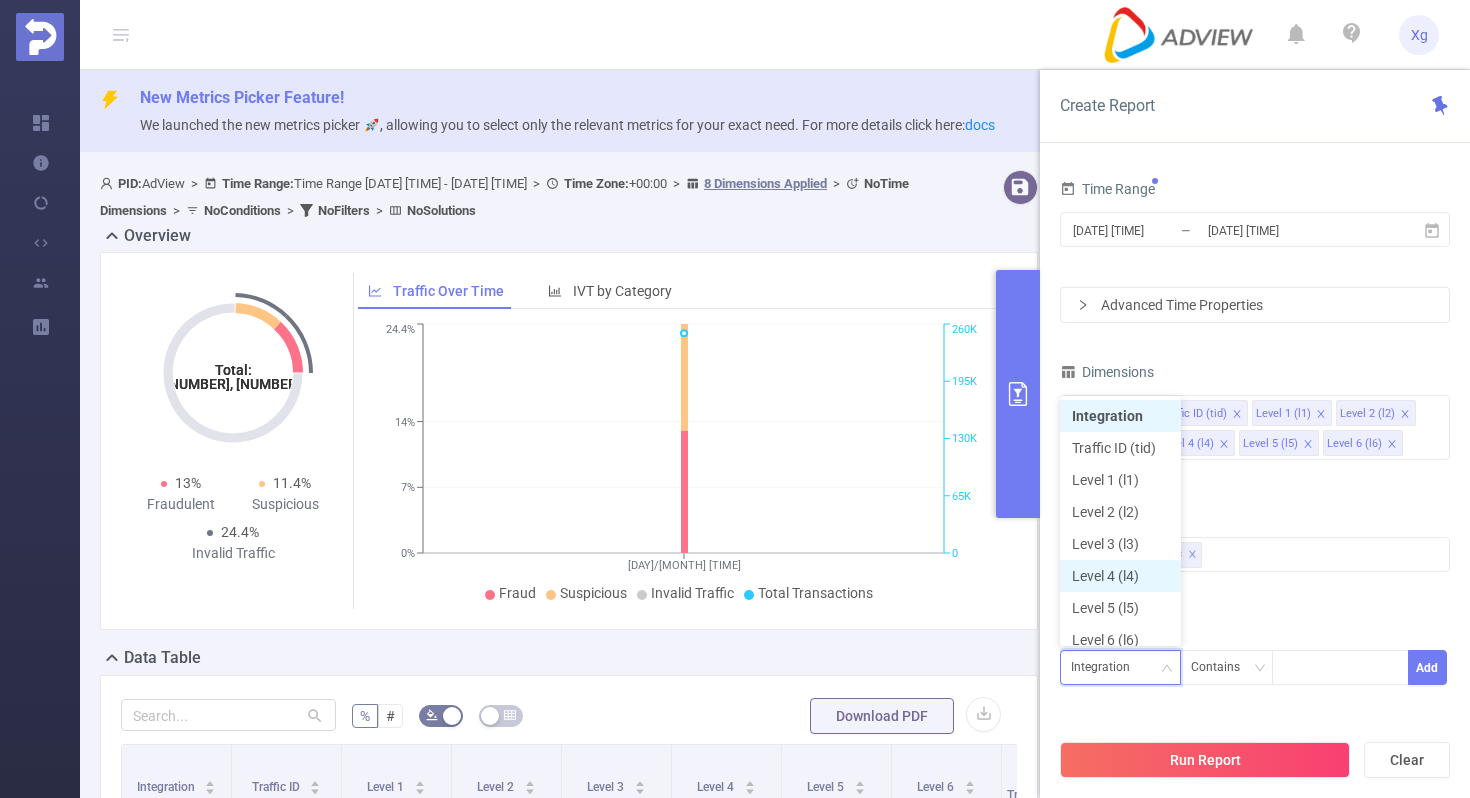 scroll, scrollTop: 10, scrollLeft: 0, axis: vertical 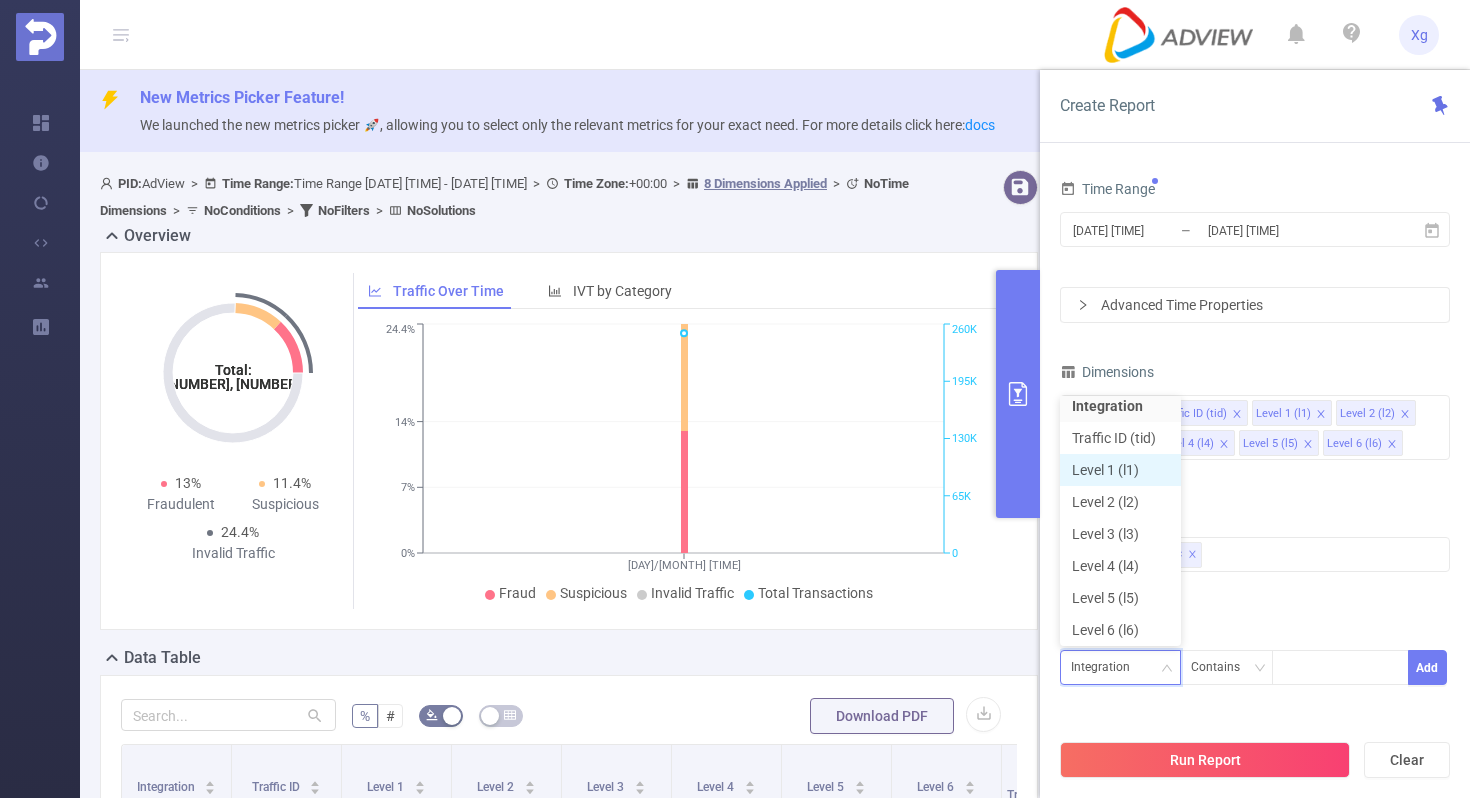click on "Level 1 (l1)" at bounding box center (1120, 470) 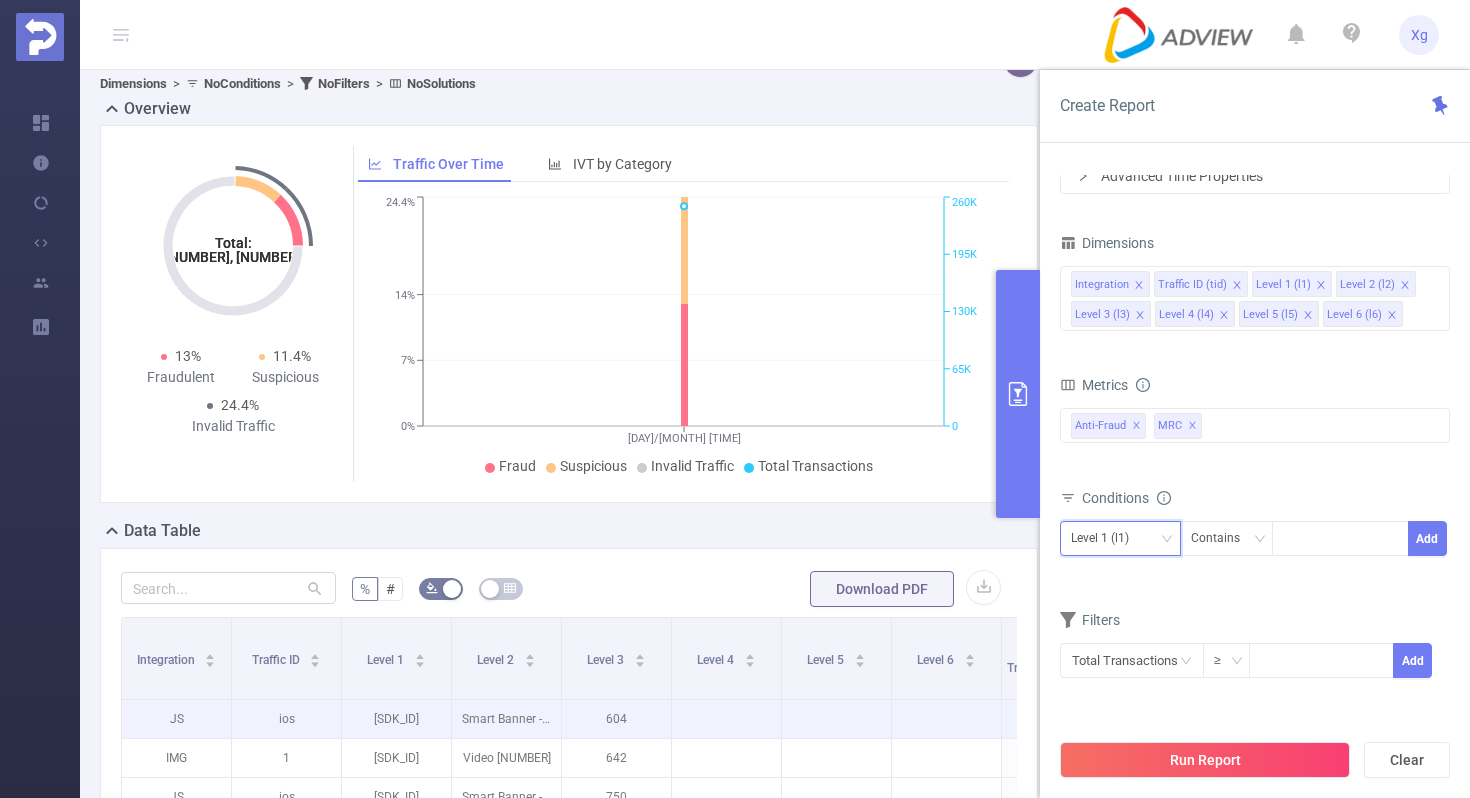scroll, scrollTop: 157, scrollLeft: 0, axis: vertical 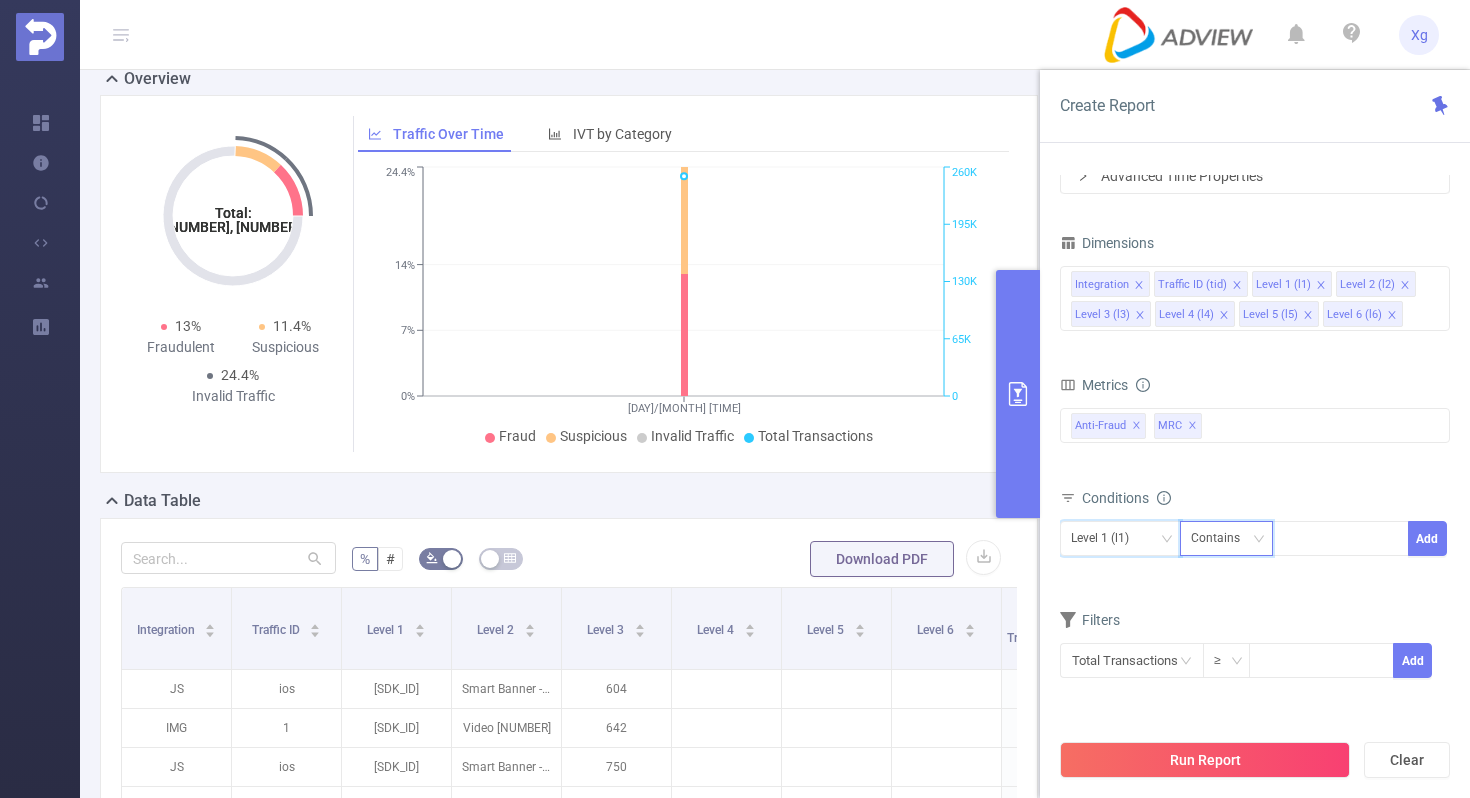 click on "Contains" at bounding box center [1222, 538] 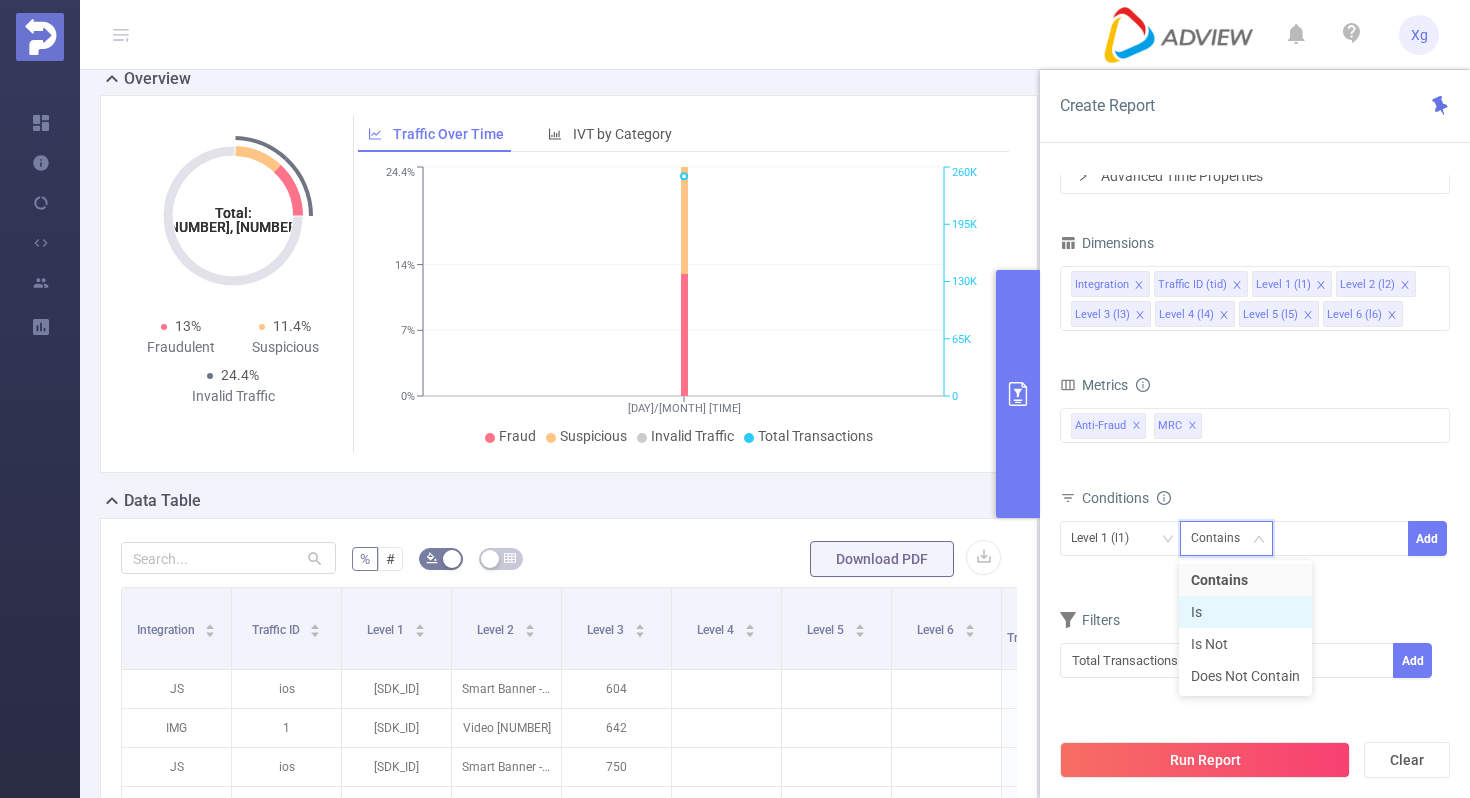 click on "Is" at bounding box center [1245, 612] 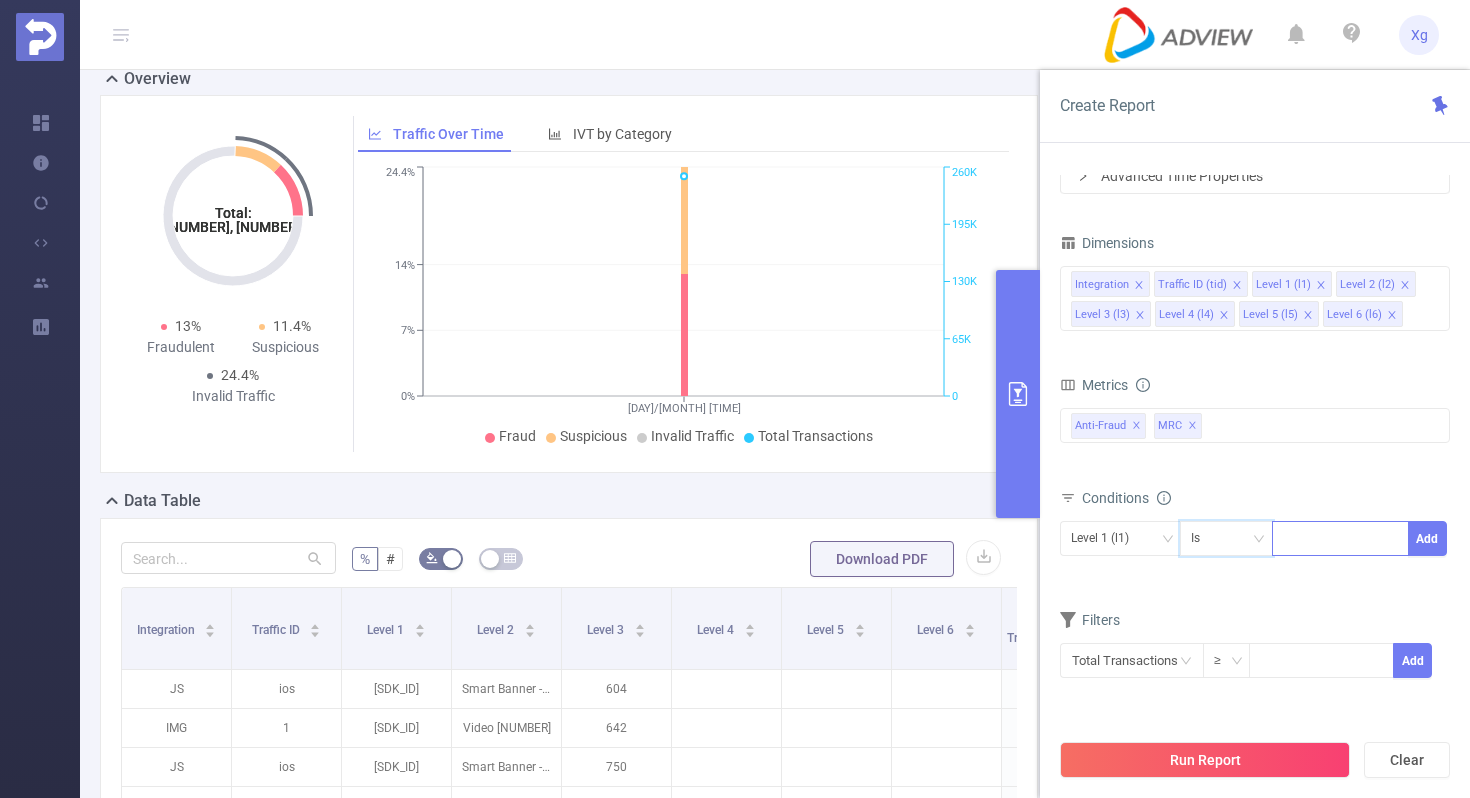 click at bounding box center [1340, 538] 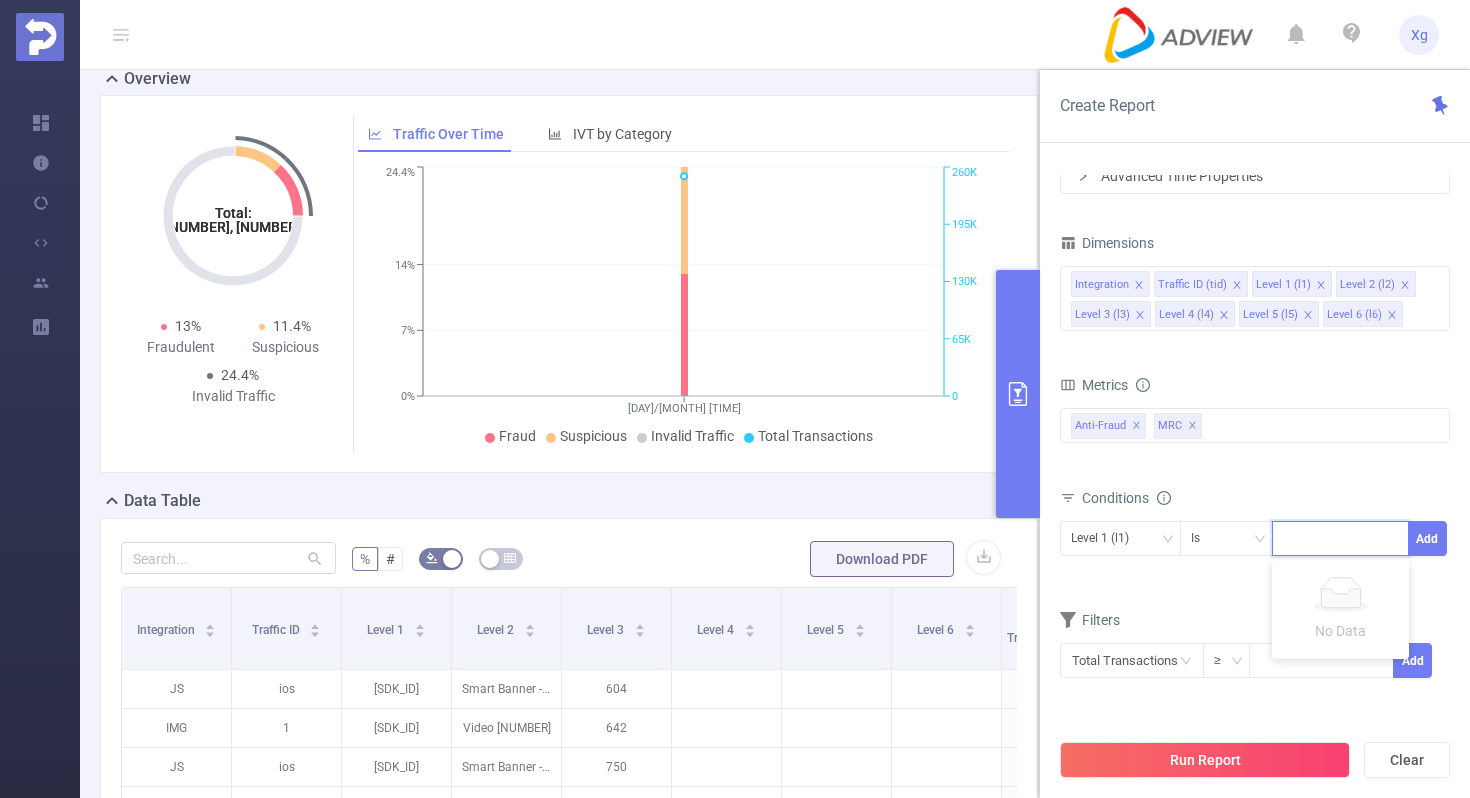 paste on "[SDK_ID]" 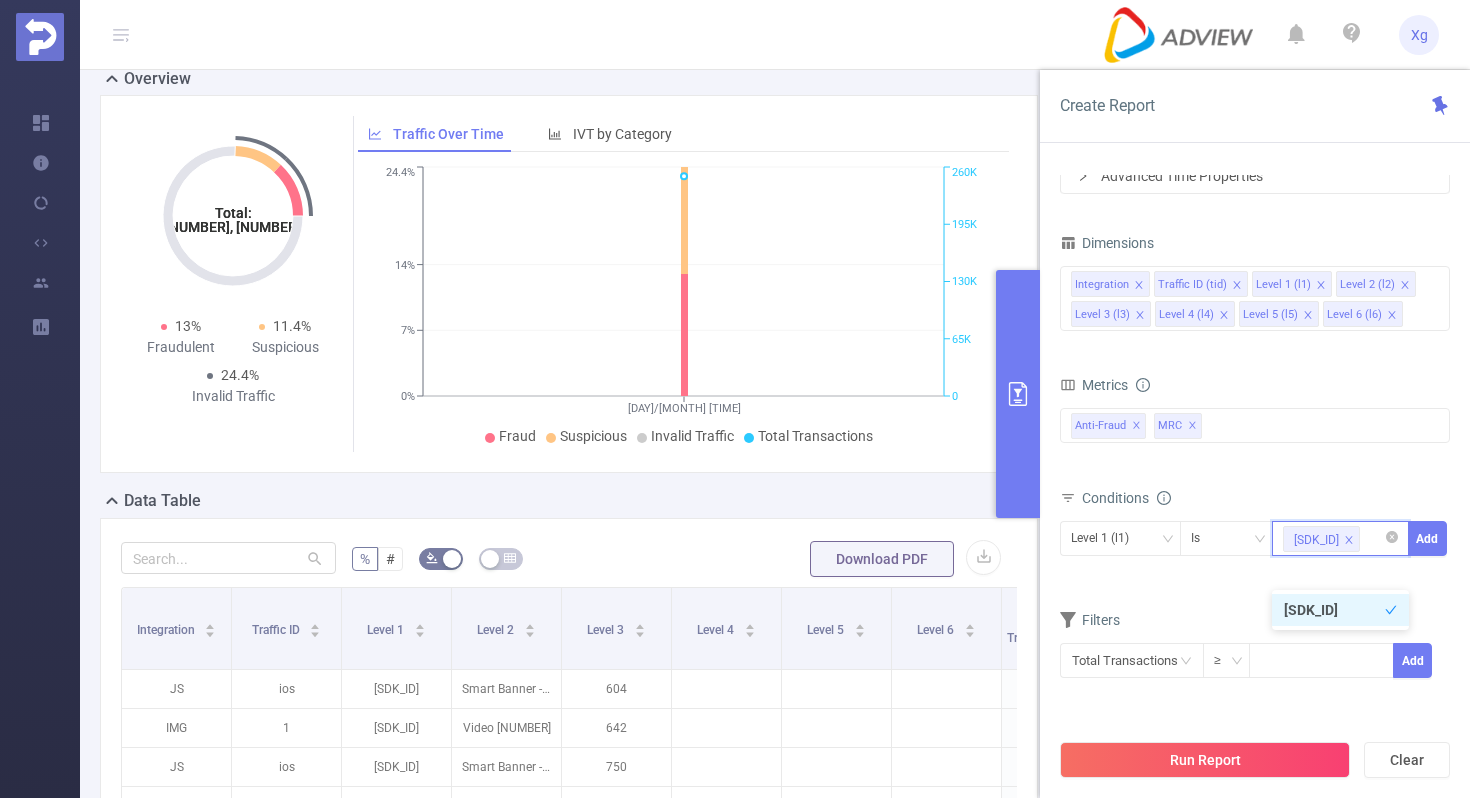 scroll, scrollTop: 0, scrollLeft: 0, axis: both 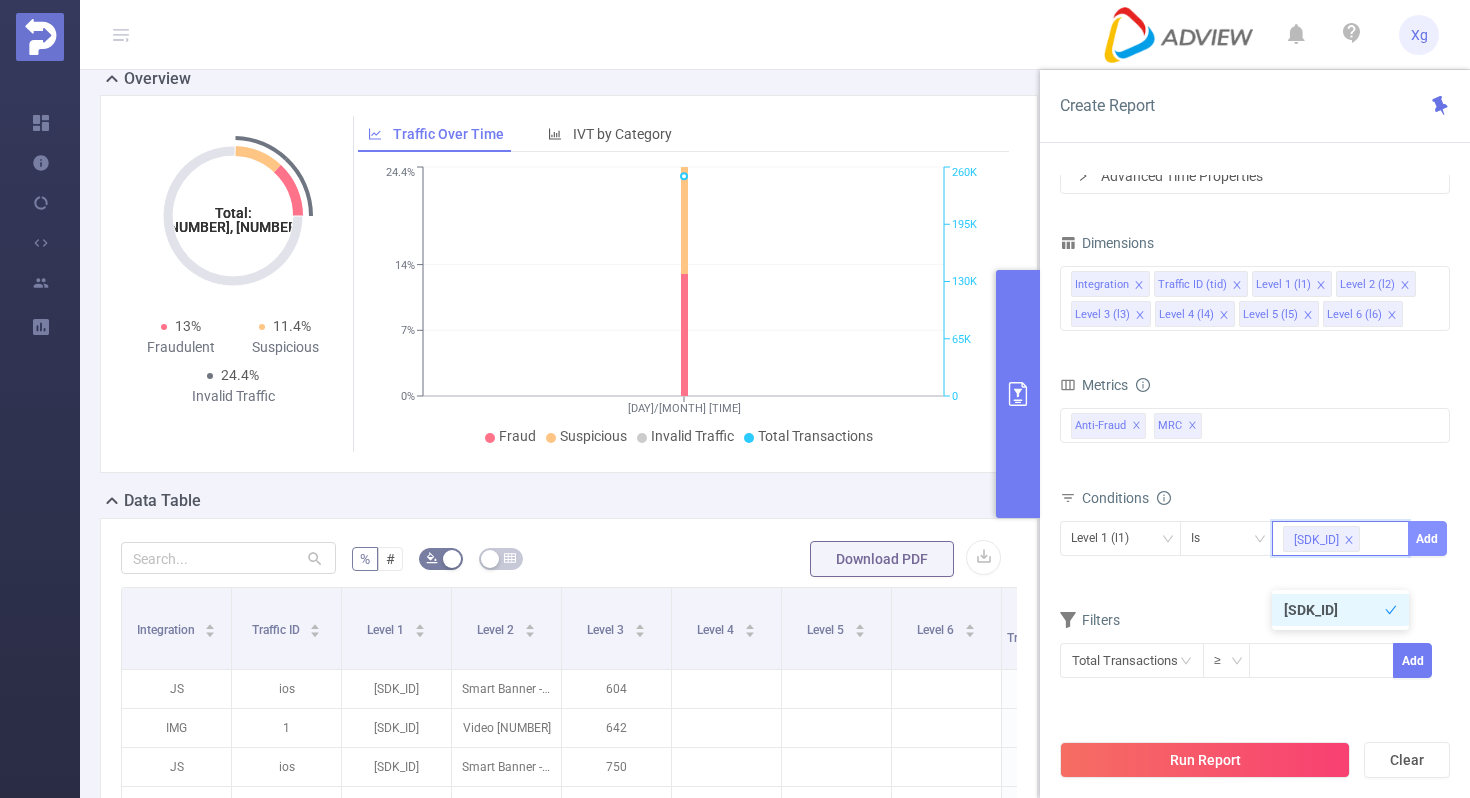 click on "Add" at bounding box center (1427, 538) 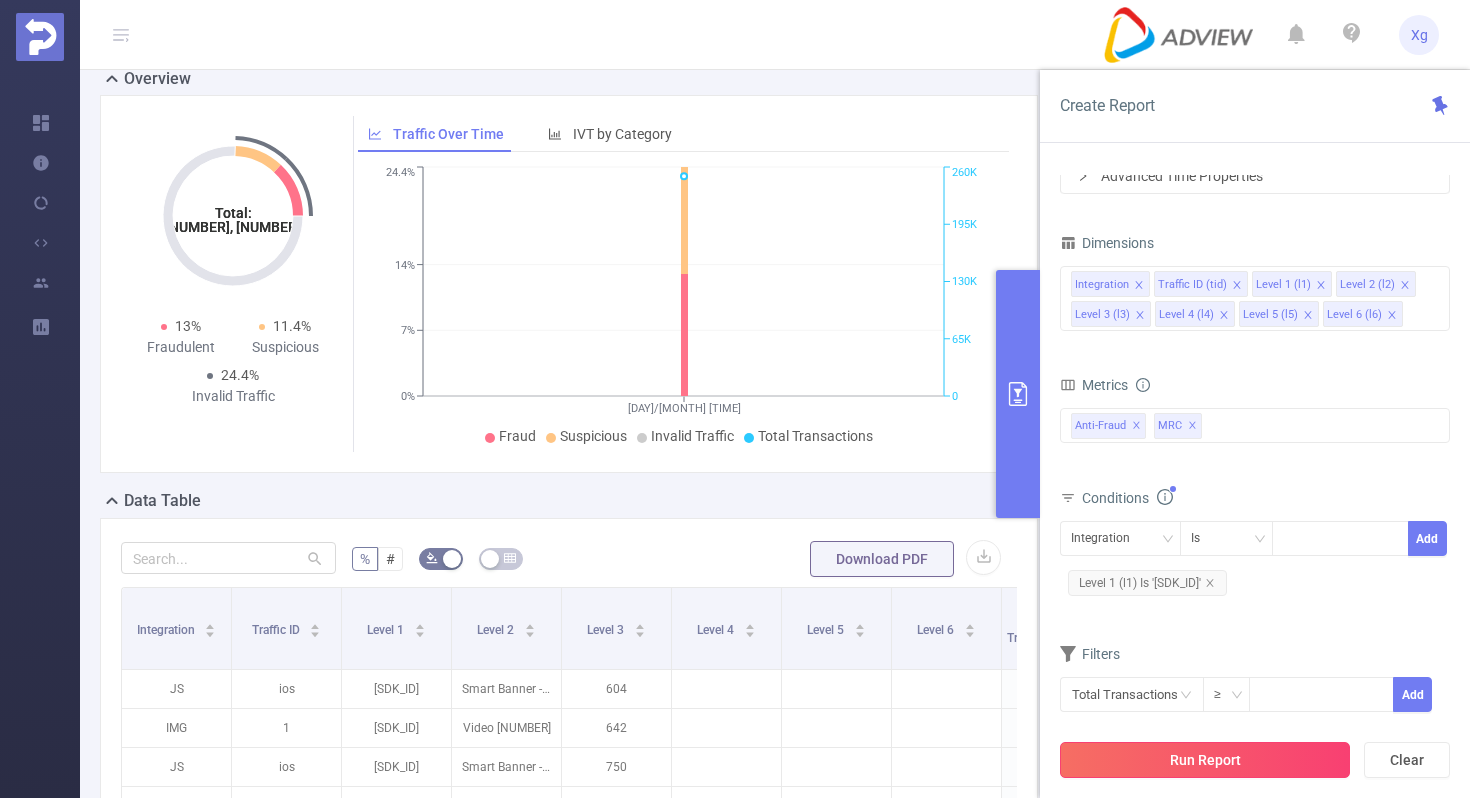 click on "Run Report" at bounding box center [1205, 760] 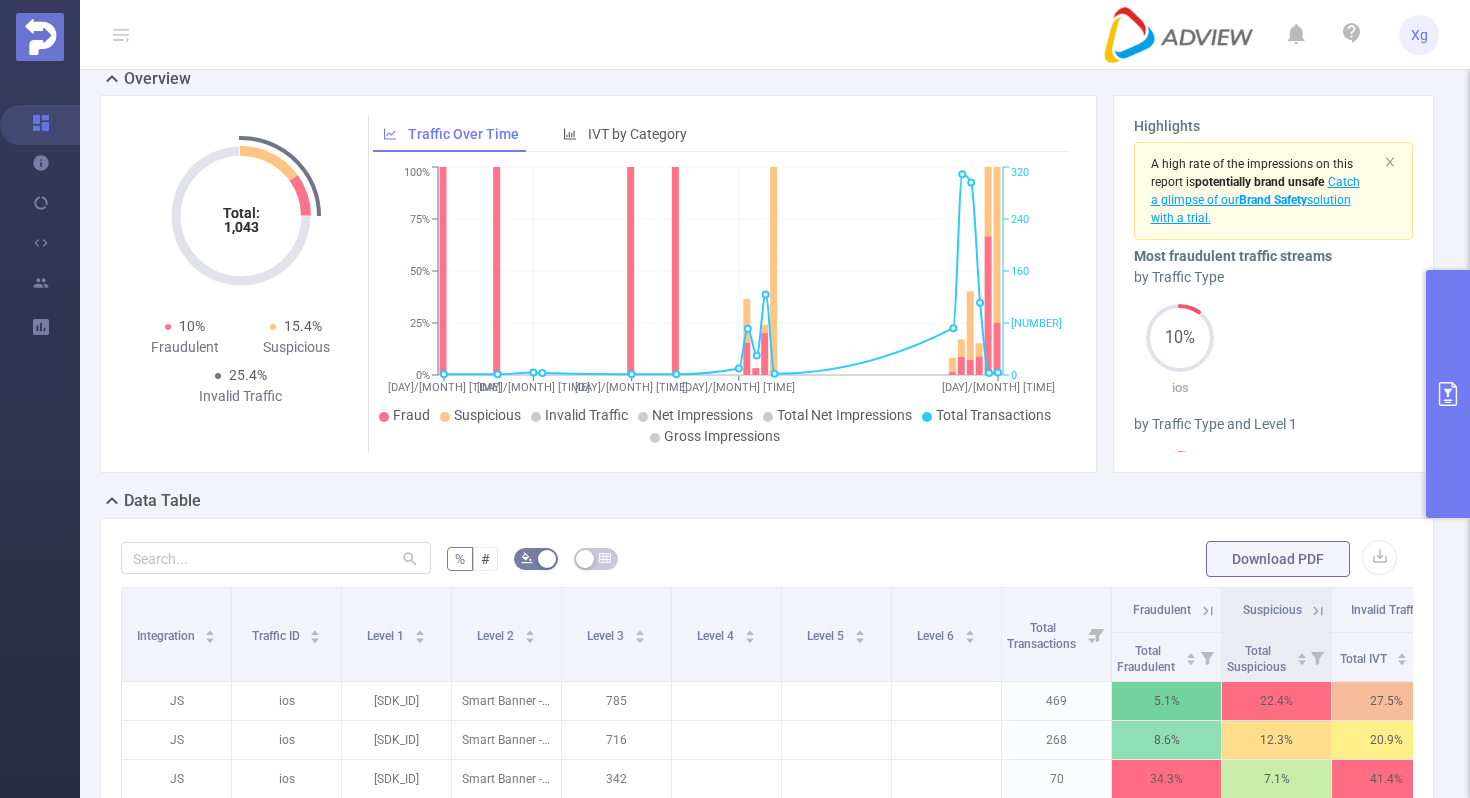click at bounding box center [1448, 394] 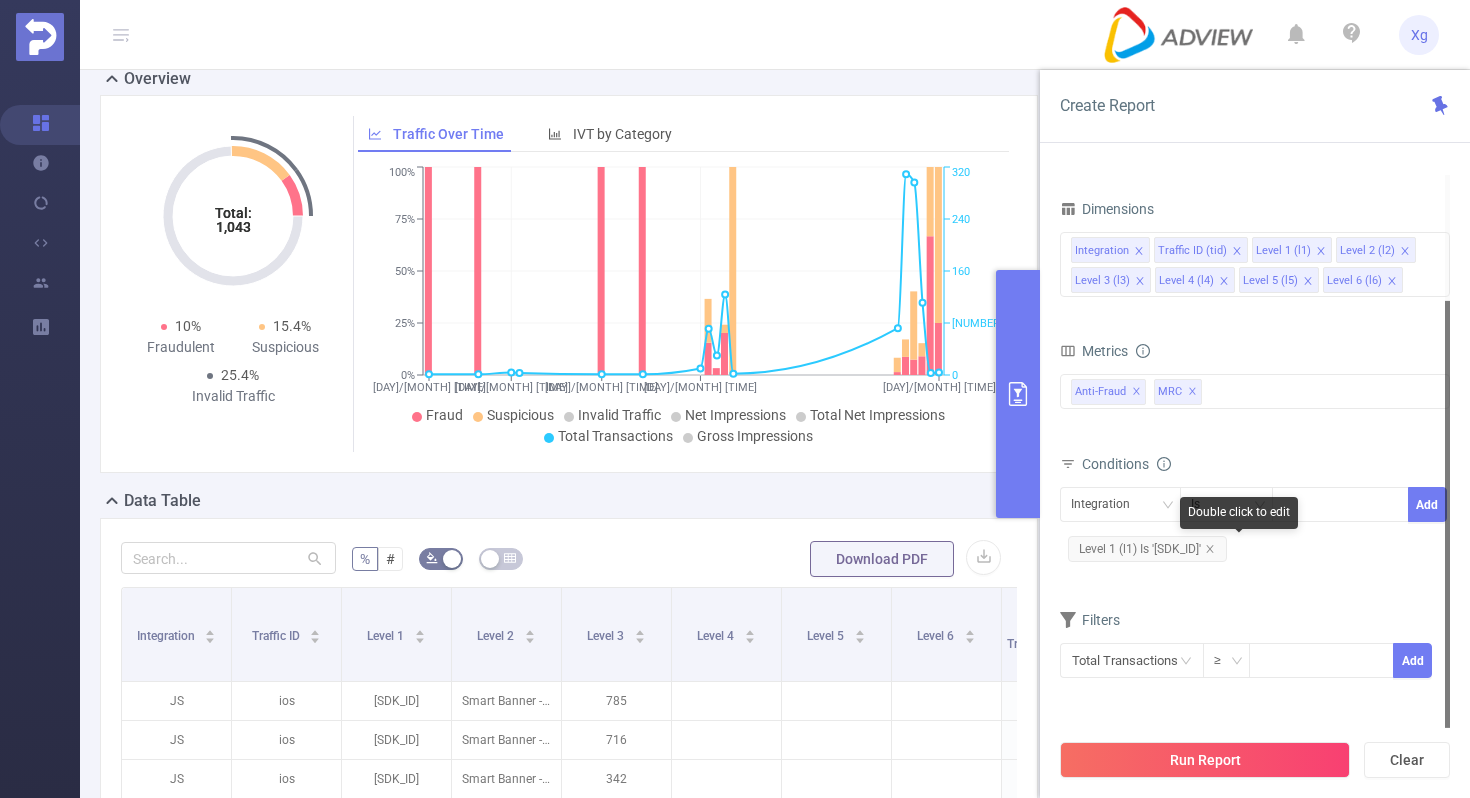 click on "Level 1 (l1) Is '[SDK_ID]'" at bounding box center (1147, 549) 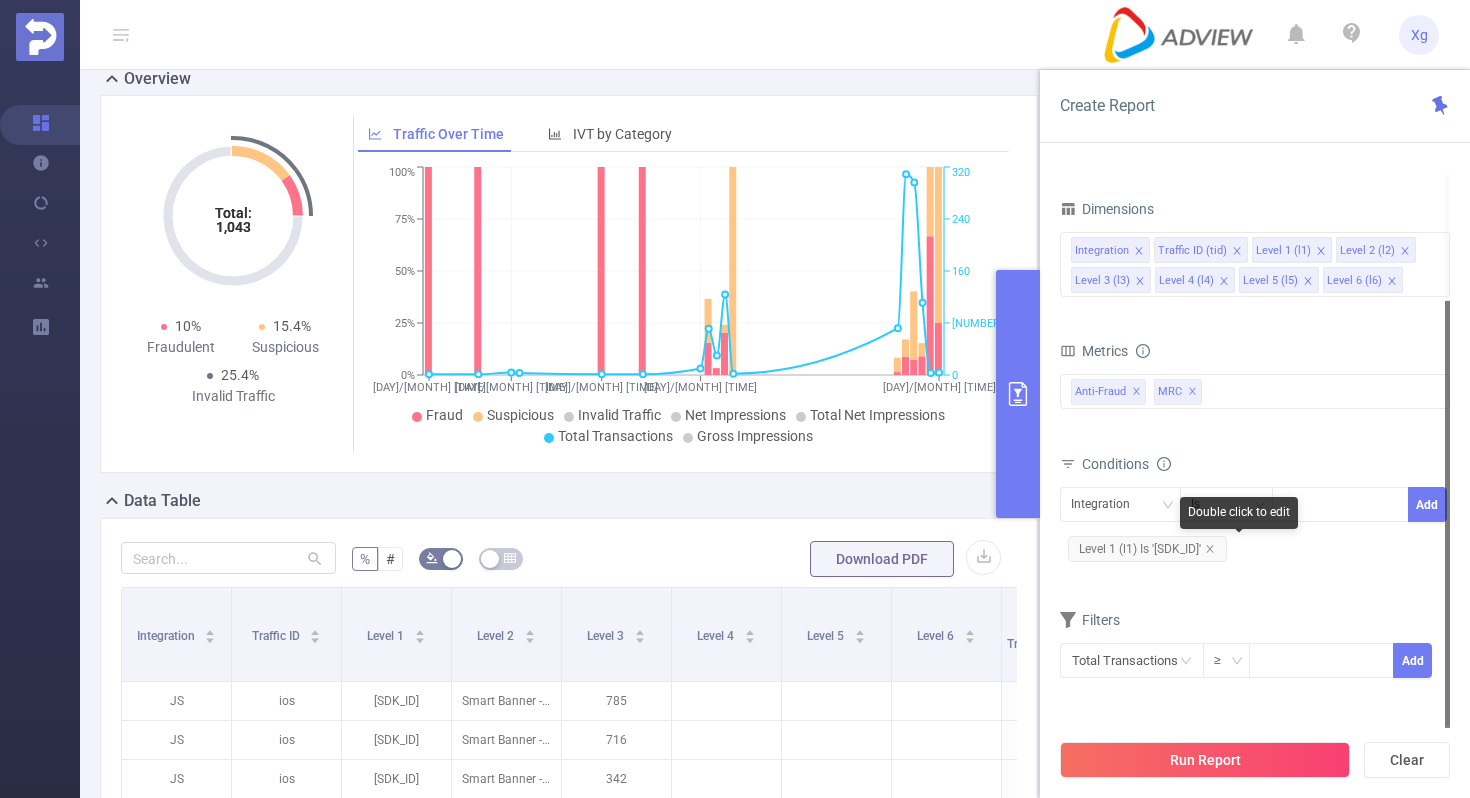 click on "Level 1 (l1) Is '[SDK_ID]'" at bounding box center (1147, 549) 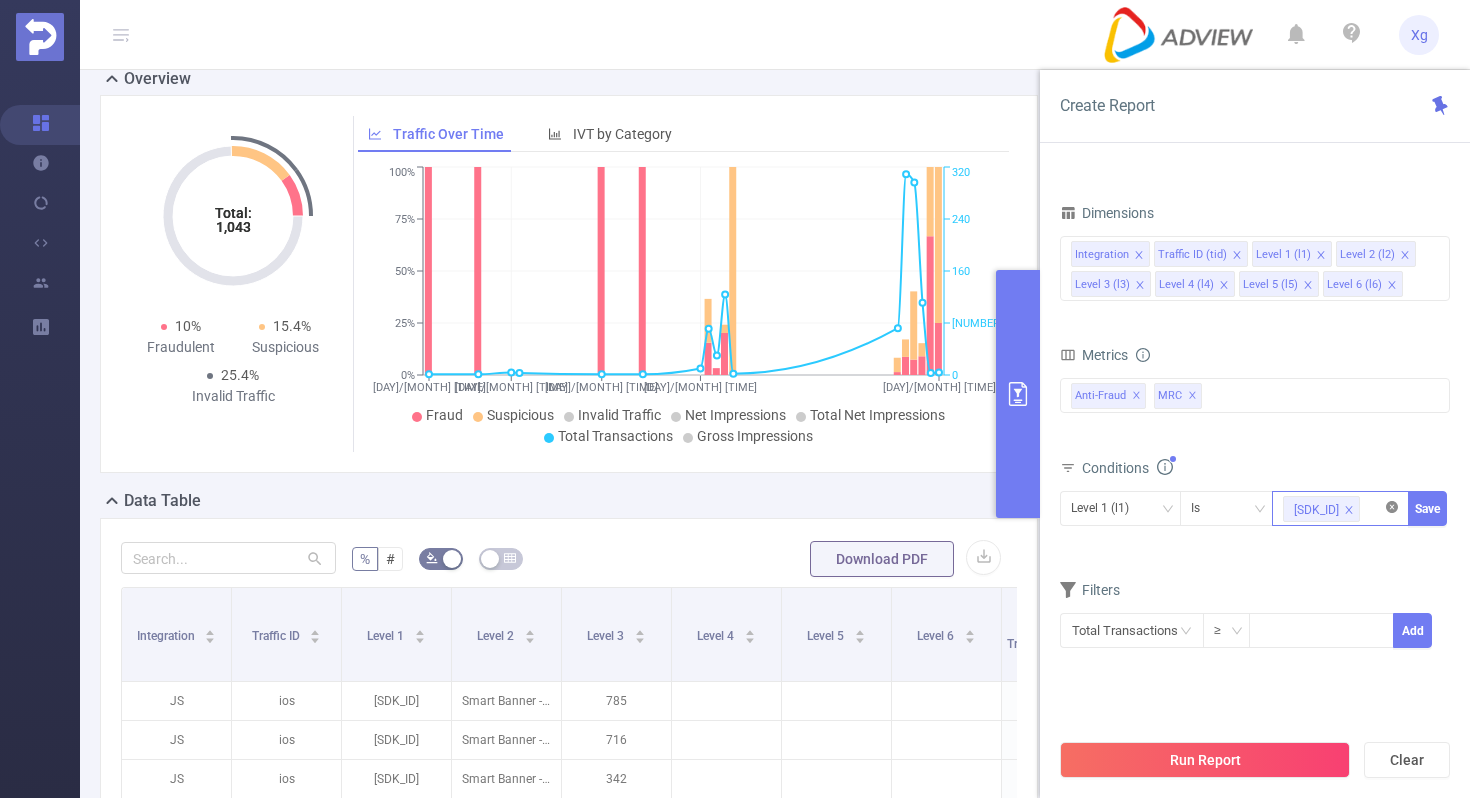 click 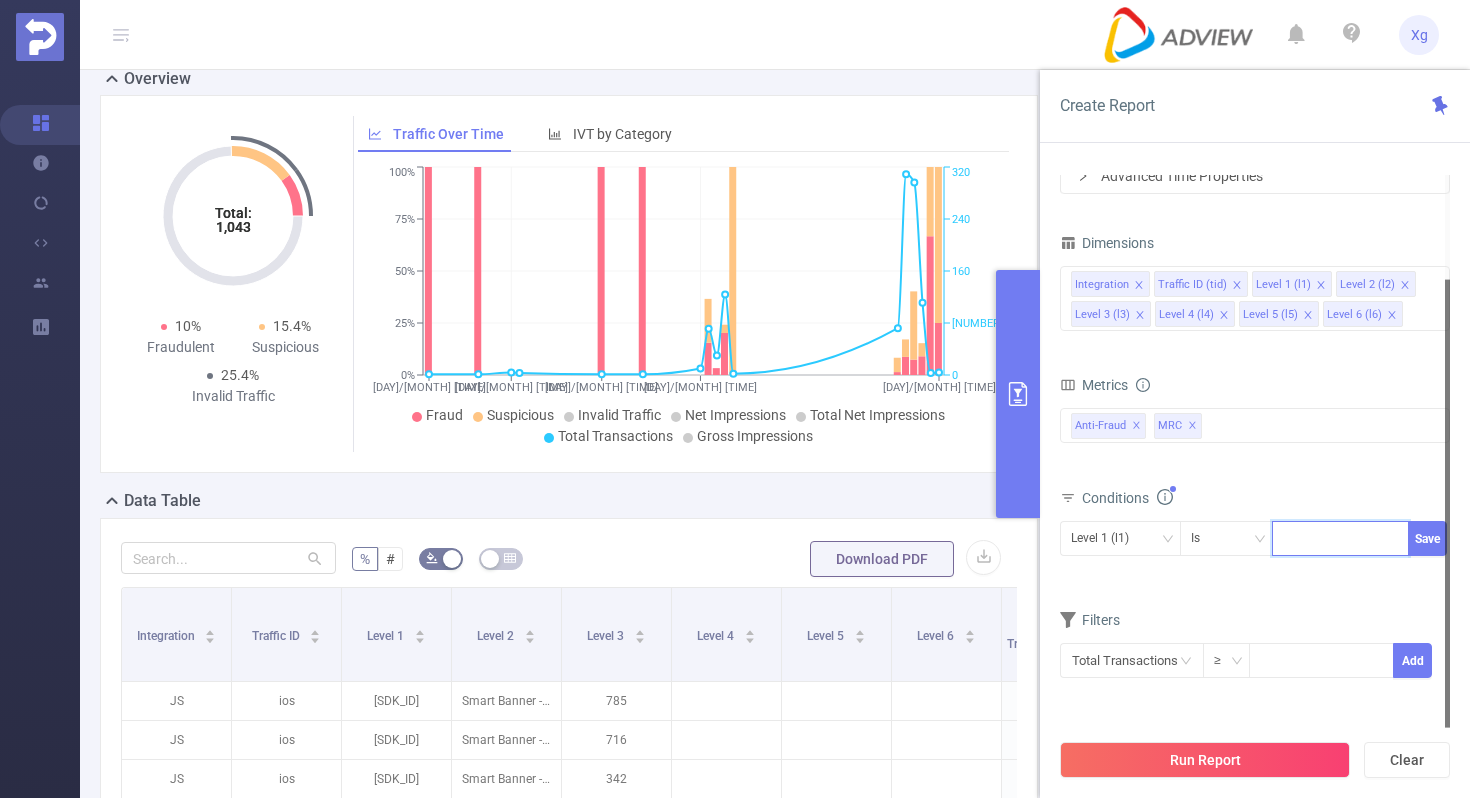 click on "Conditions" at bounding box center [1255, 500] 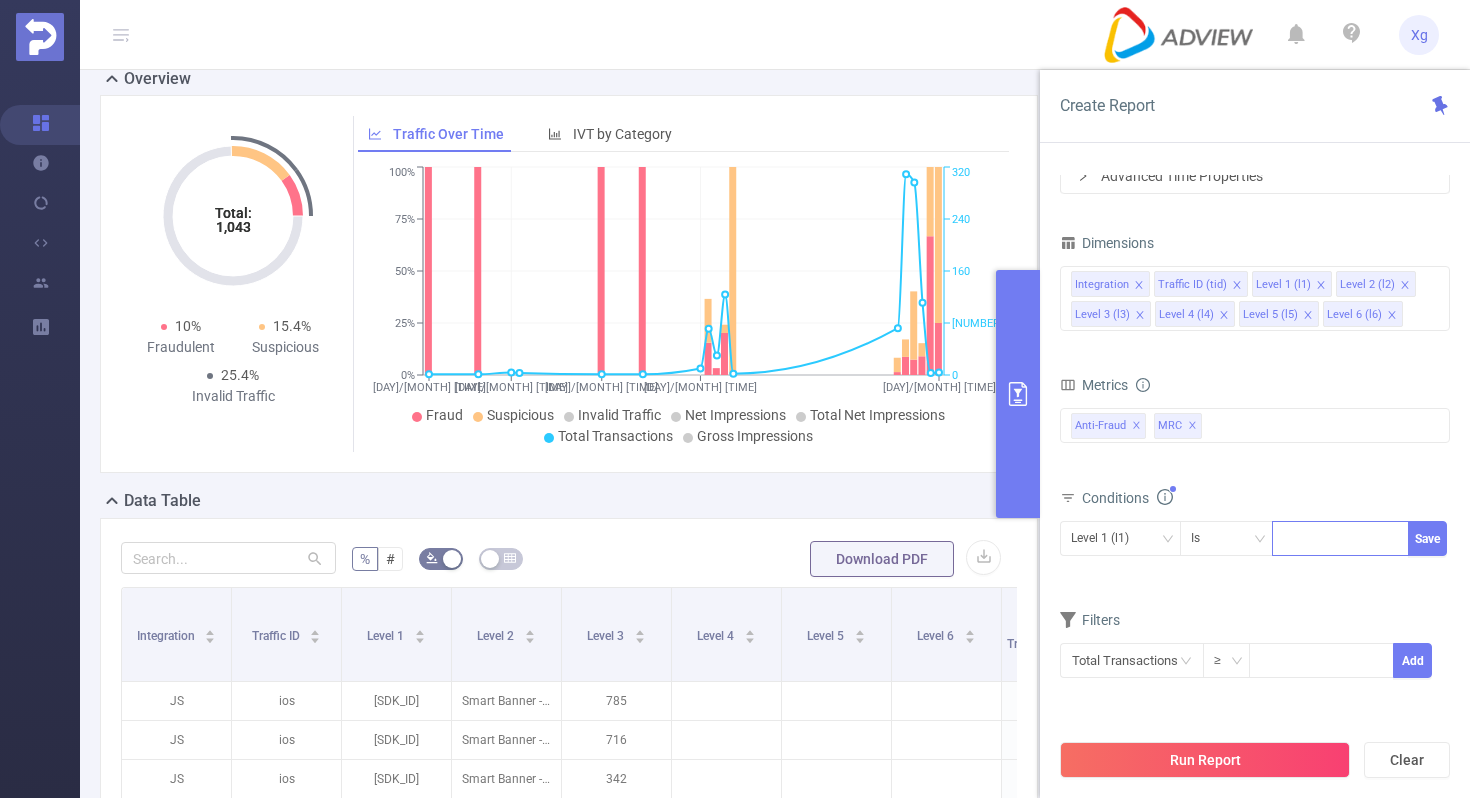 click at bounding box center [1340, 538] 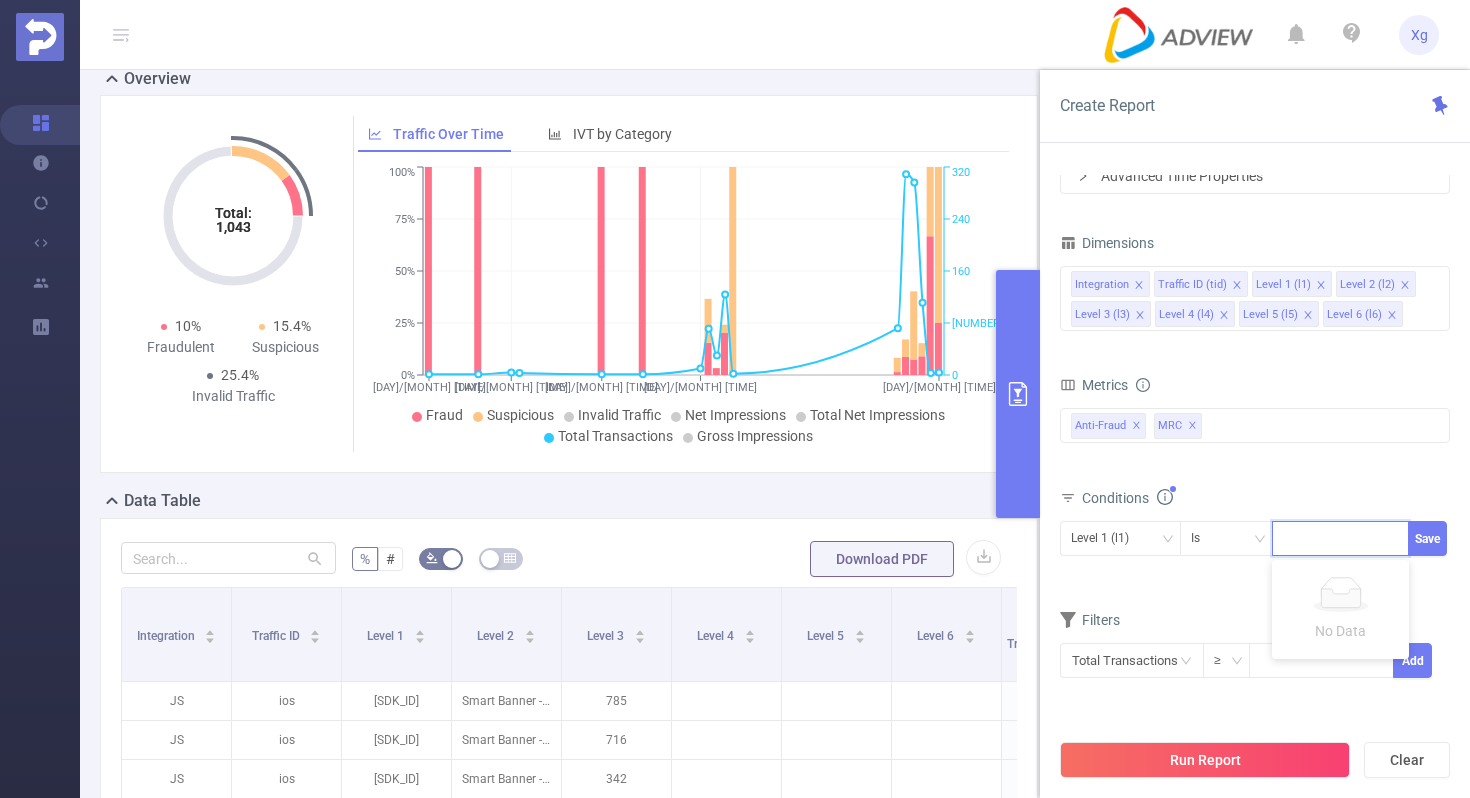 paste on "SDK[YEAR][MONTH][DAY][TIME][RANDOM]" 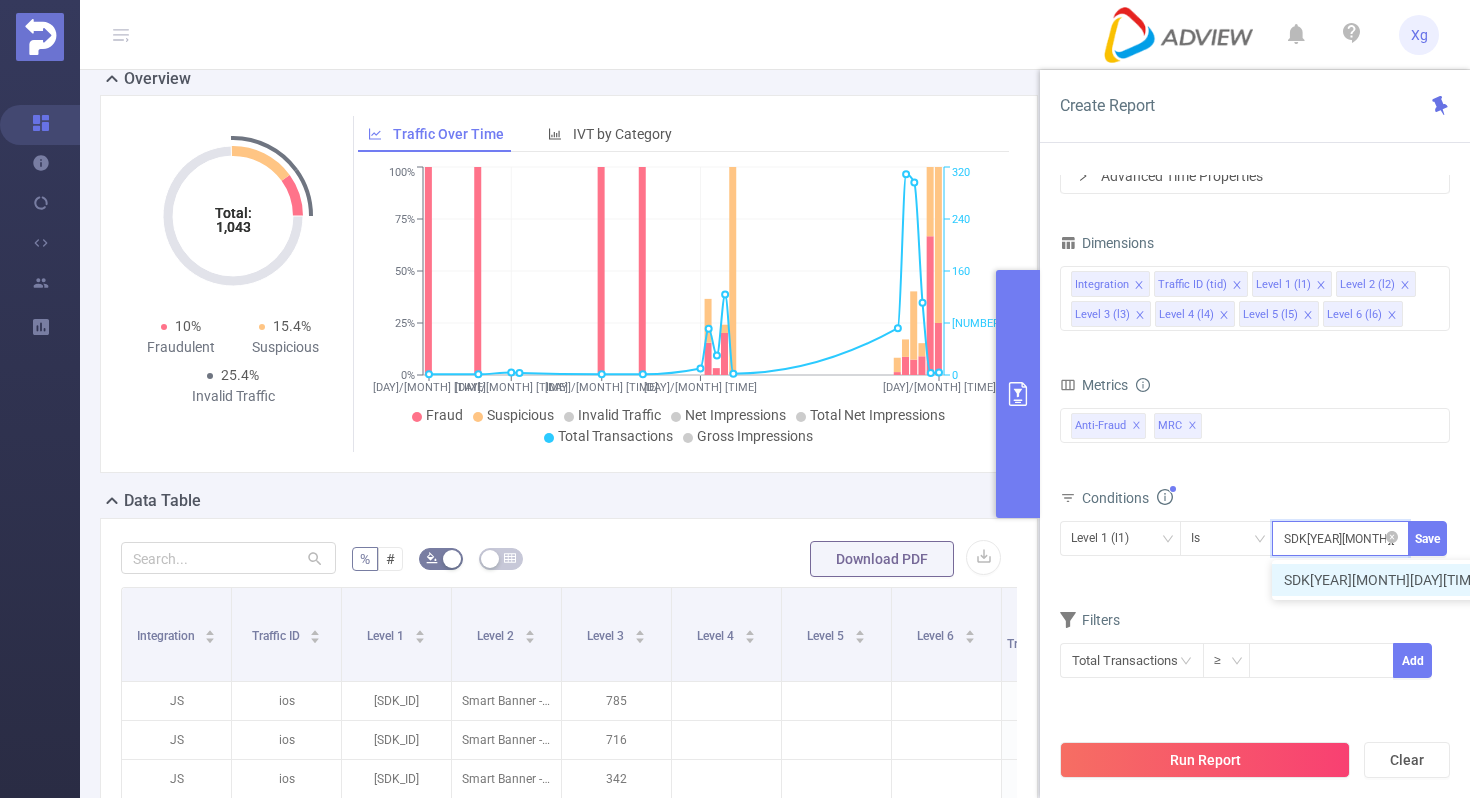 scroll, scrollTop: 0, scrollLeft: 95, axis: horizontal 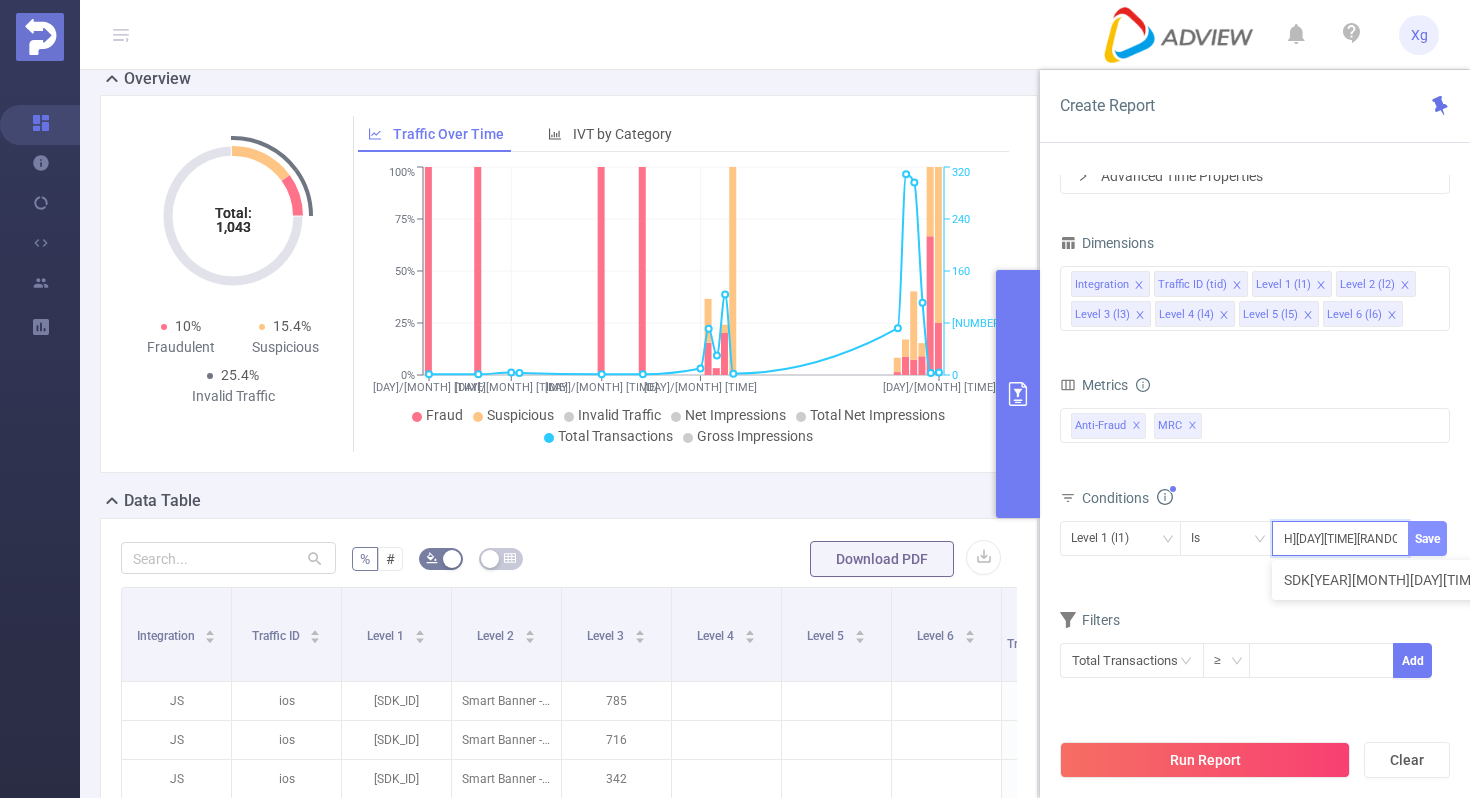 type on "SDK[YEAR][MONTH][DAY][TIME][RANDOM]" 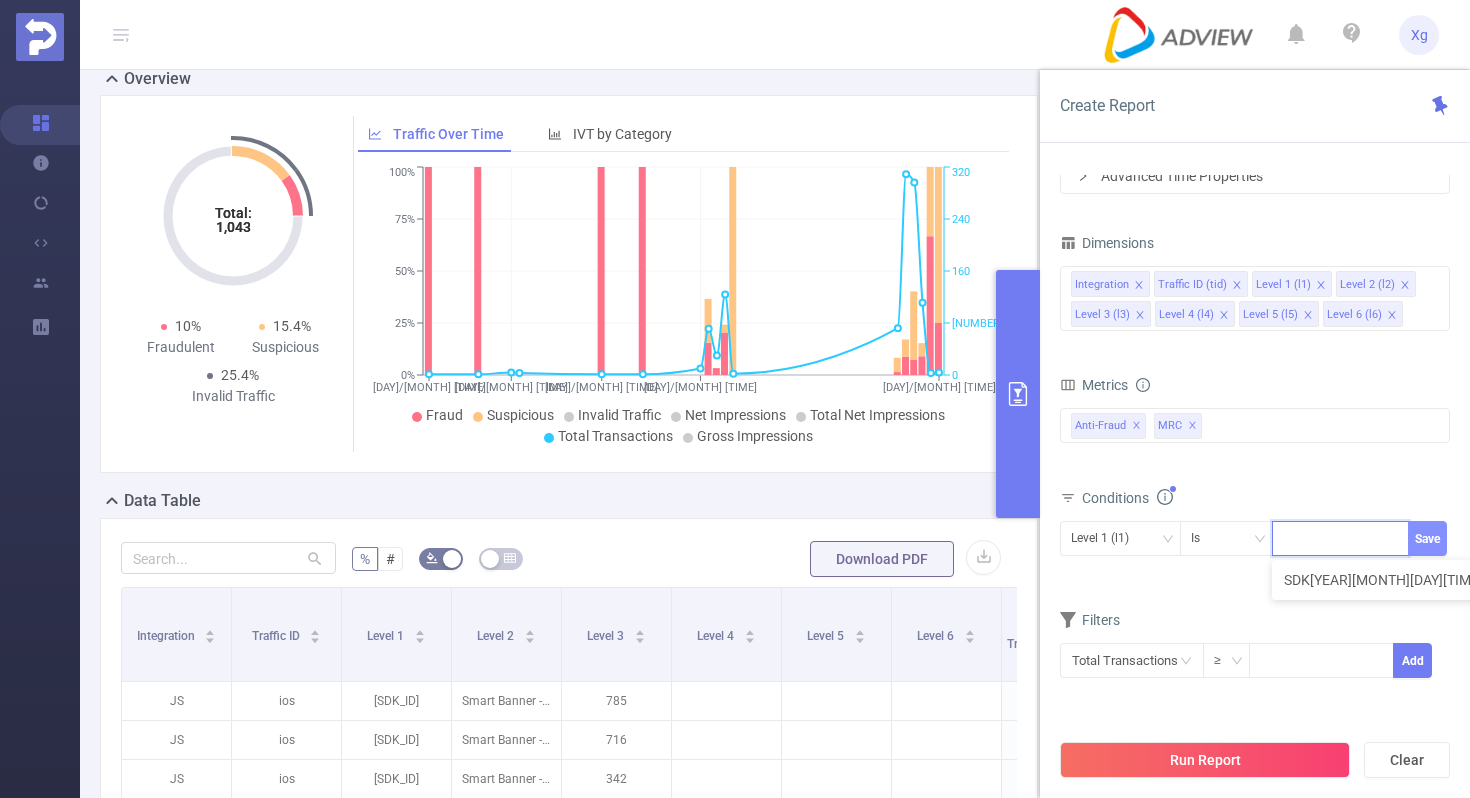 scroll, scrollTop: 0, scrollLeft: 0, axis: both 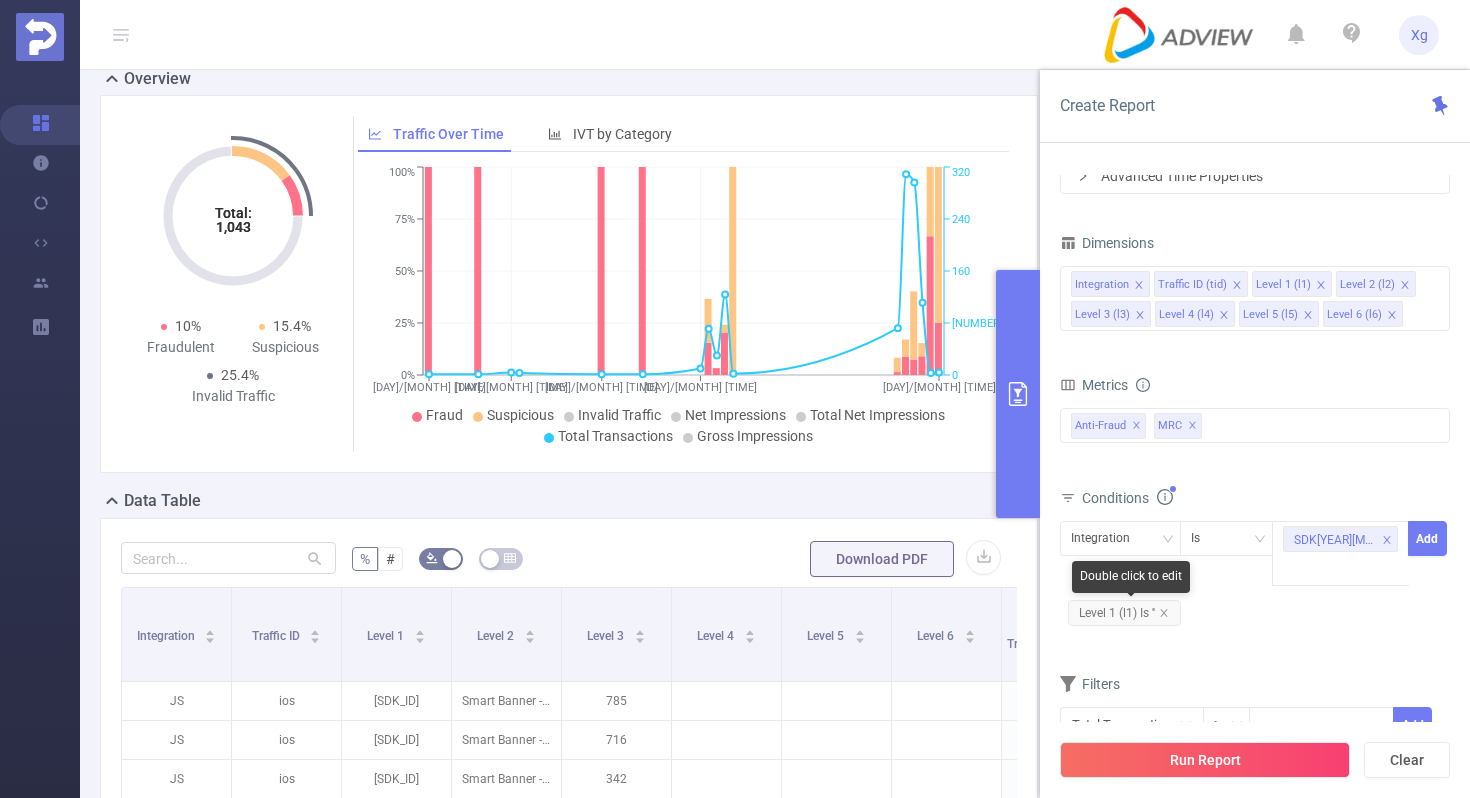 click on "Level 1 (l1) Is ''" at bounding box center (1124, 613) 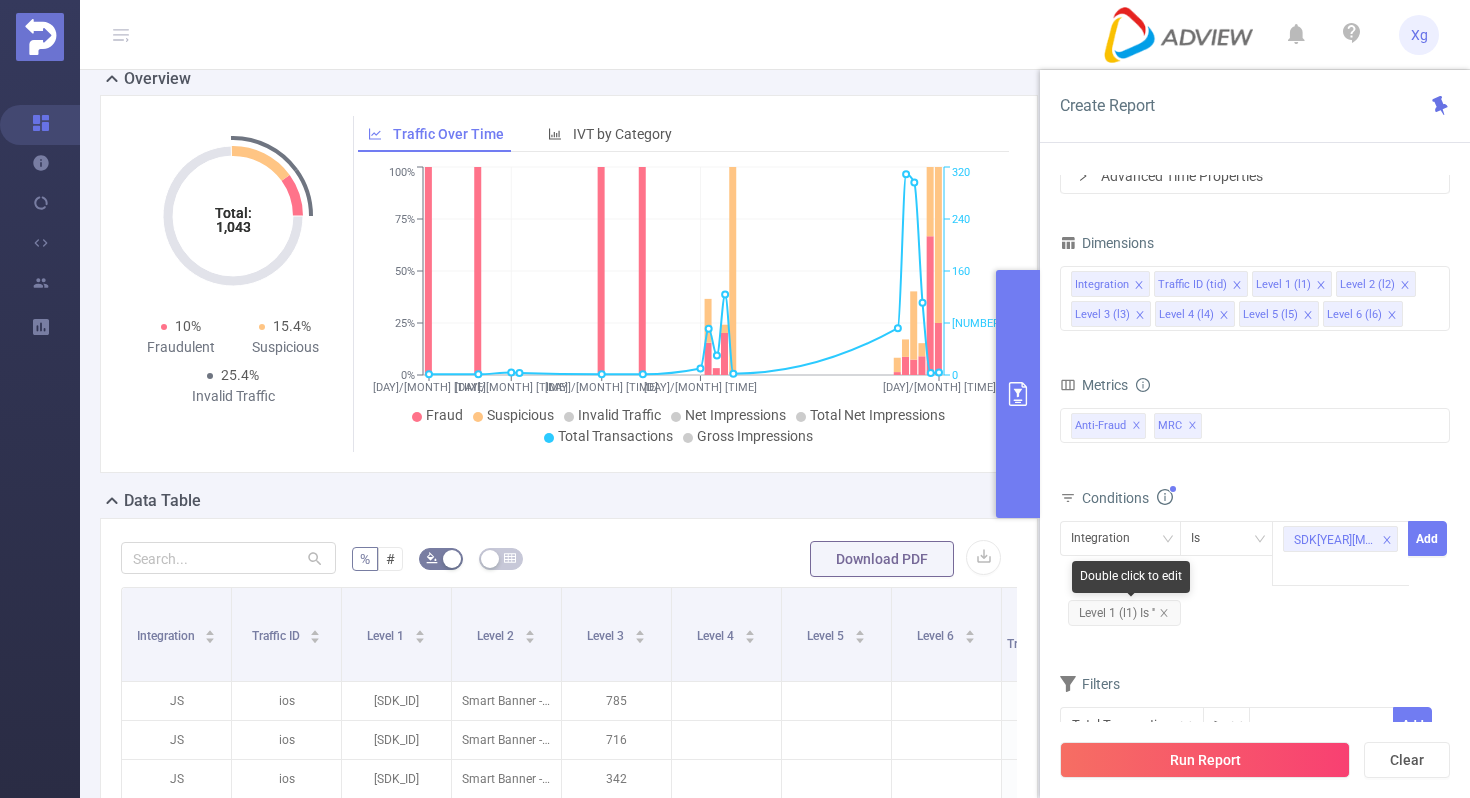 click on "Level 1 (l1) Is ''" at bounding box center [1124, 613] 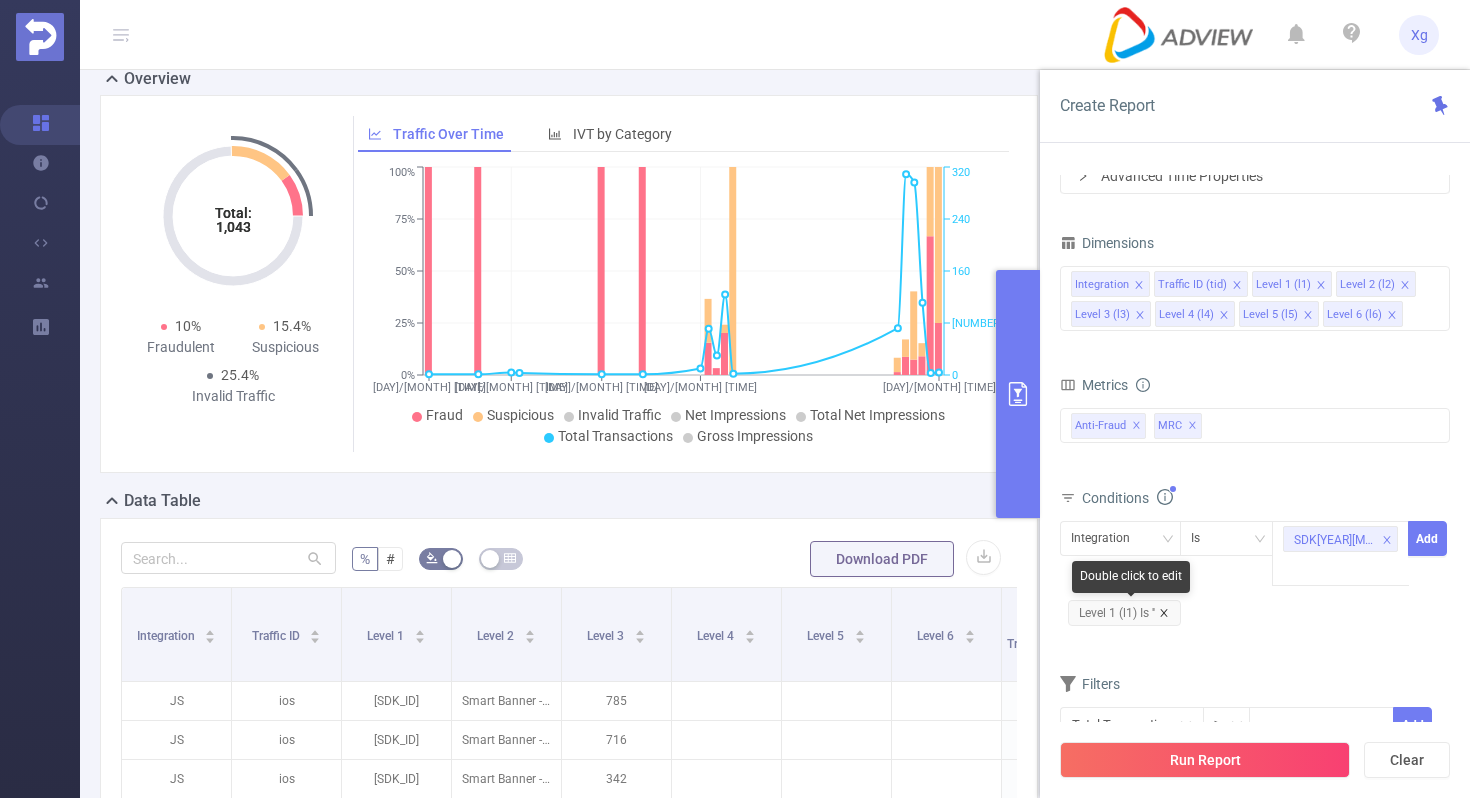 click 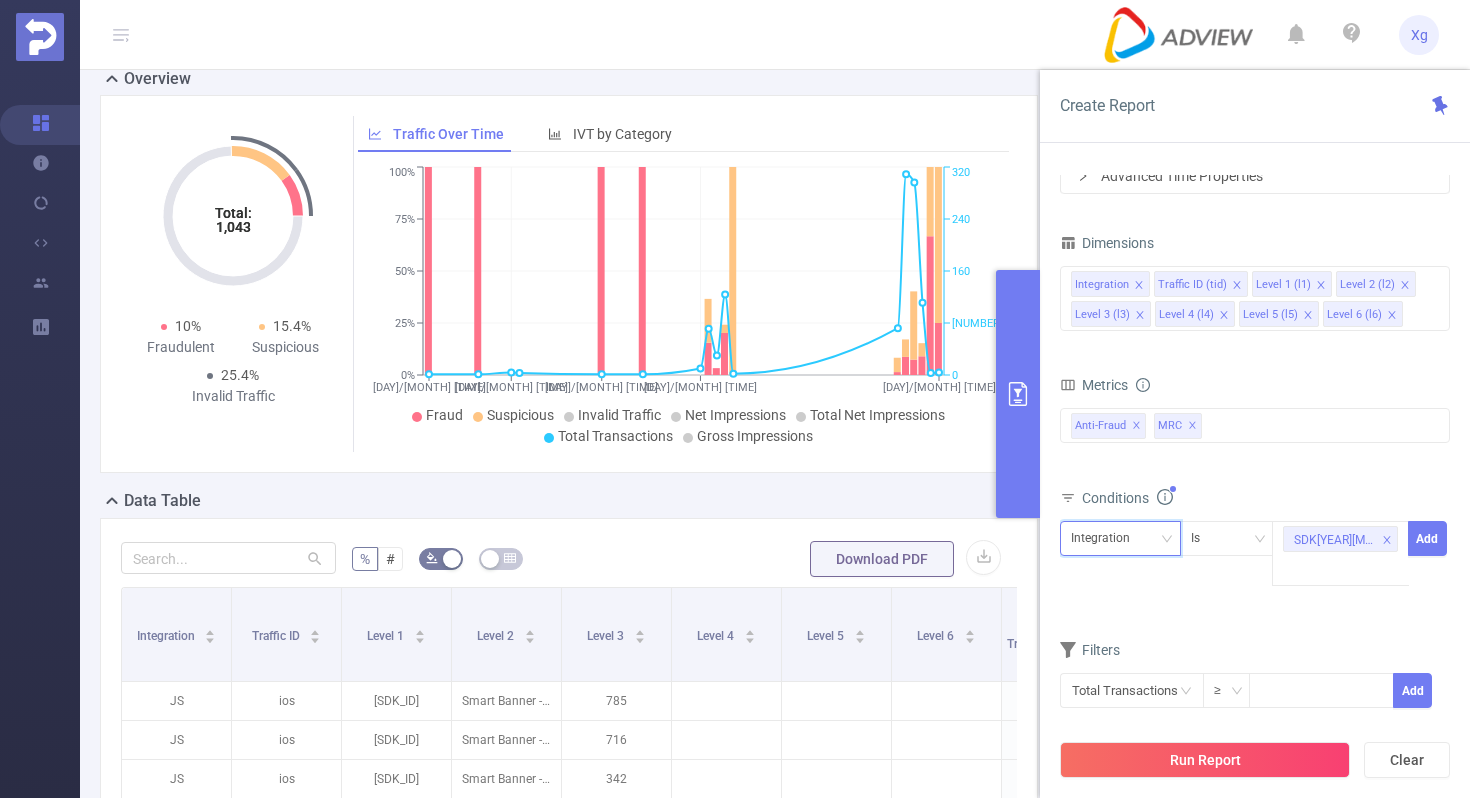 click on "Integration" at bounding box center (1107, 538) 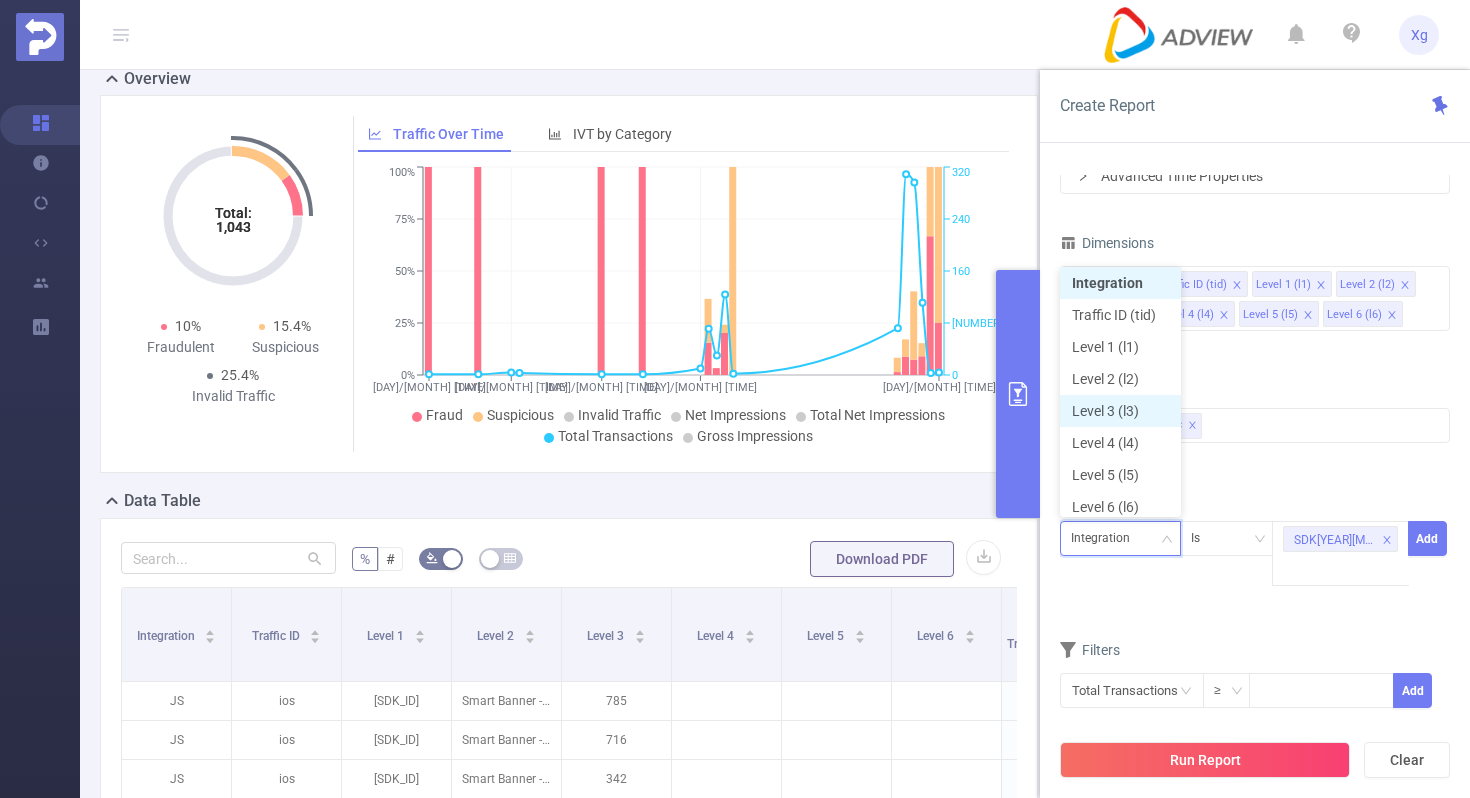scroll, scrollTop: 10, scrollLeft: 0, axis: vertical 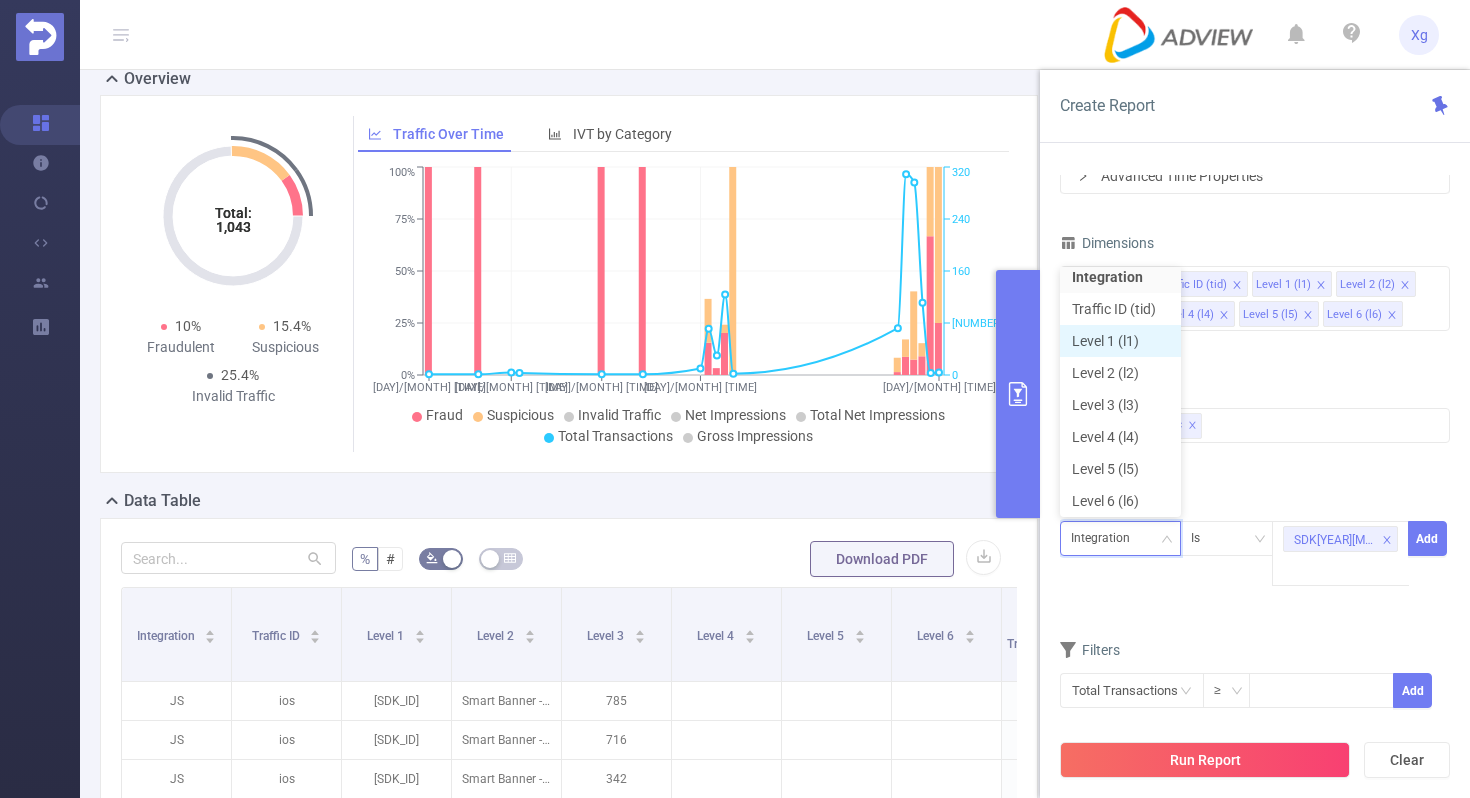 click on "Level 1 (l1)" at bounding box center [1120, 341] 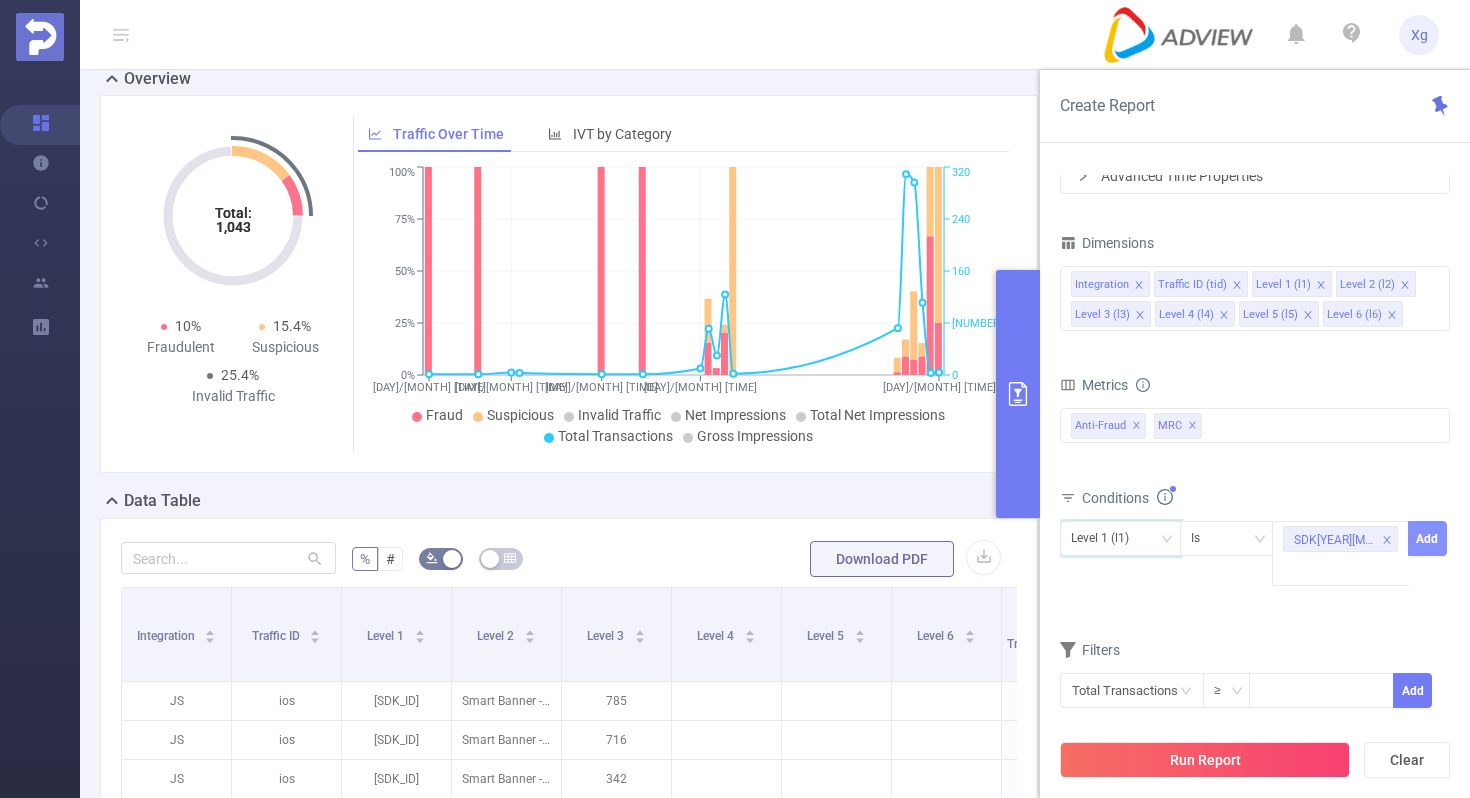 click on "Add" at bounding box center [1427, 538] 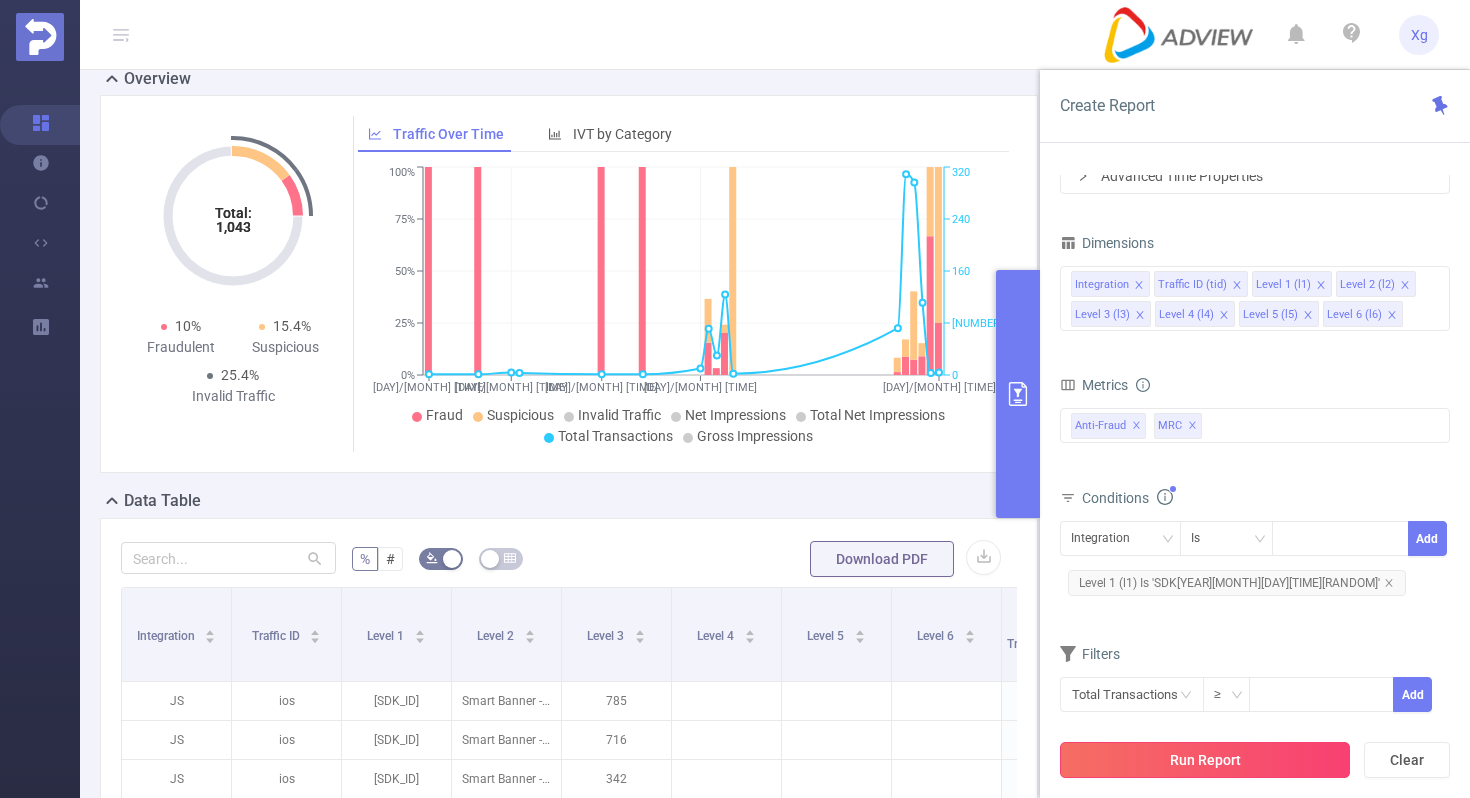 click on "Run Report" at bounding box center (1205, 760) 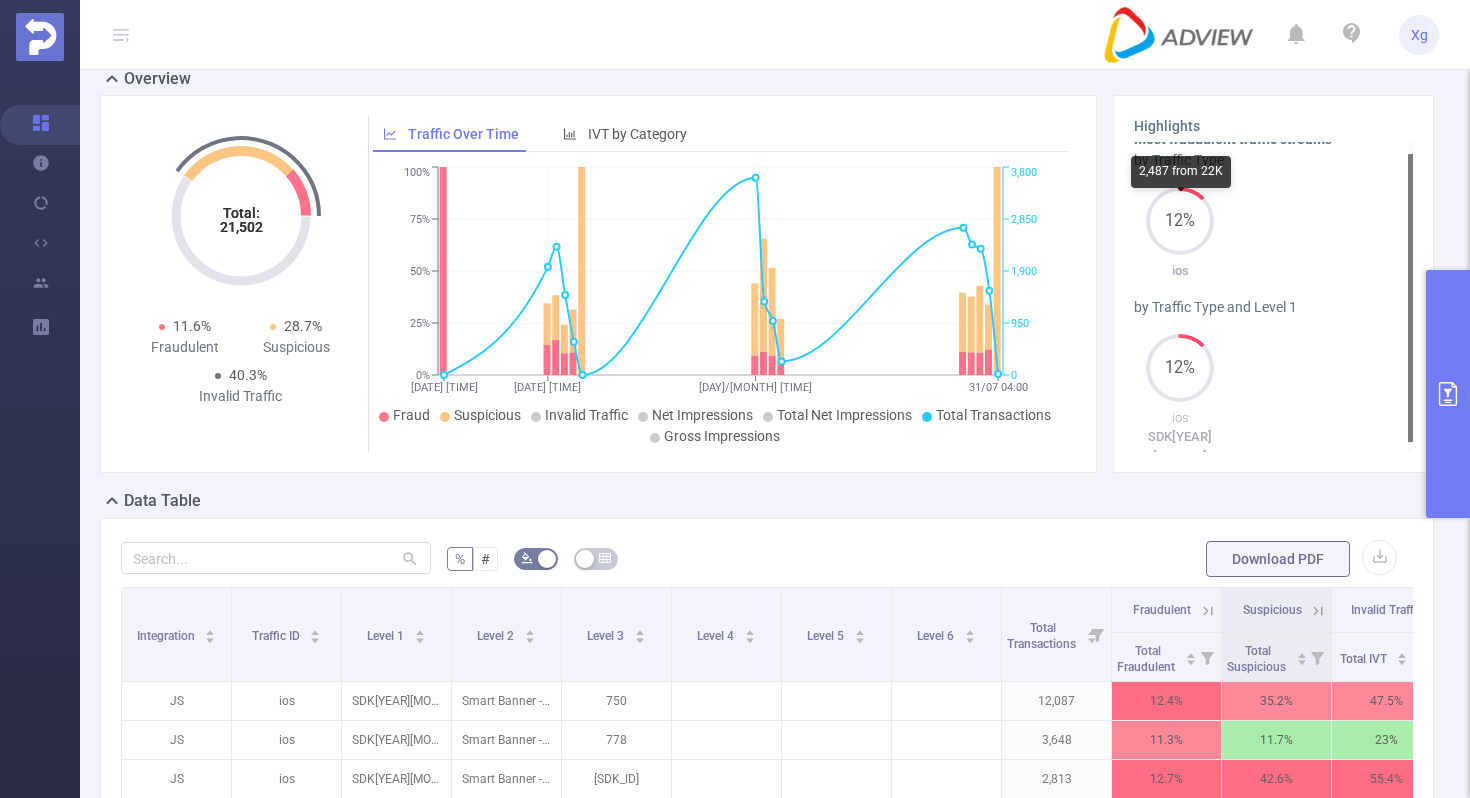 scroll, scrollTop: 328, scrollLeft: 0, axis: vertical 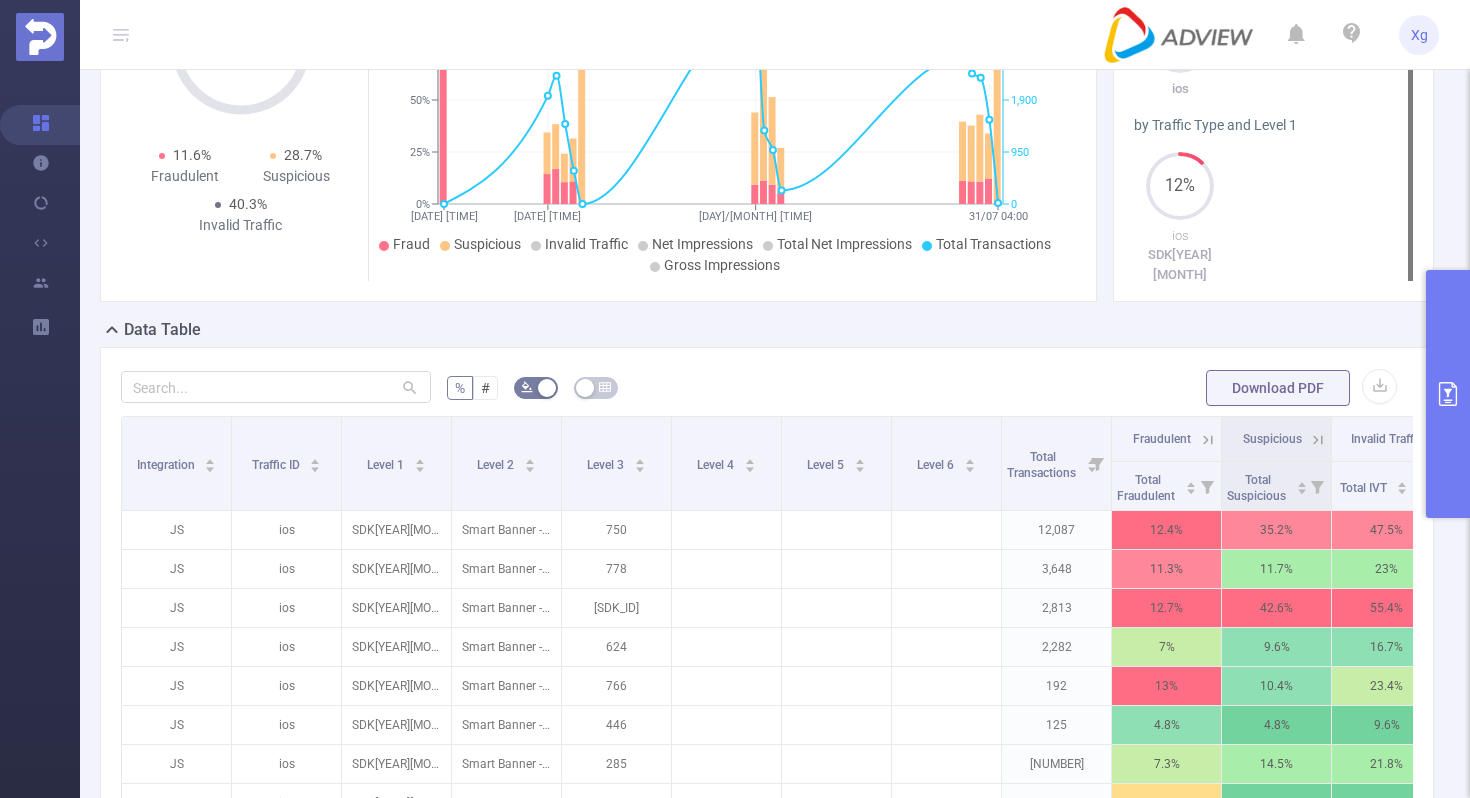 click at bounding box center (1448, 394) 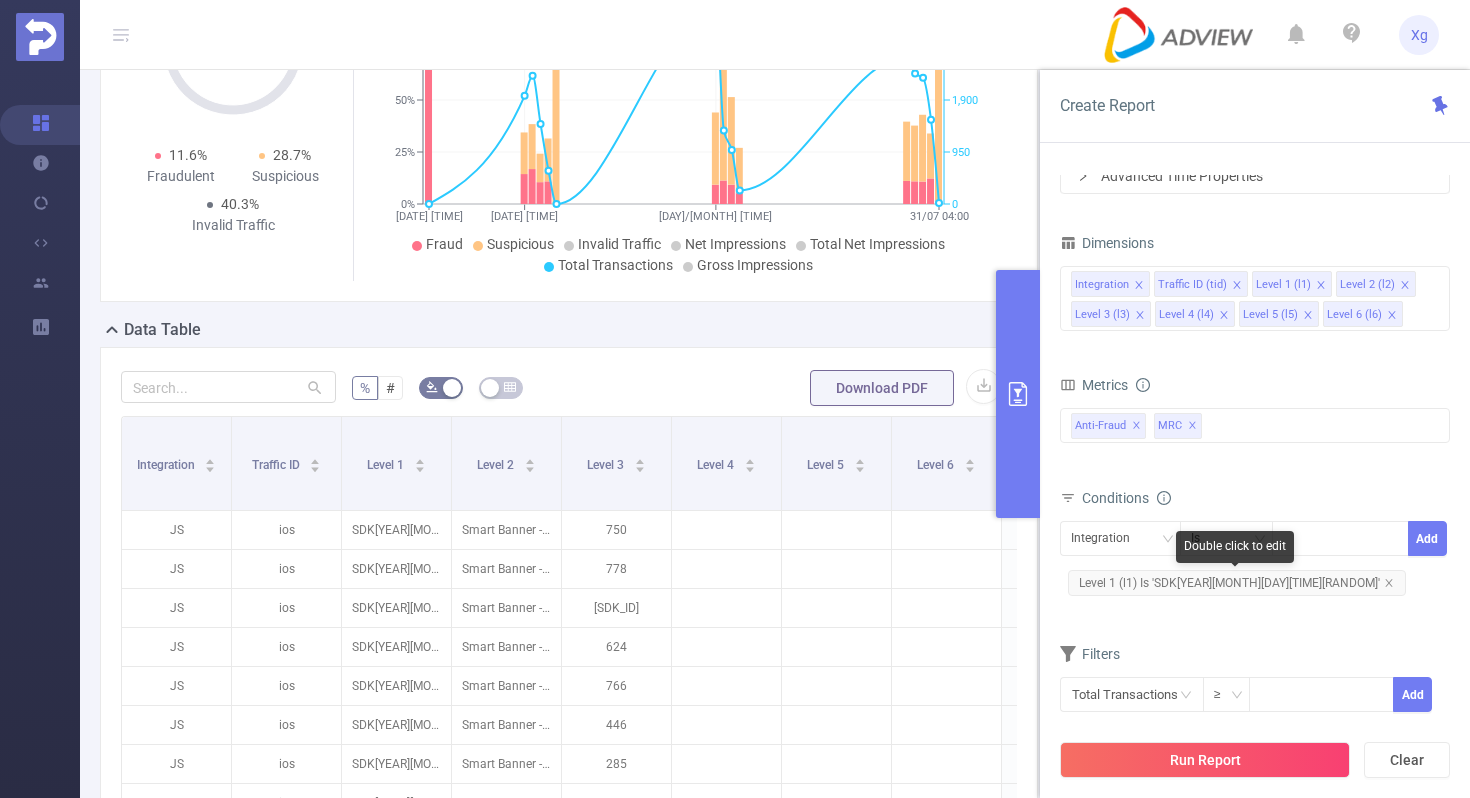 click on "Level 1 (l1) Is 'SDK[YEAR][MONTH][DAY][TIME][RANDOM]'" at bounding box center [1237, 583] 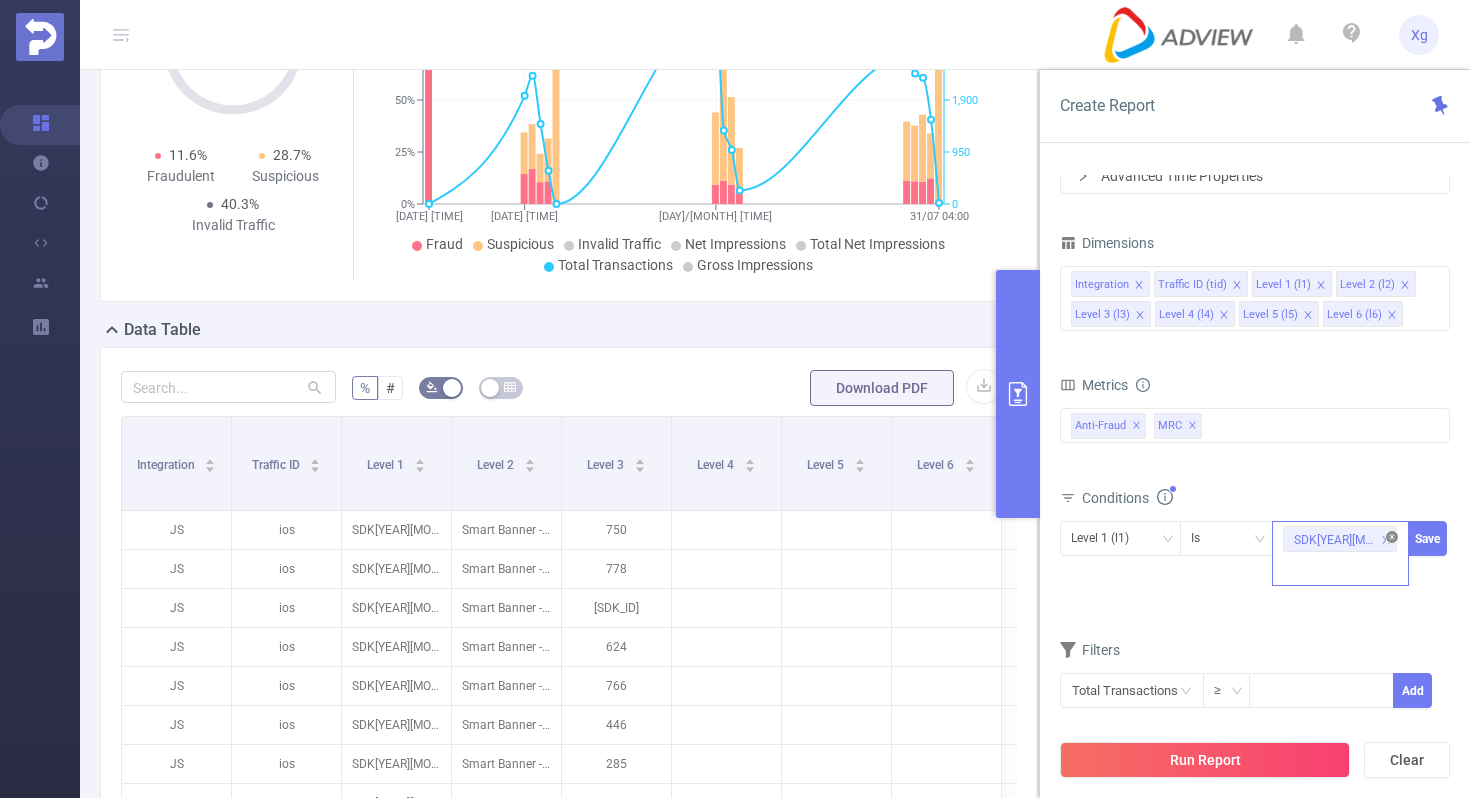 click 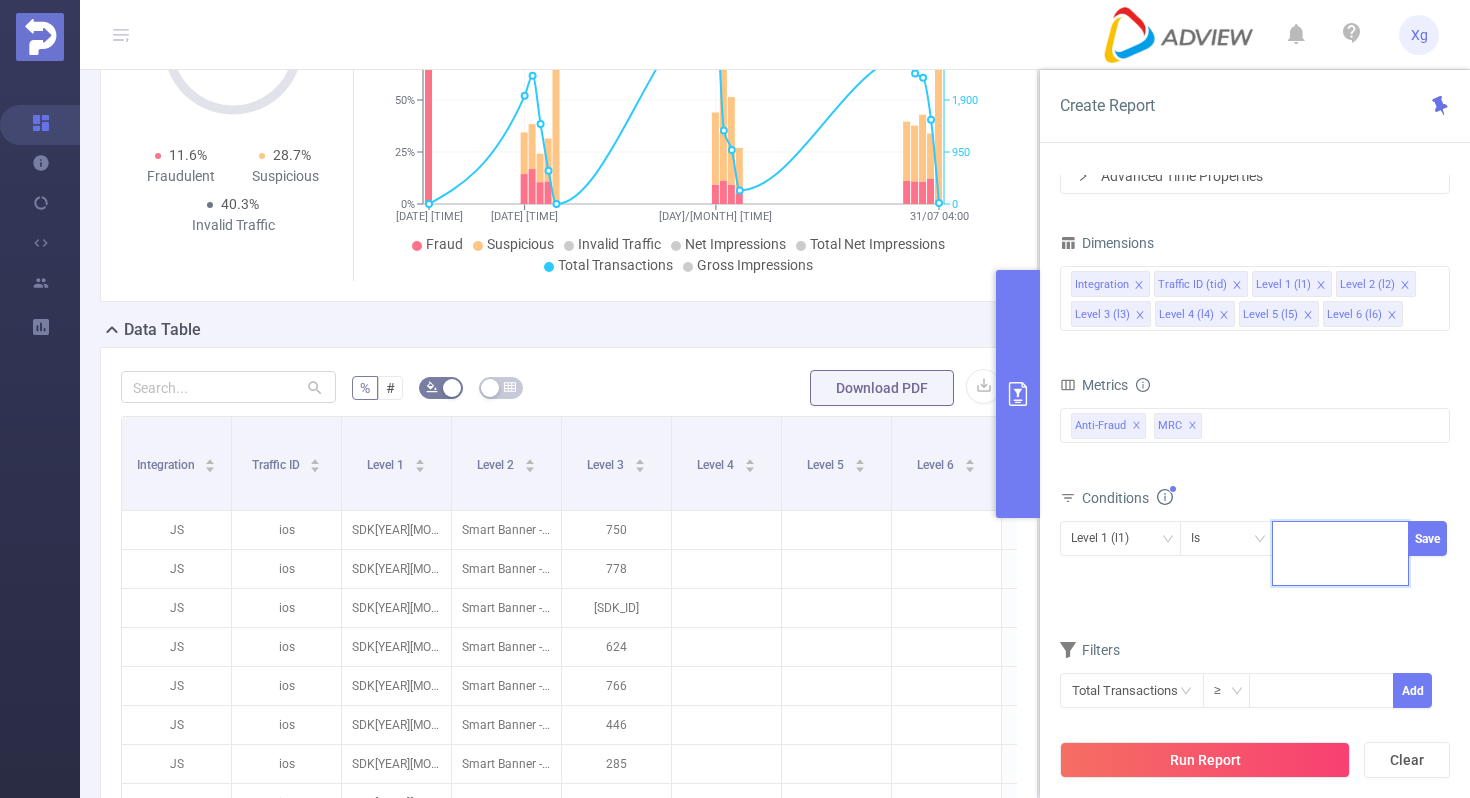 click on "SDK[YEAR][MONTH][DAY][TIME][RANDOM]" at bounding box center (1340, 538) 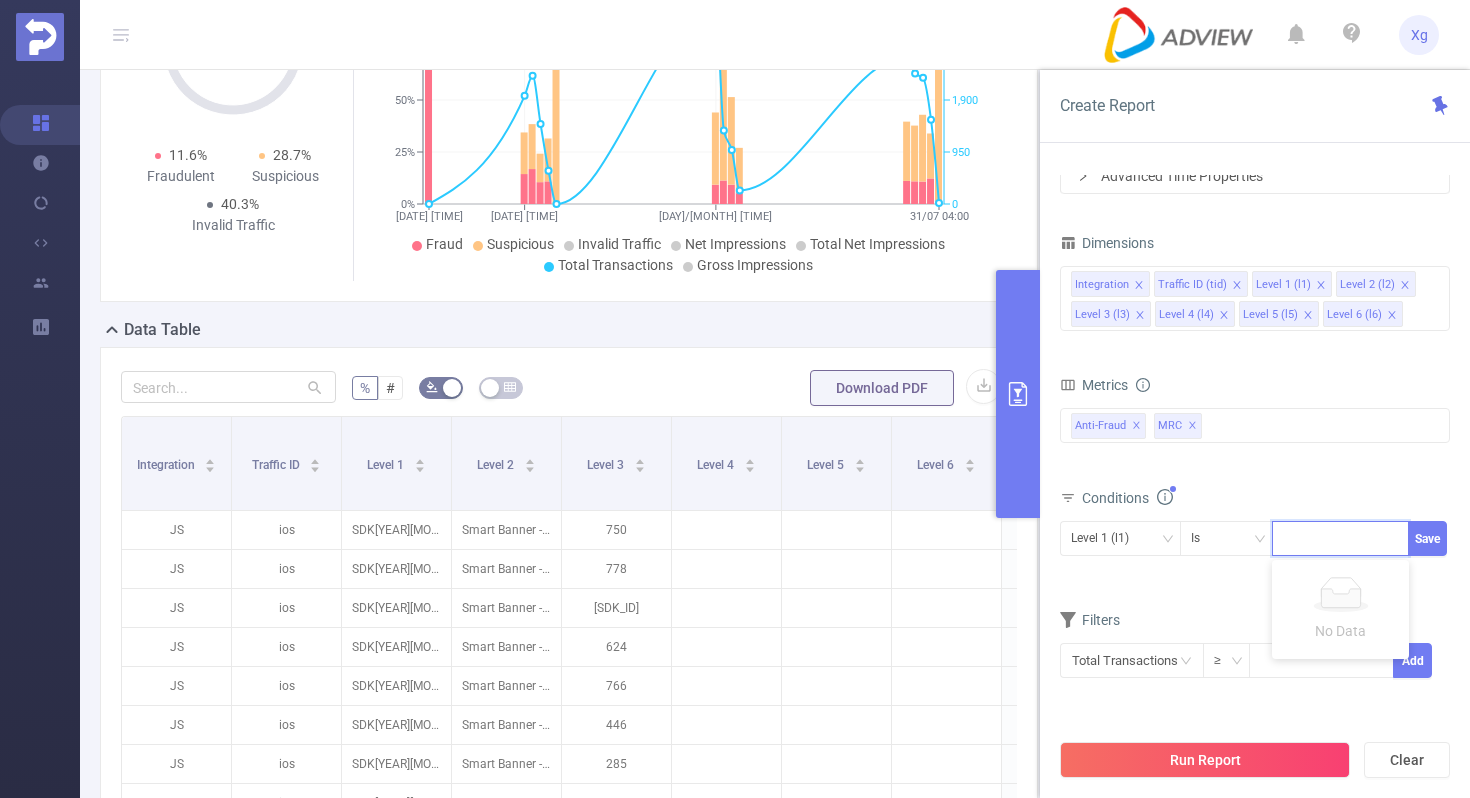 paste on "[SDK_ID]" 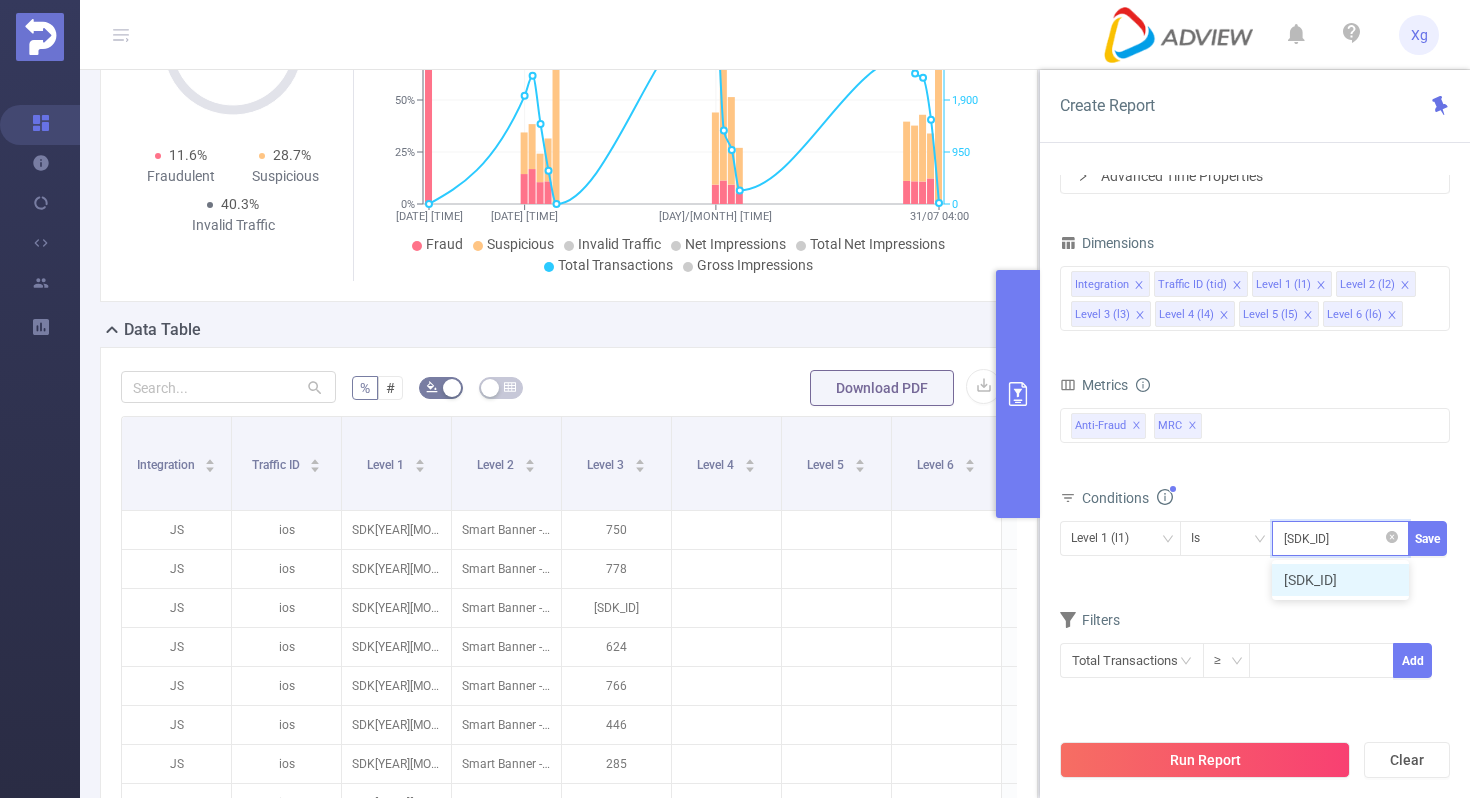 scroll, scrollTop: 0, scrollLeft: 93, axis: horizontal 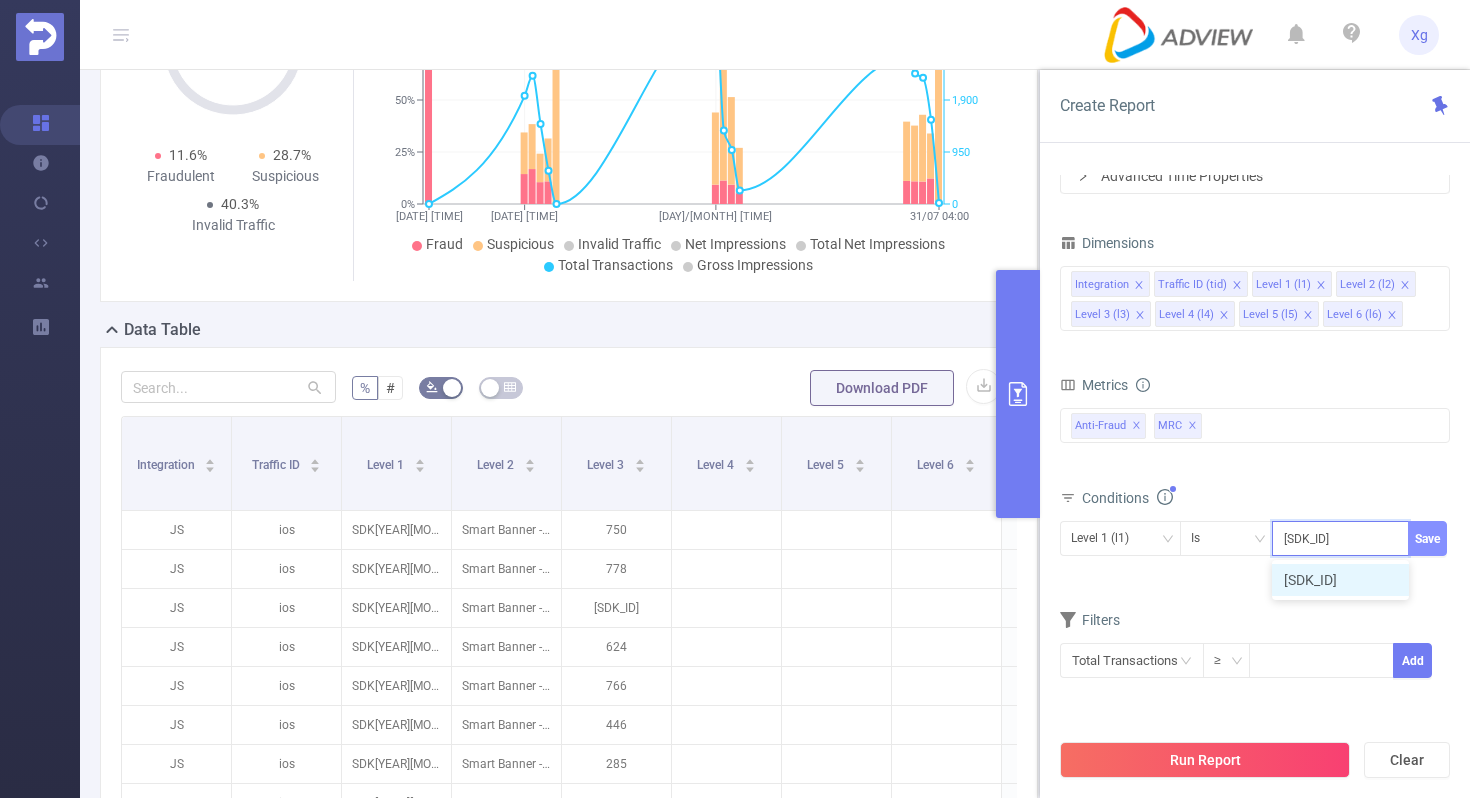 type on "[SDK_ID]" 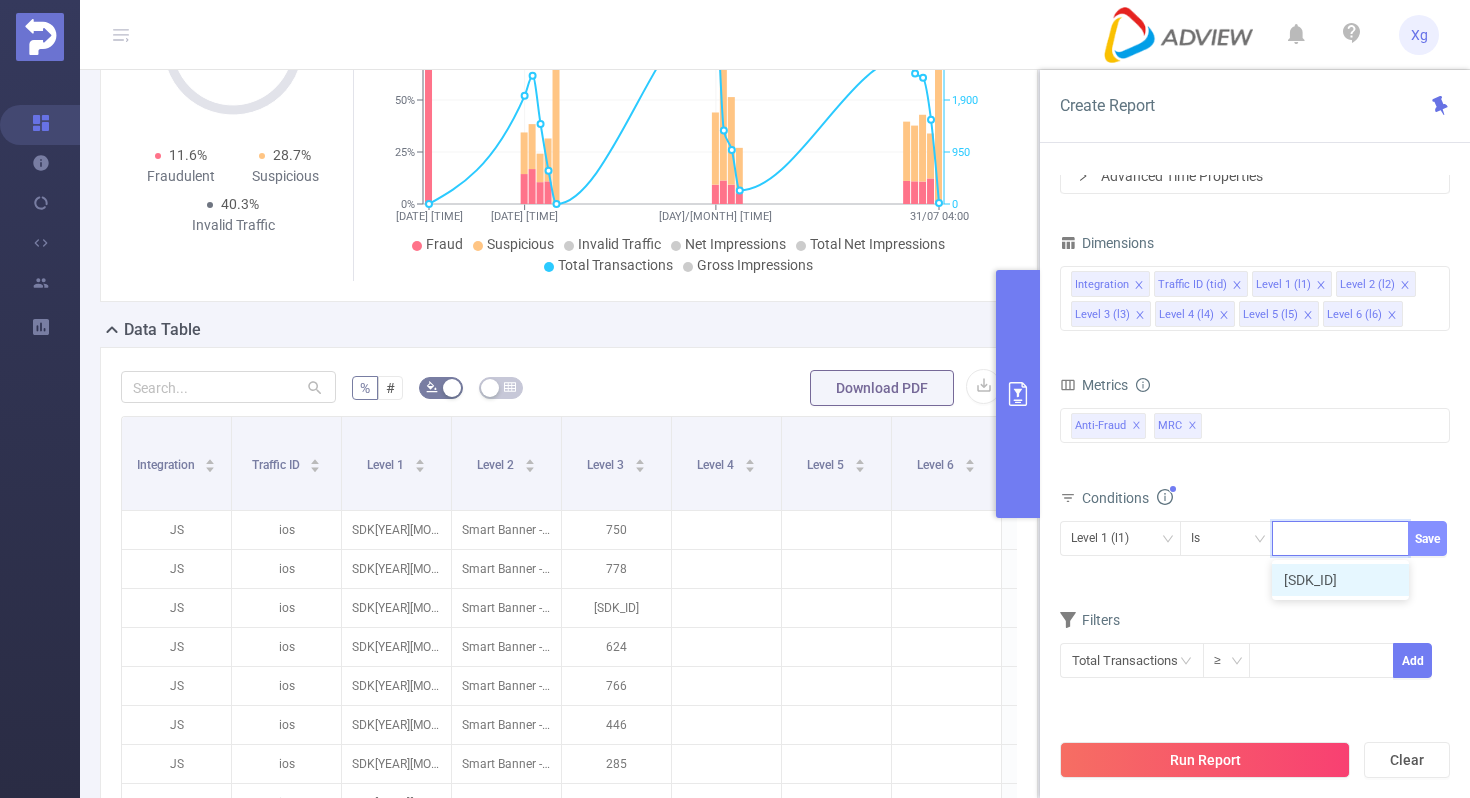 scroll, scrollTop: 0, scrollLeft: 0, axis: both 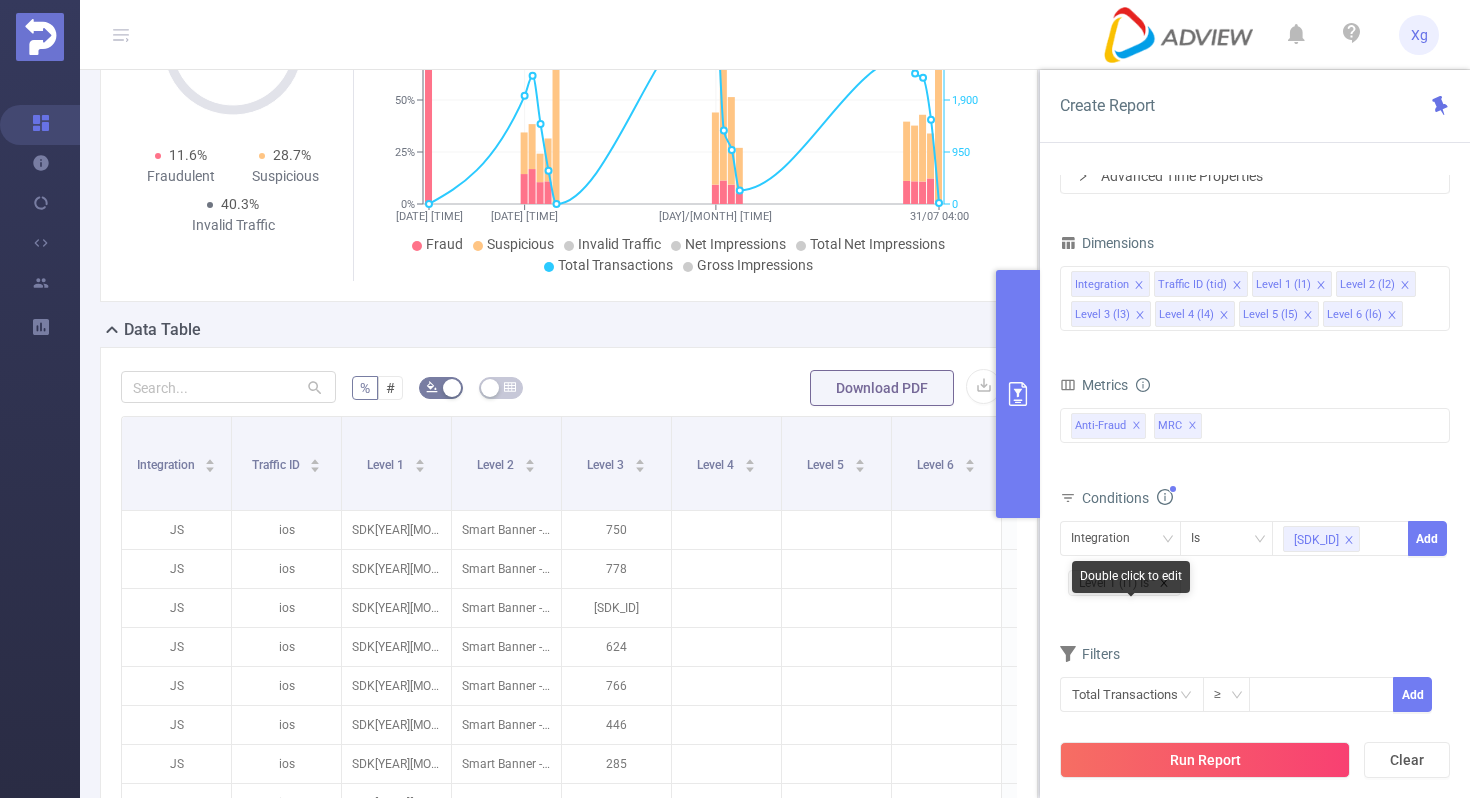 click 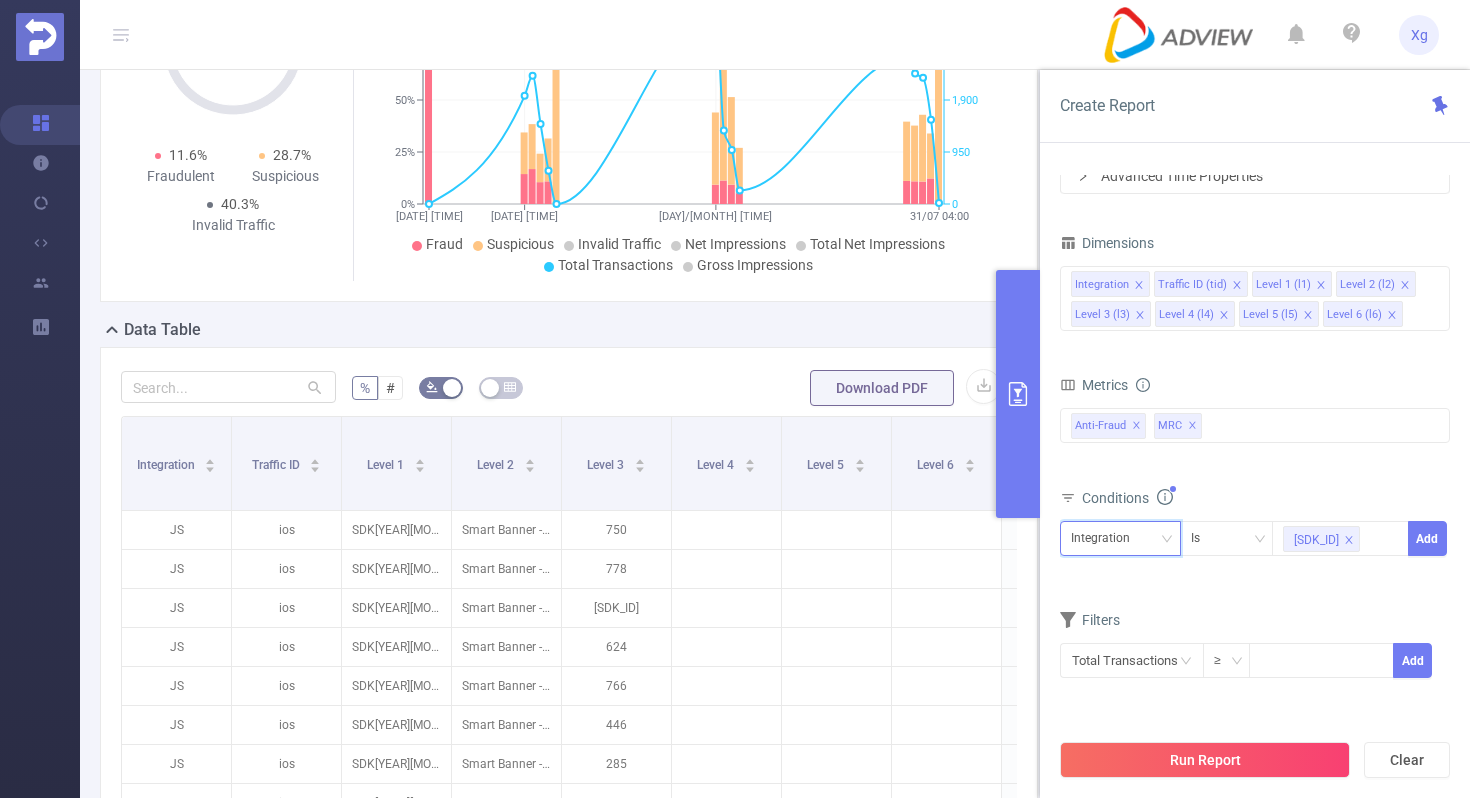 click on "Integration" at bounding box center [1107, 538] 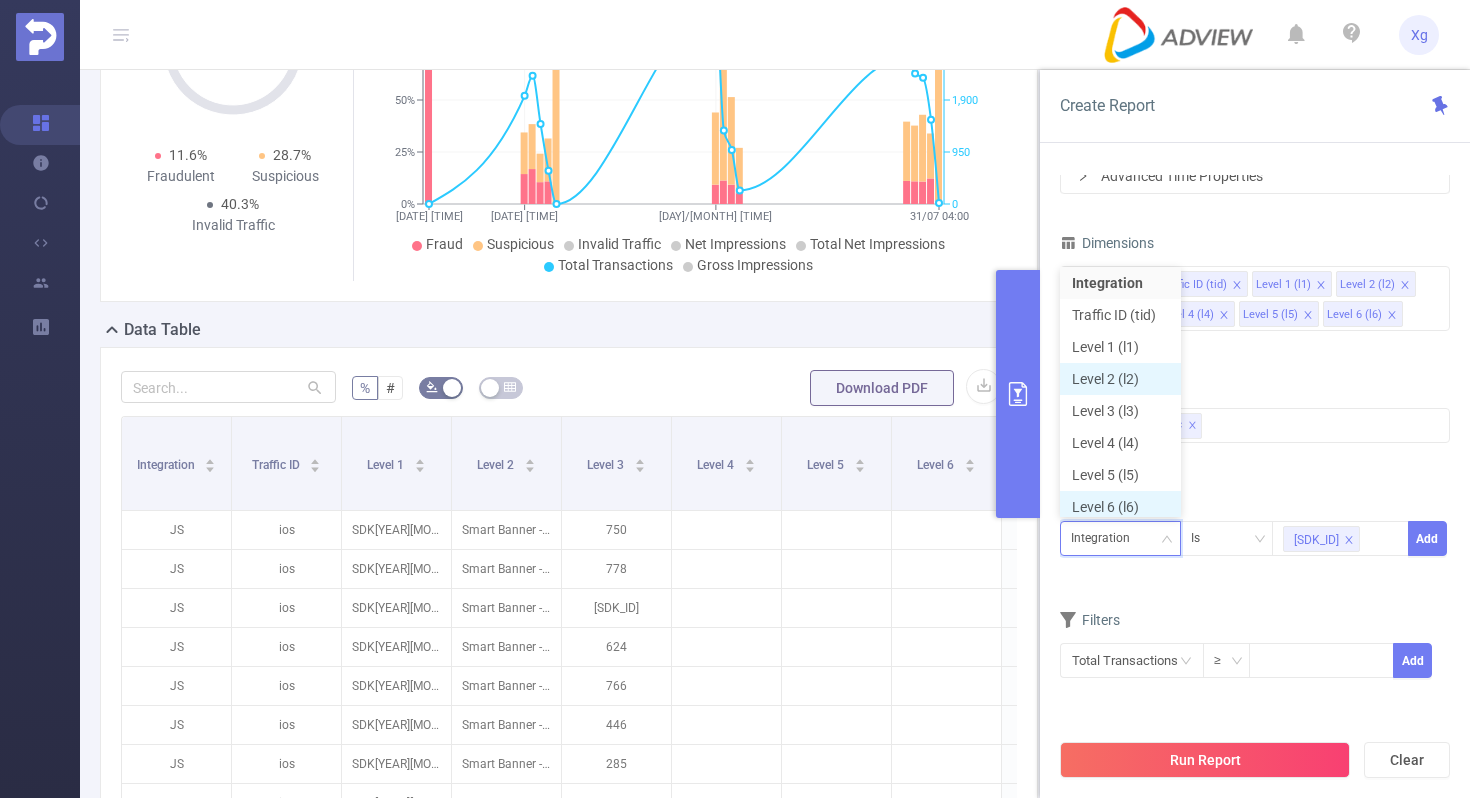 scroll, scrollTop: 10, scrollLeft: 0, axis: vertical 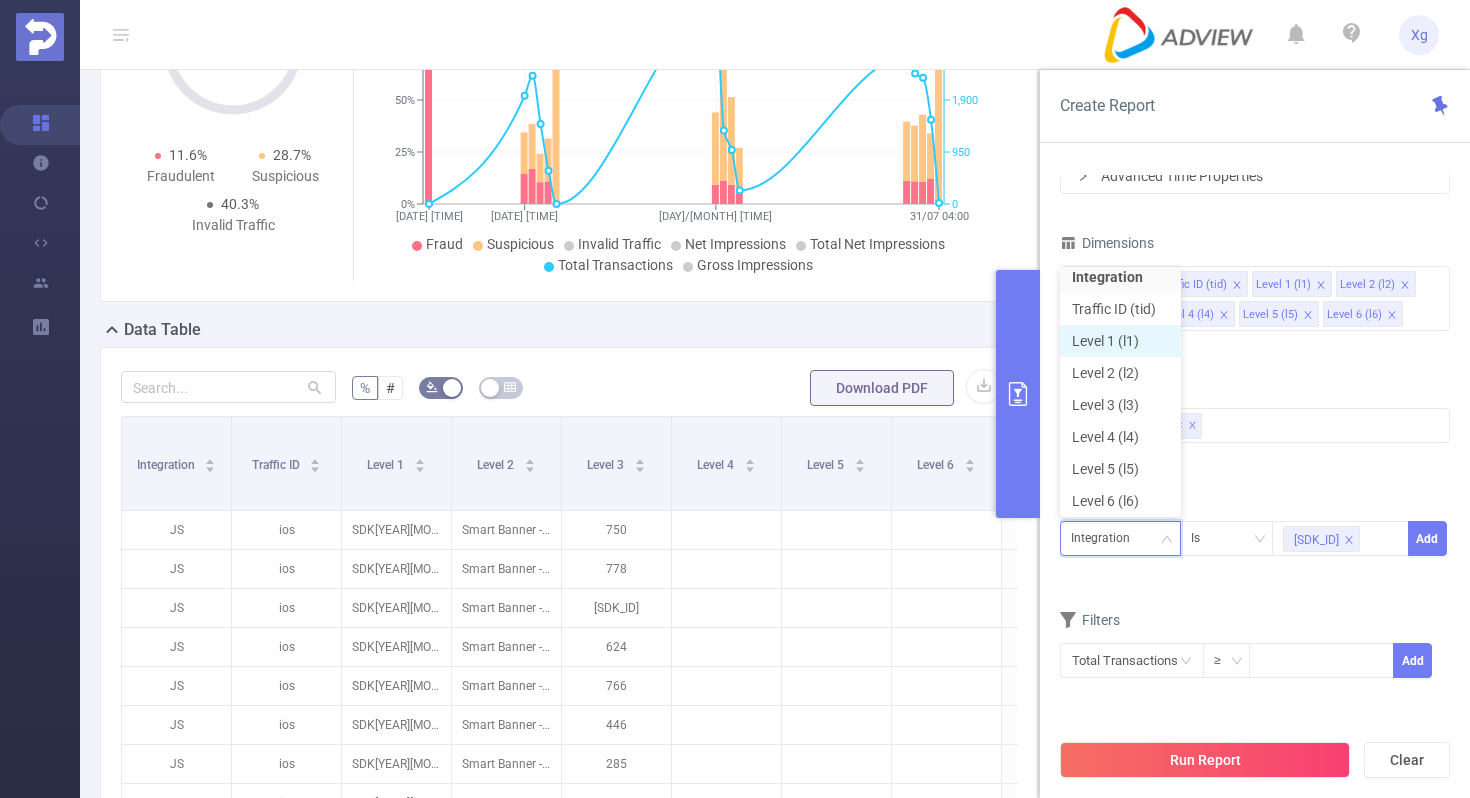 click on "Level 1 (l1)" at bounding box center (1120, 341) 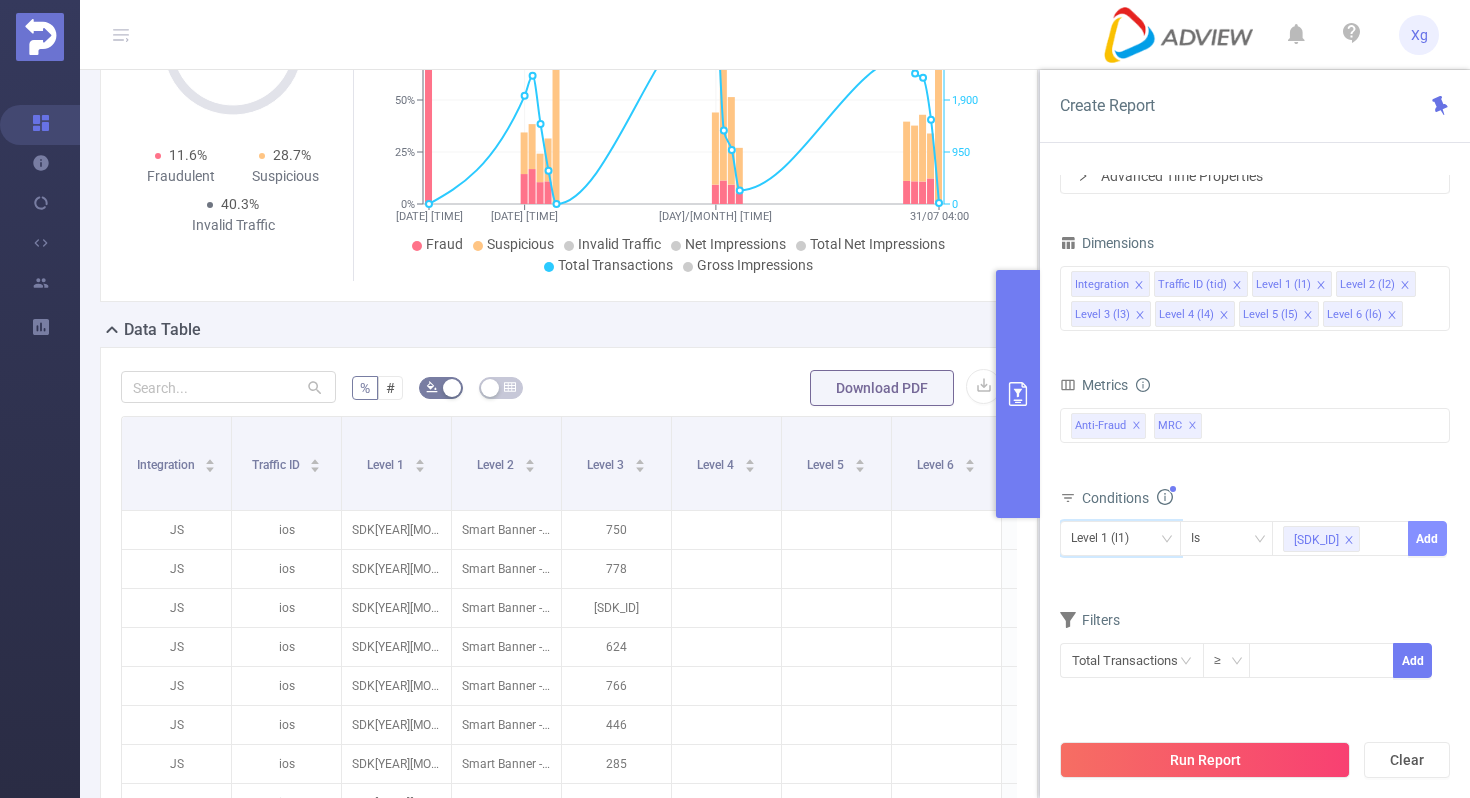 click on "Add" at bounding box center [1427, 538] 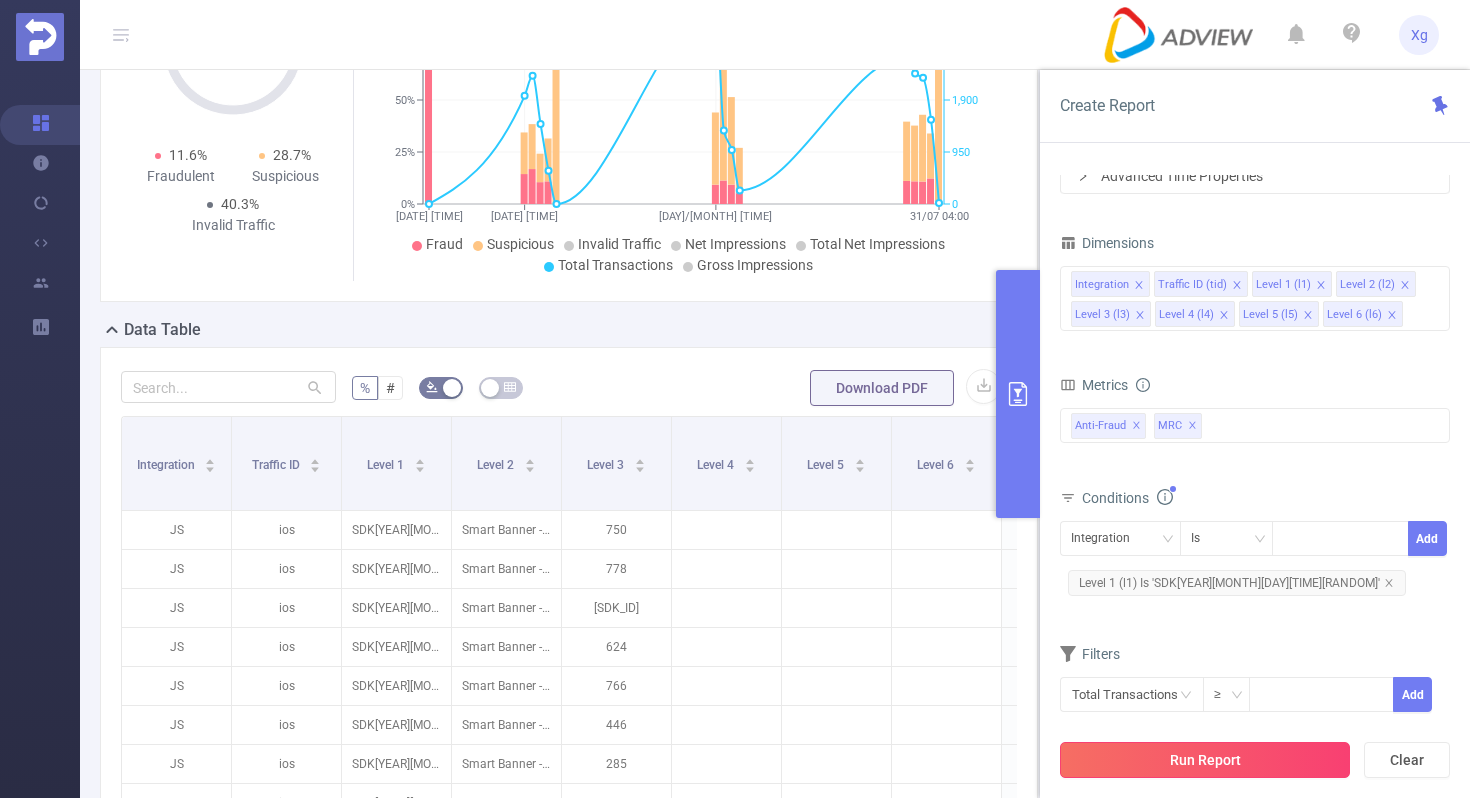 click on "Run Report" at bounding box center (1205, 760) 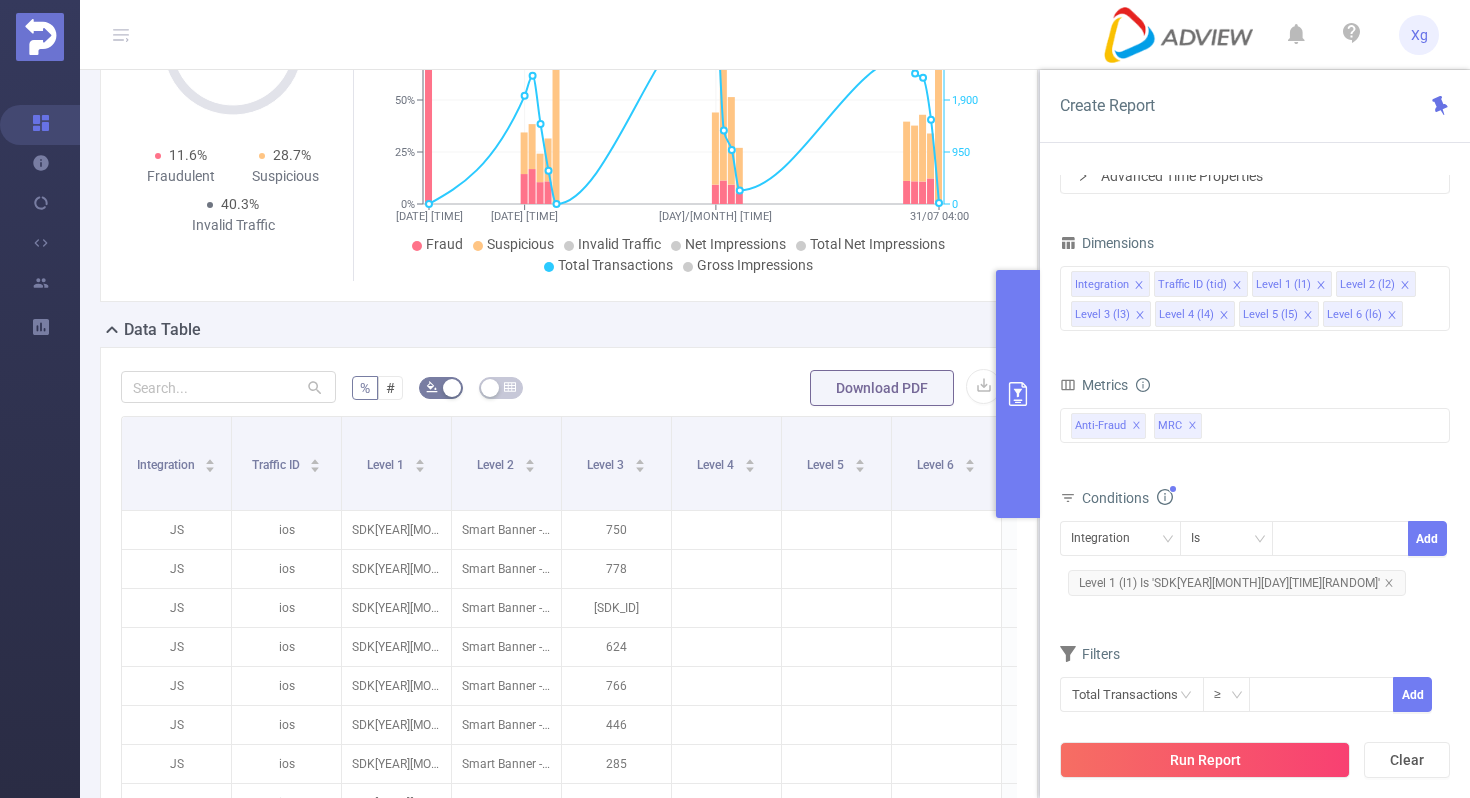 scroll, scrollTop: 301, scrollLeft: 0, axis: vertical 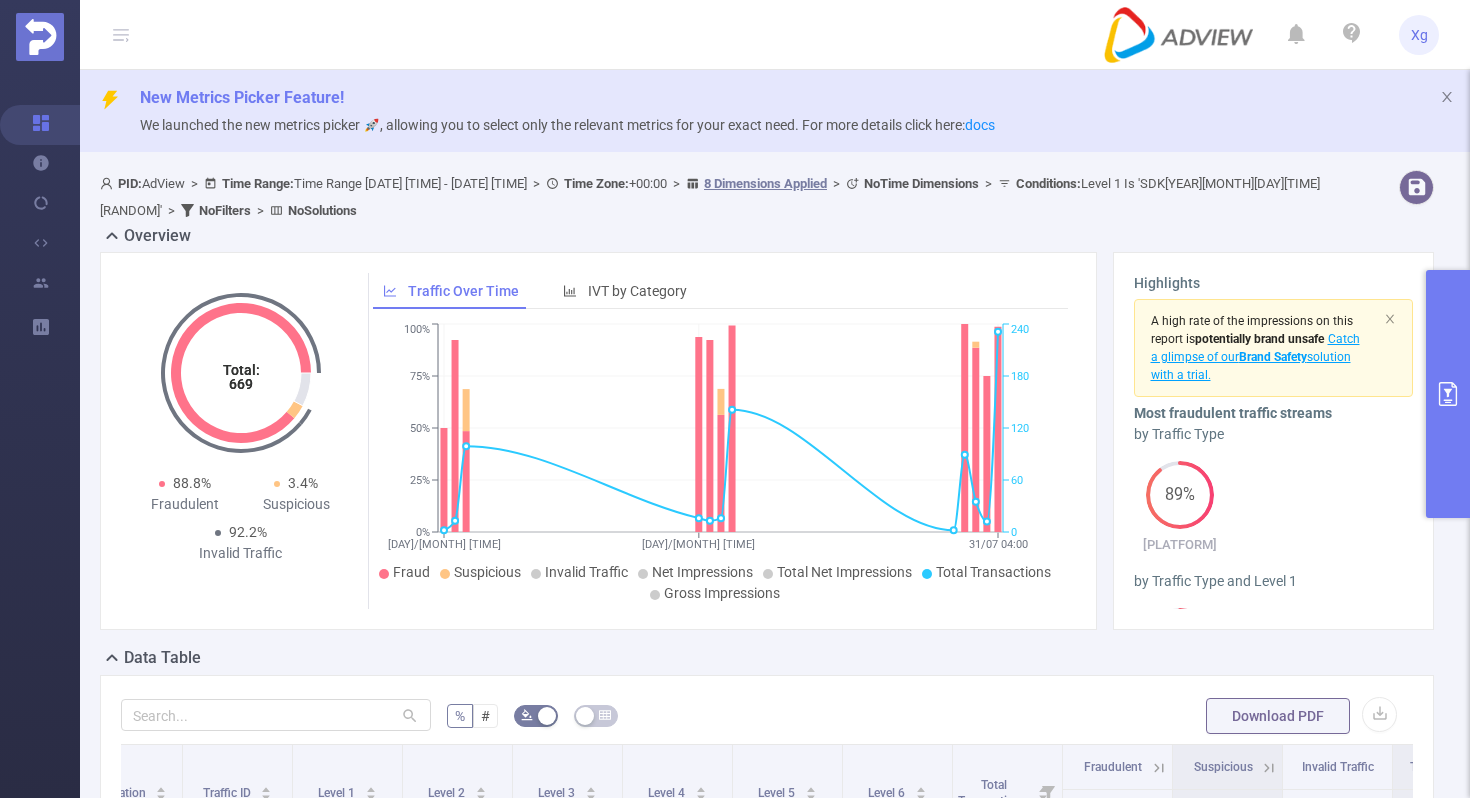 click at bounding box center [1448, 394] 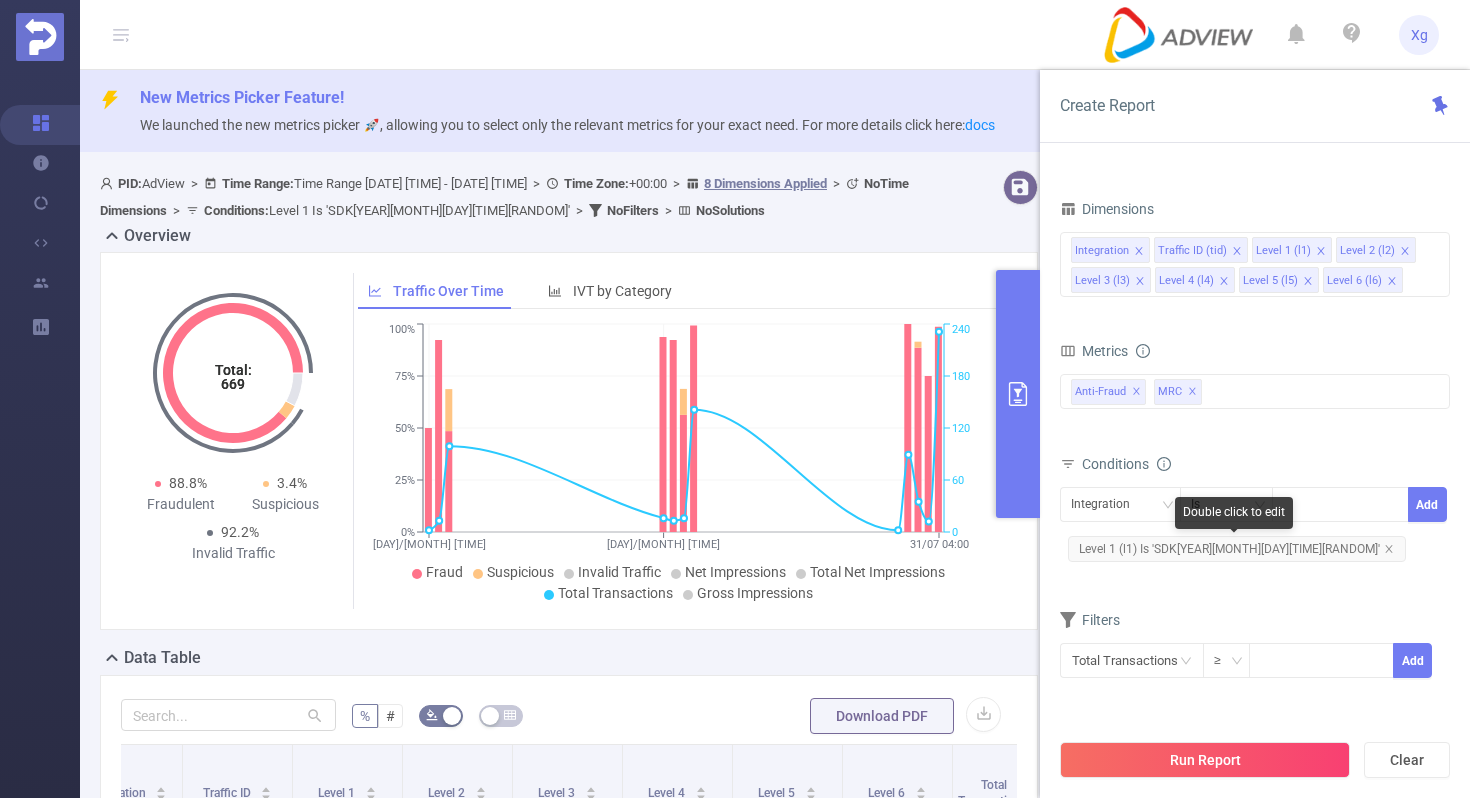 click on "Level 1 (l1) Is 'SDK[YEAR][MONTH][DAY][TIME][RANDOM]'" at bounding box center [1237, 549] 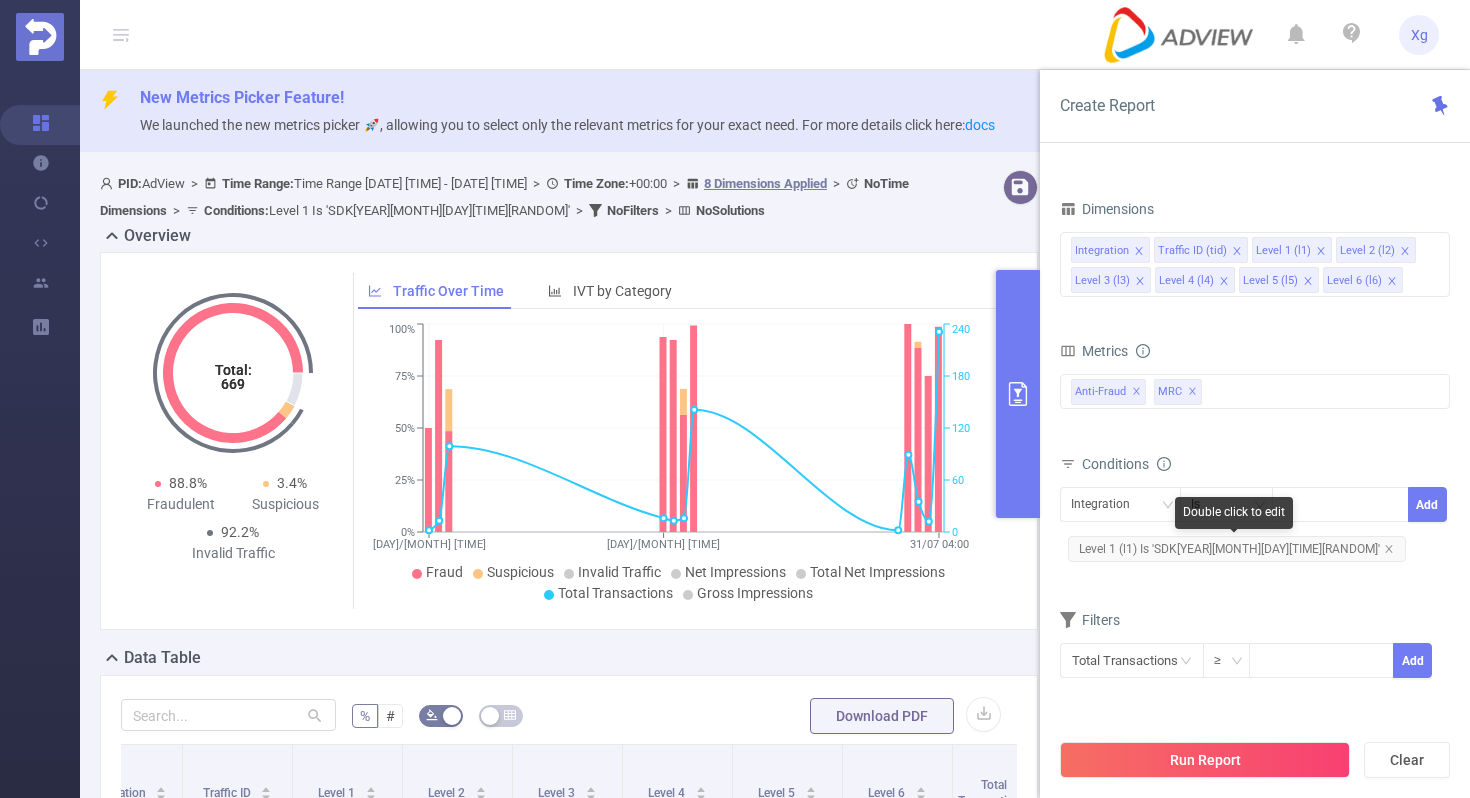 click on "Level 1 (l1) Is 'SDK[YEAR][MONTH][DAY][TIME][RANDOM]'" at bounding box center (1237, 549) 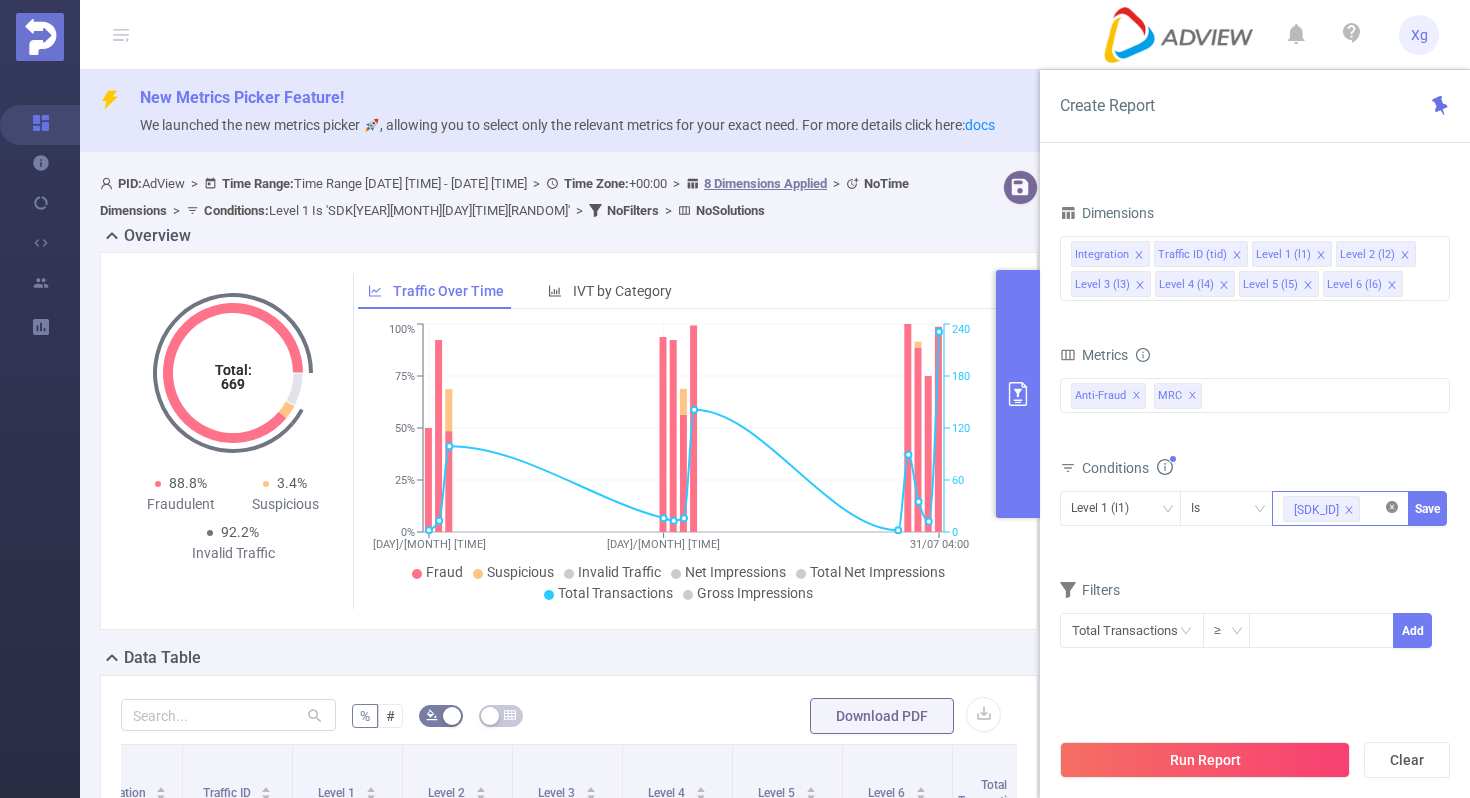click 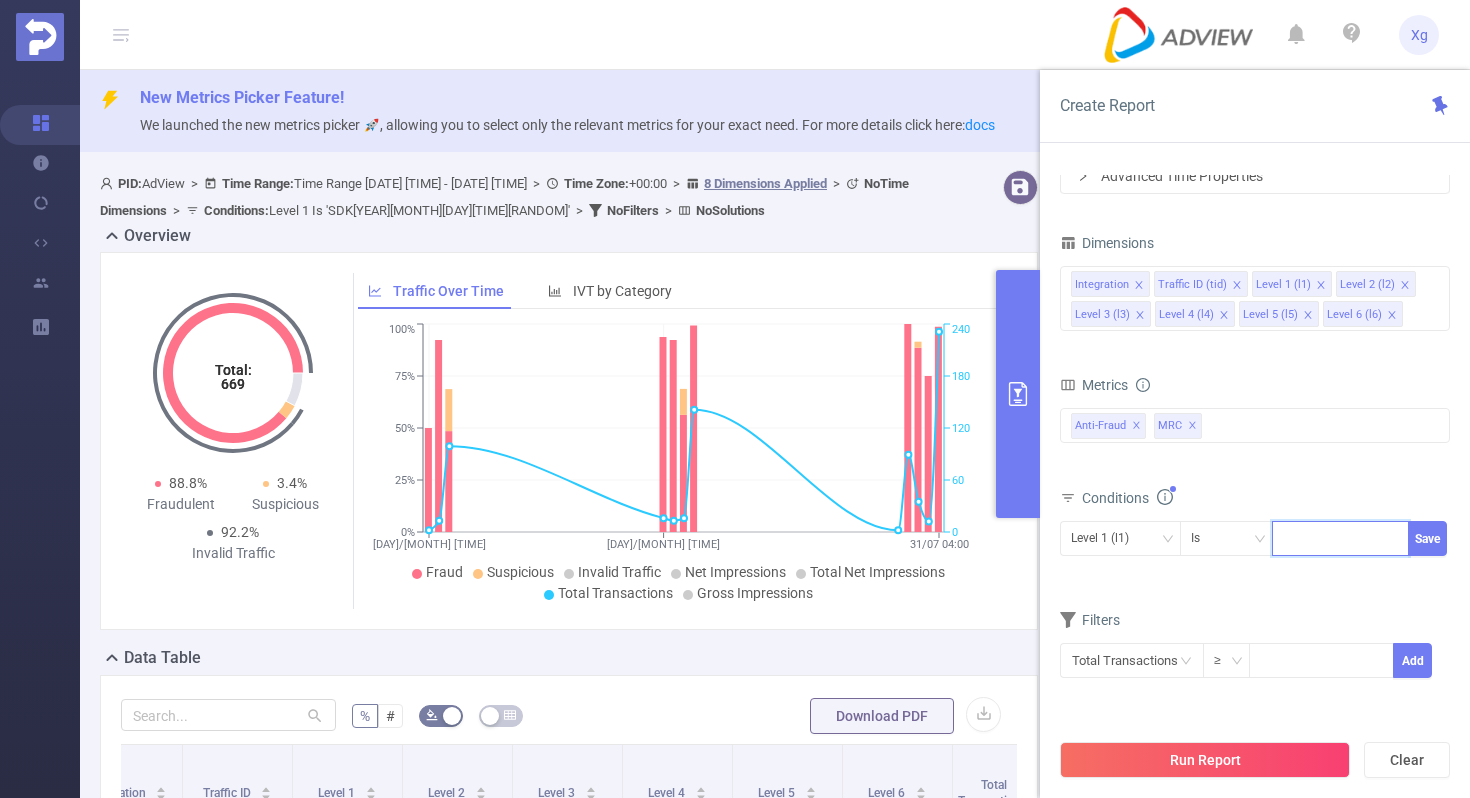 paste on "SDK[YEAR][MONTH][DAY][TIME][RANDOM]" 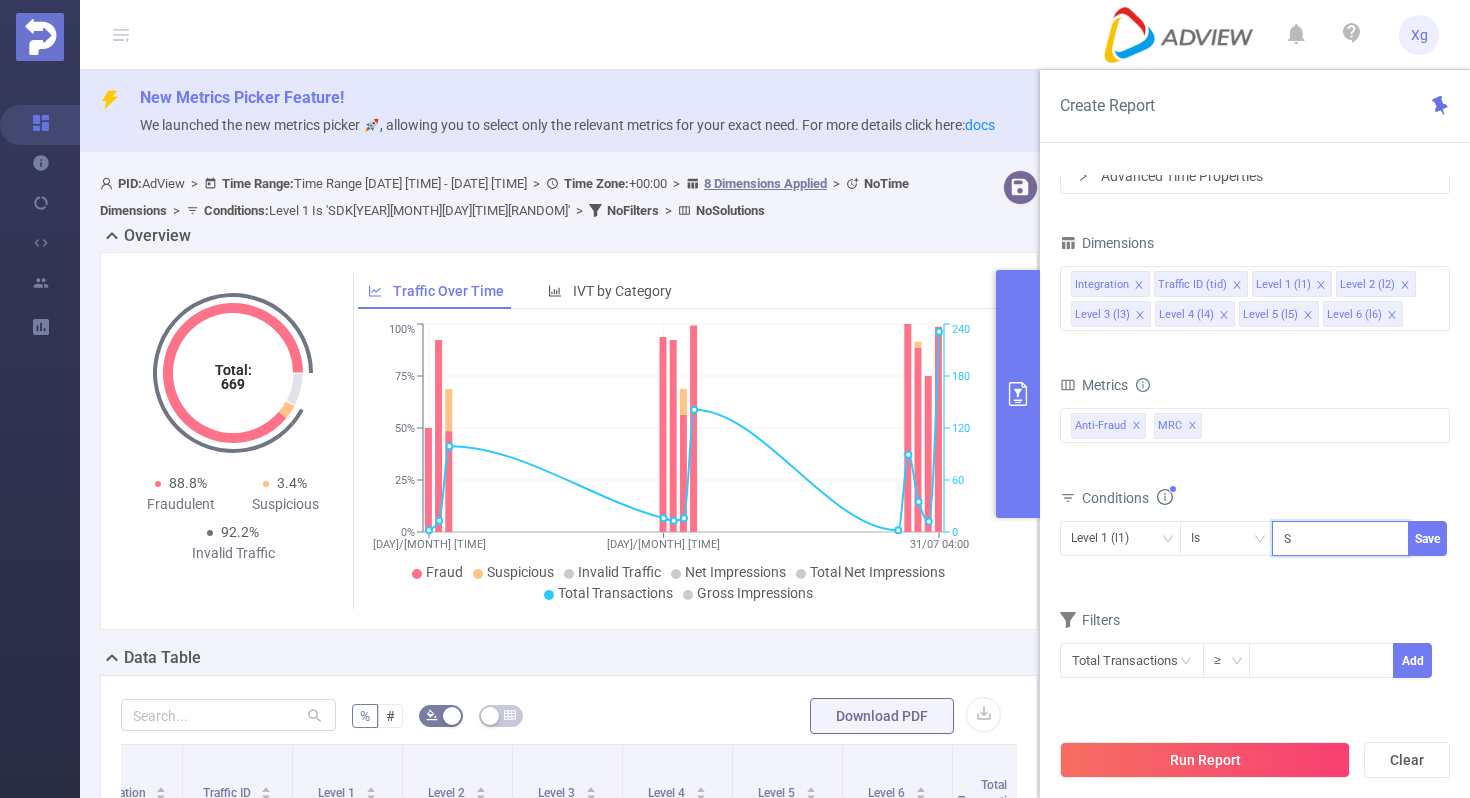 scroll, scrollTop: 0, scrollLeft: 100, axis: horizontal 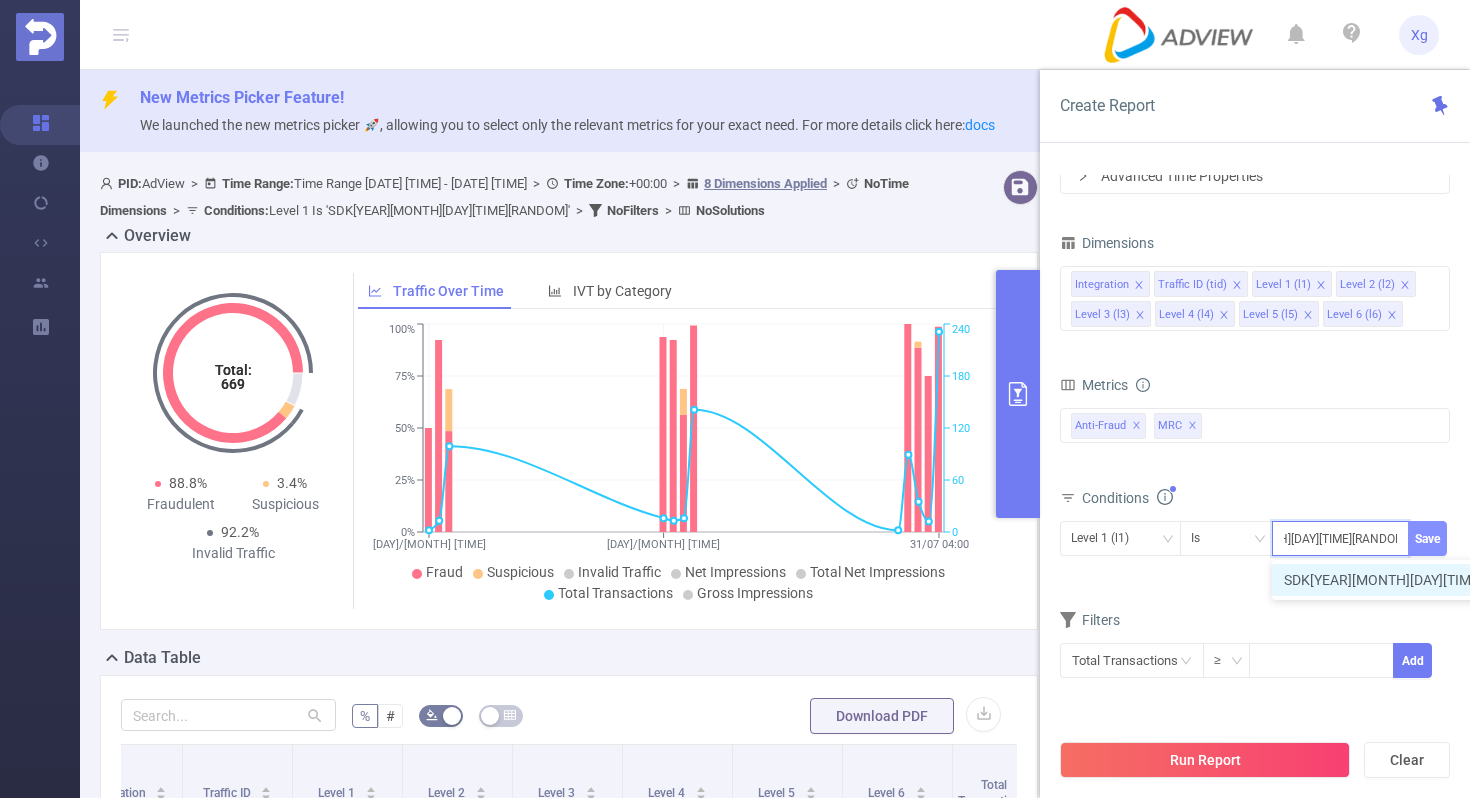type on "SDK[YEAR][MONTH][DAY][TIME][RANDOM]" 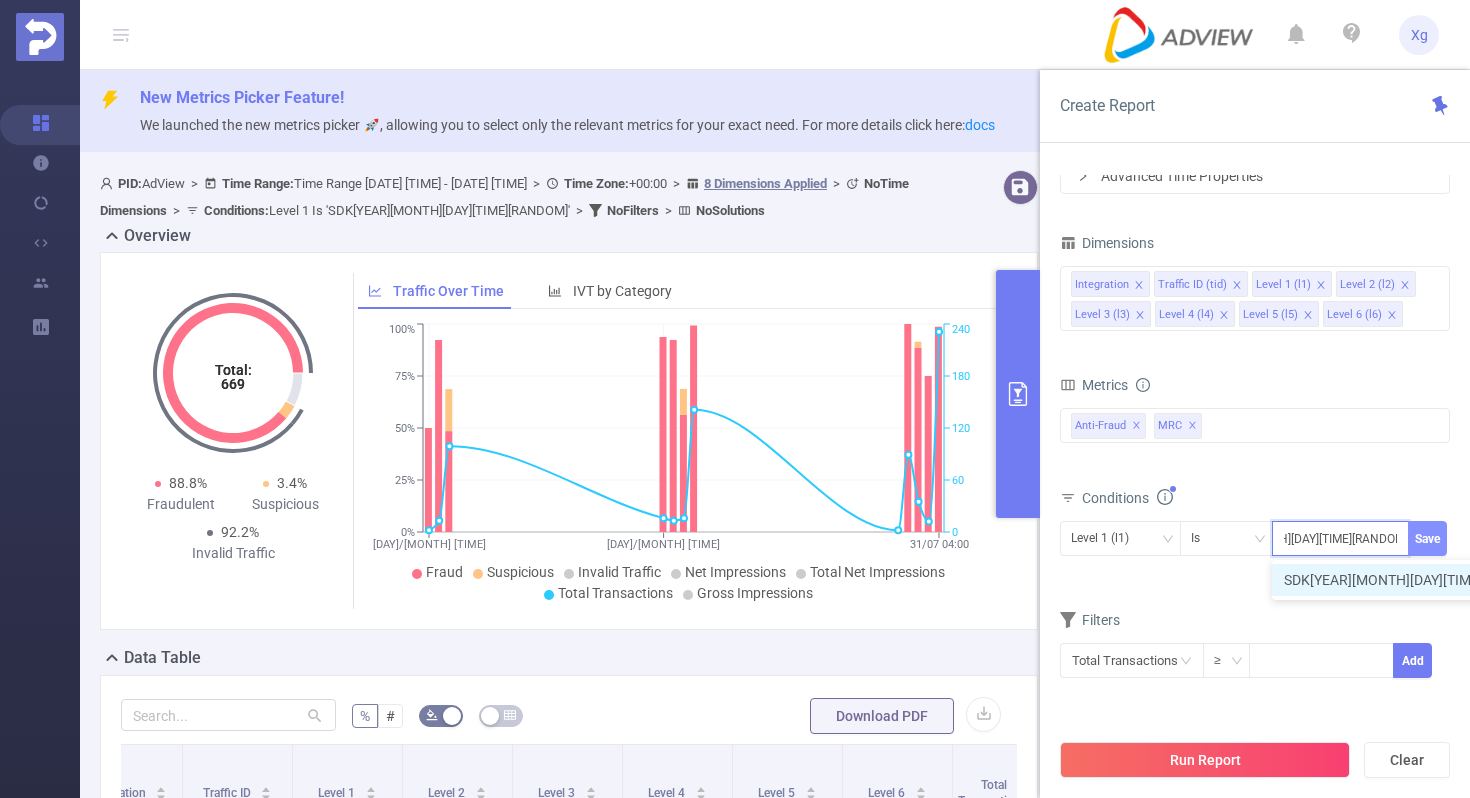 click on "Save" at bounding box center (1427, 538) 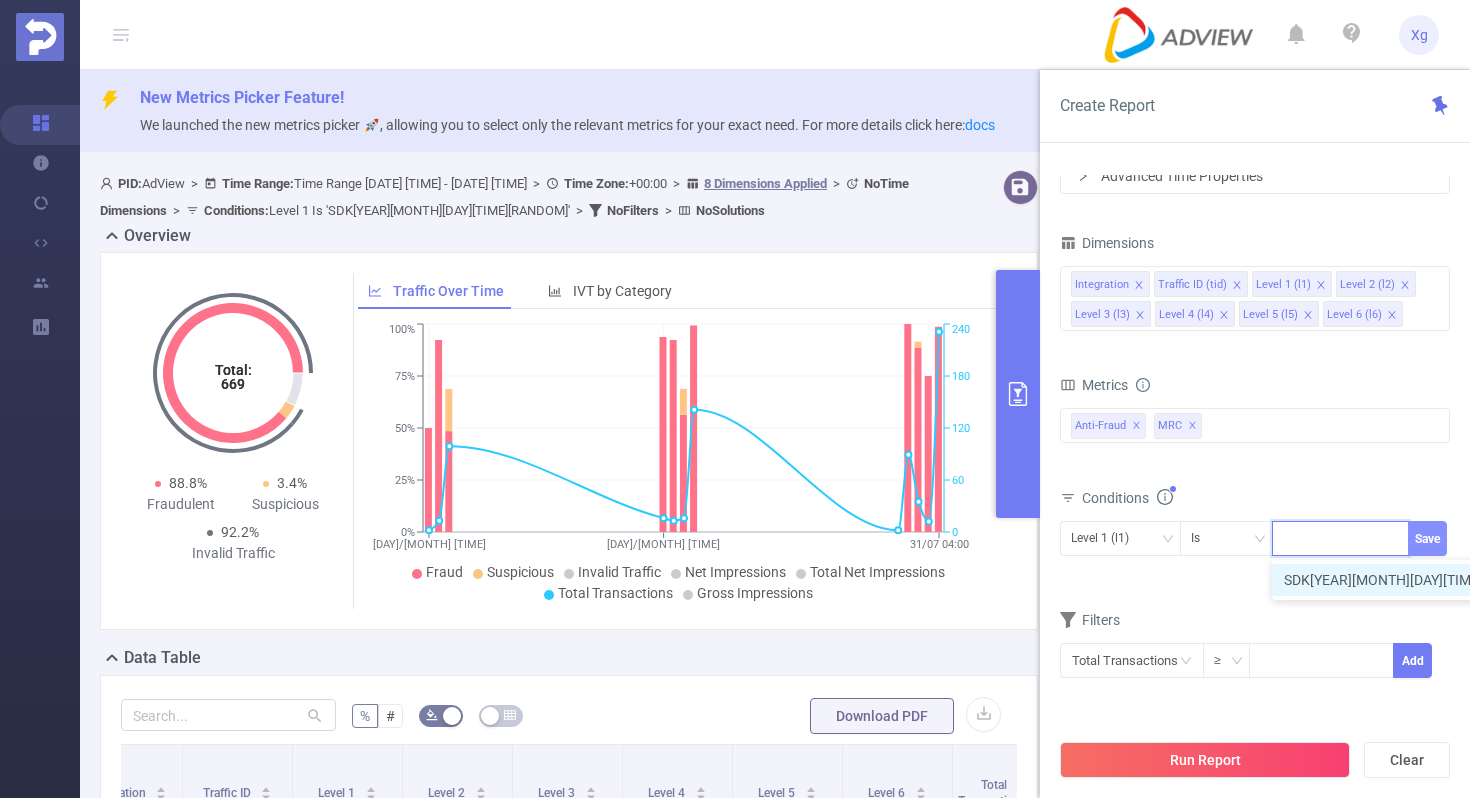 scroll, scrollTop: 0, scrollLeft: 0, axis: both 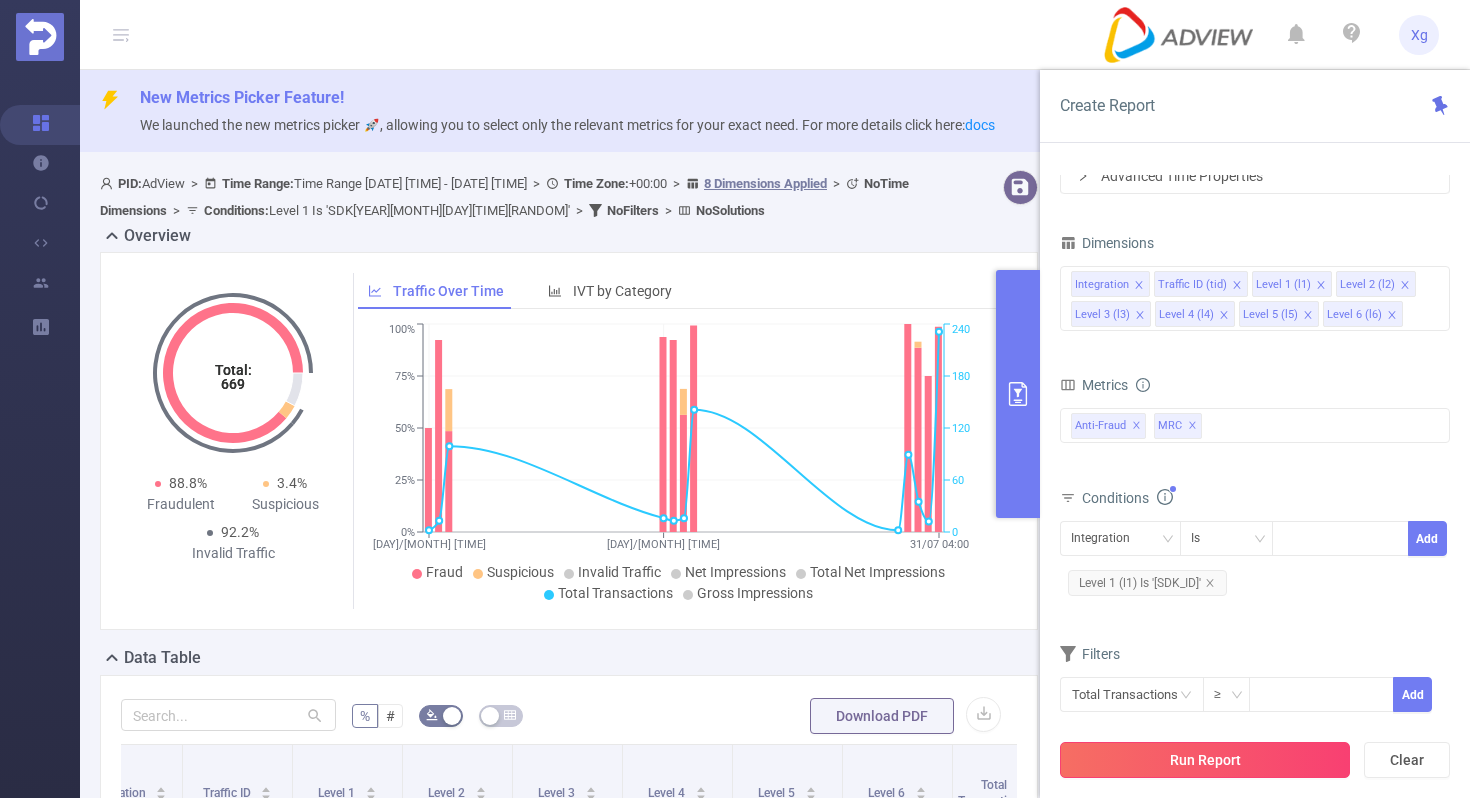 click on "Run Report" at bounding box center (1205, 760) 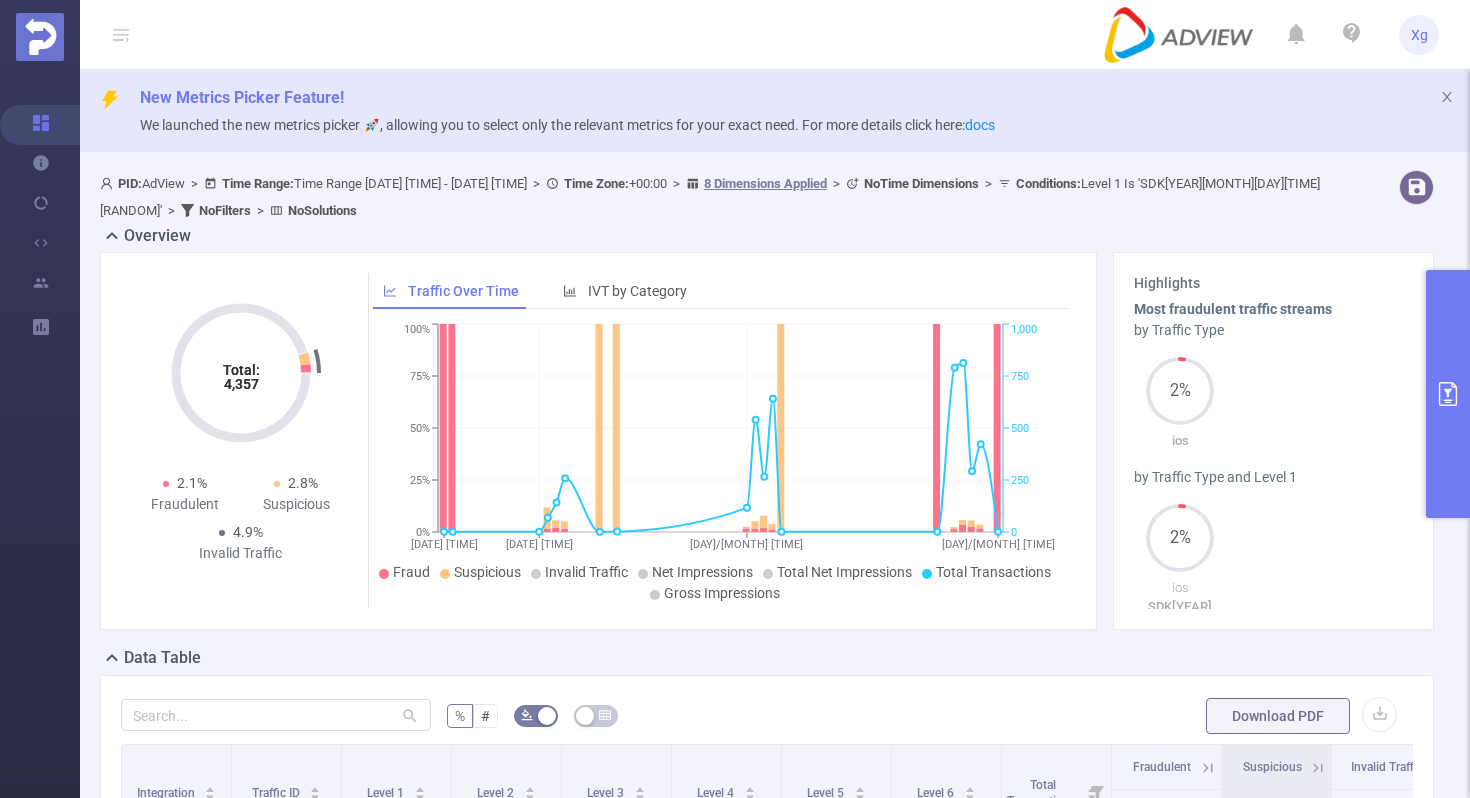 click at bounding box center [1448, 394] 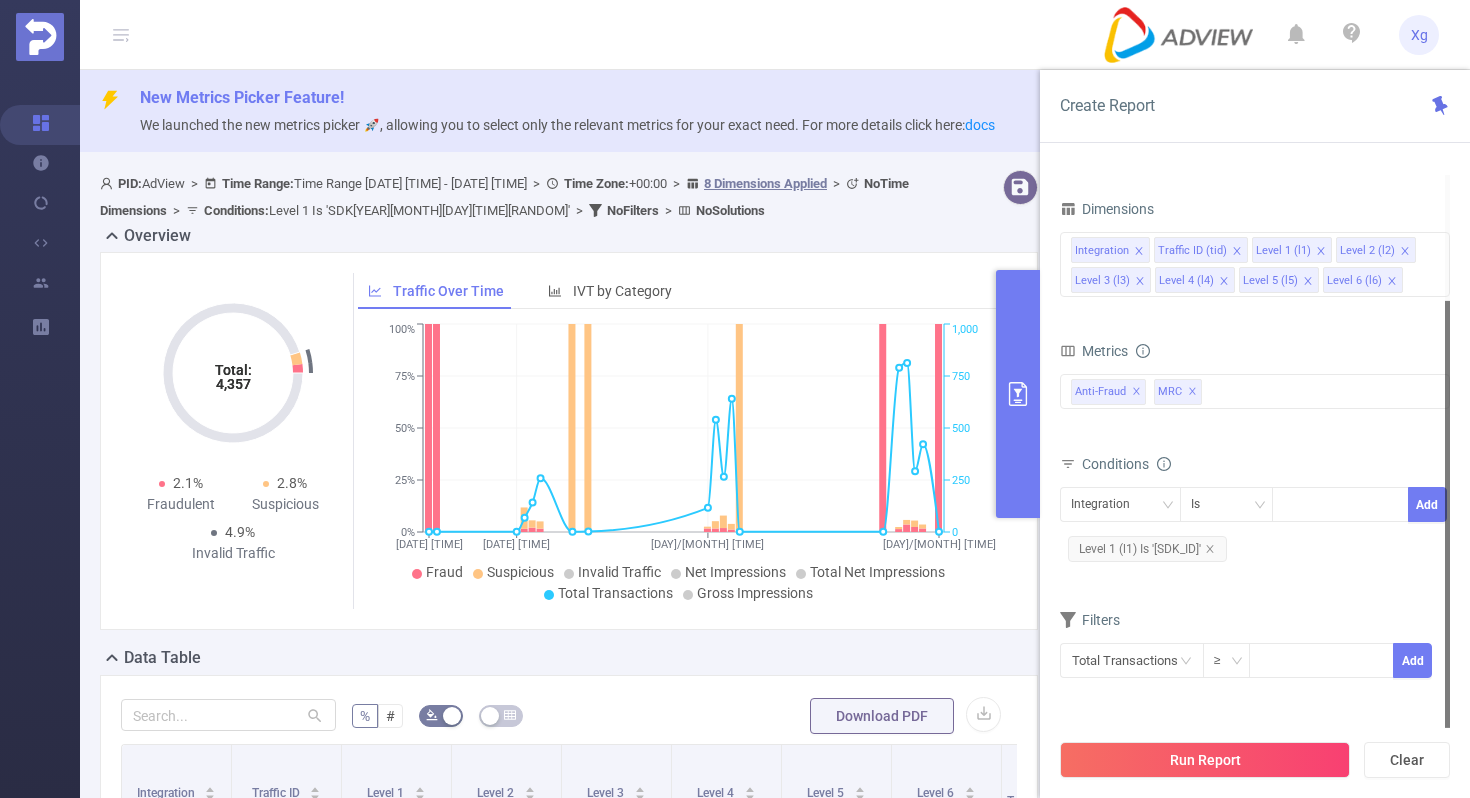 click on "Level 1 (l1) Is '[SDK_ID]'" at bounding box center (1147, 549) 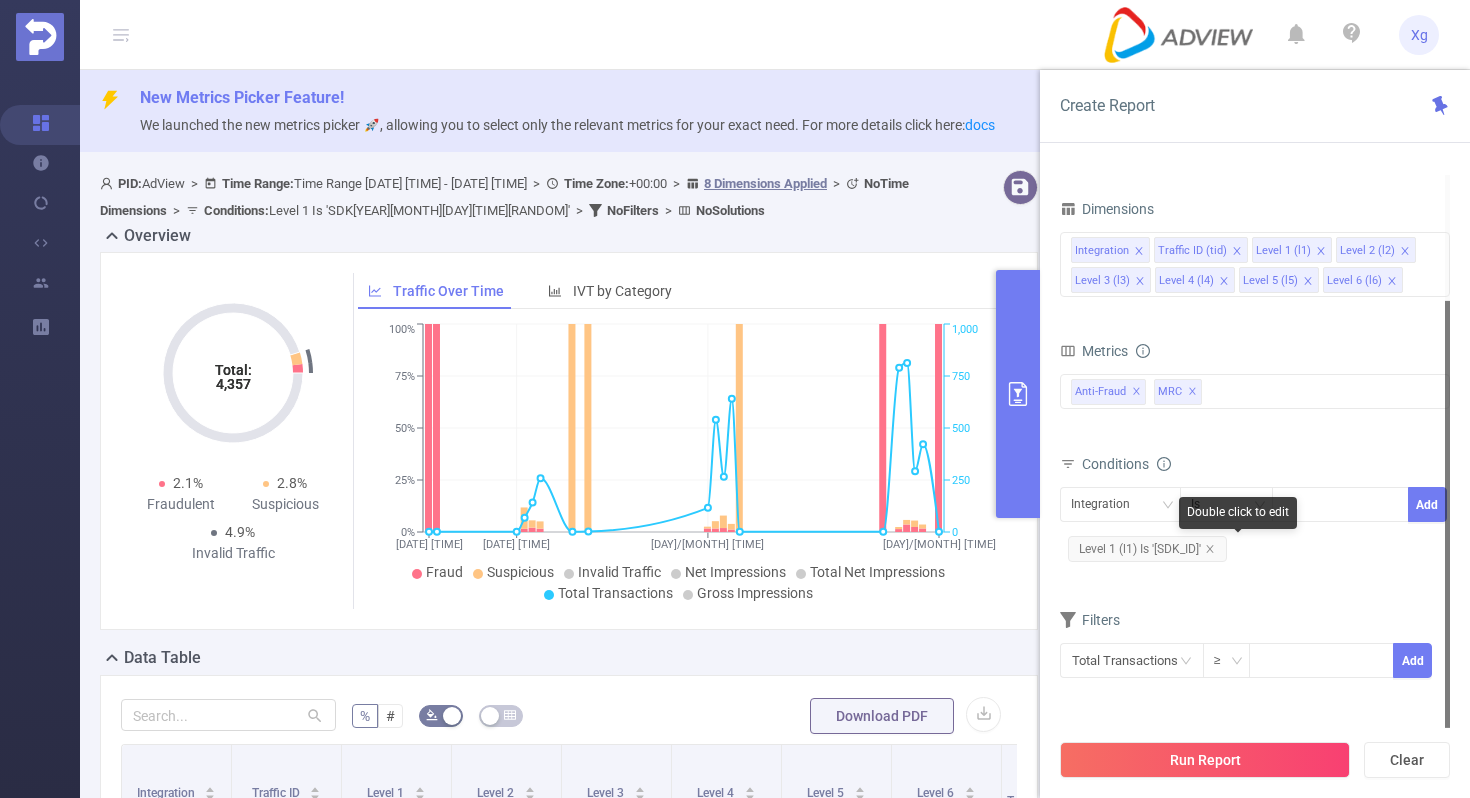 click on "Level 1 (l1) Is '[SDK_ID]'" at bounding box center (1147, 549) 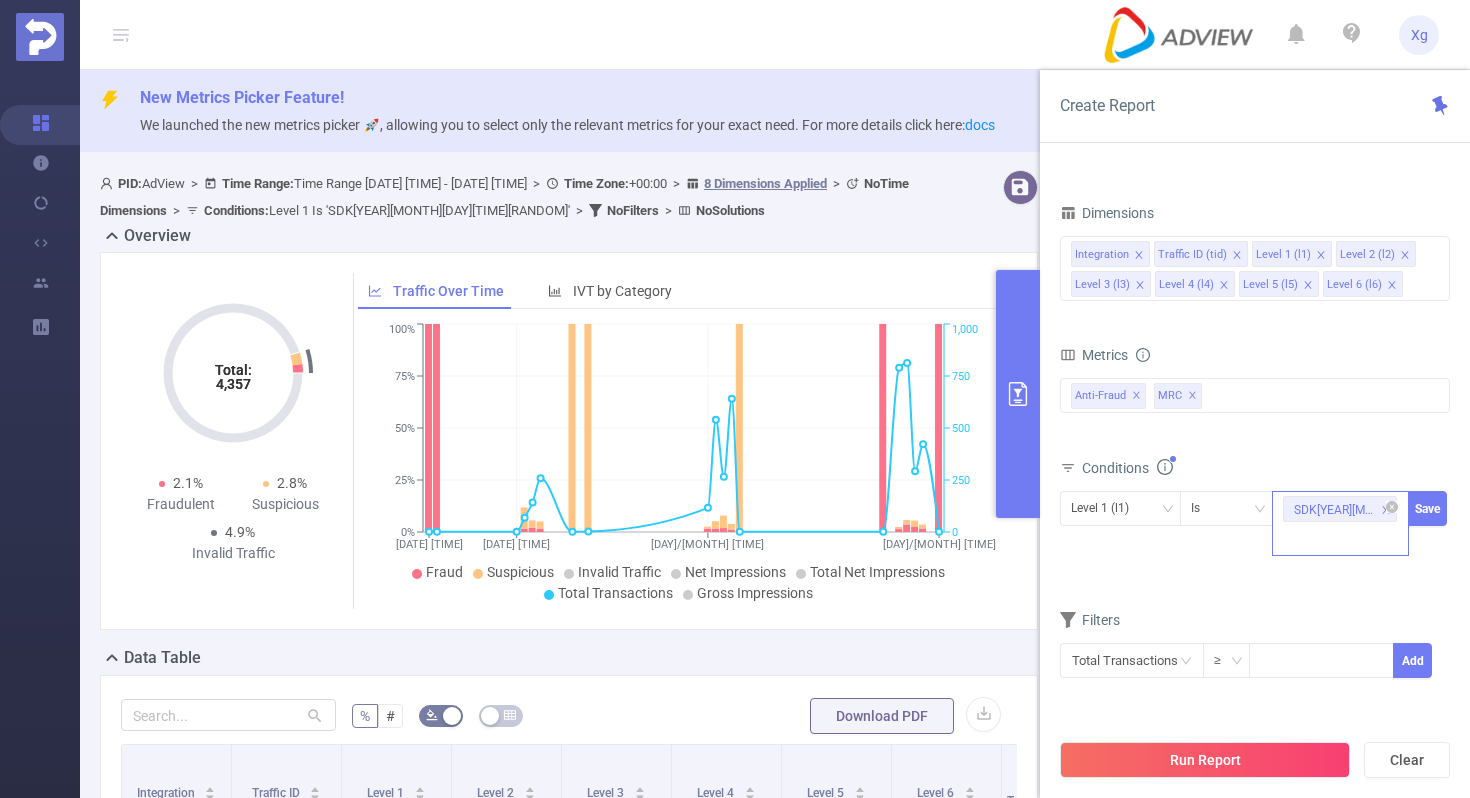 click on "SDK[YEAR][MONTH][DAY][TIME][RANDOM]" at bounding box center (1339, 509) 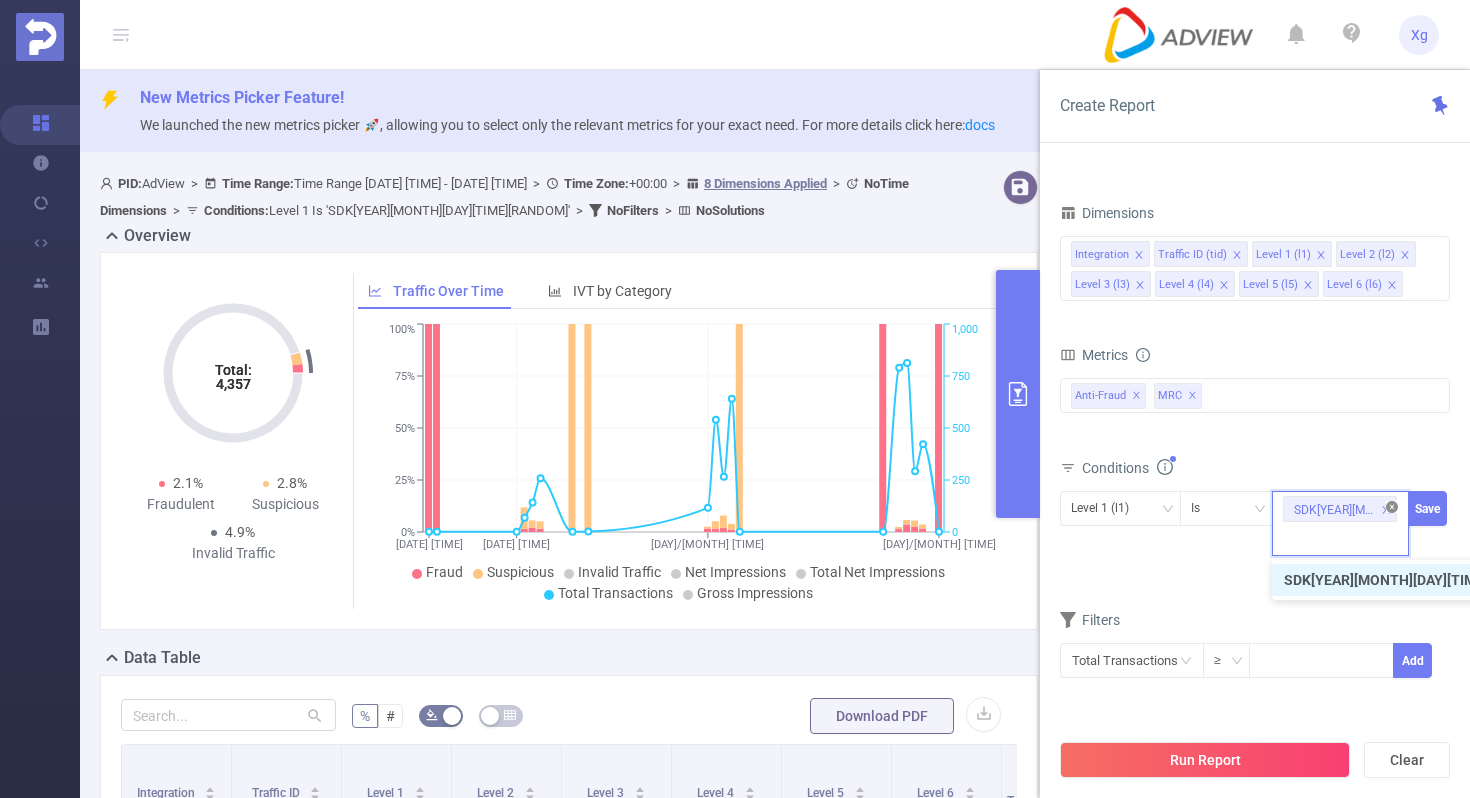 click 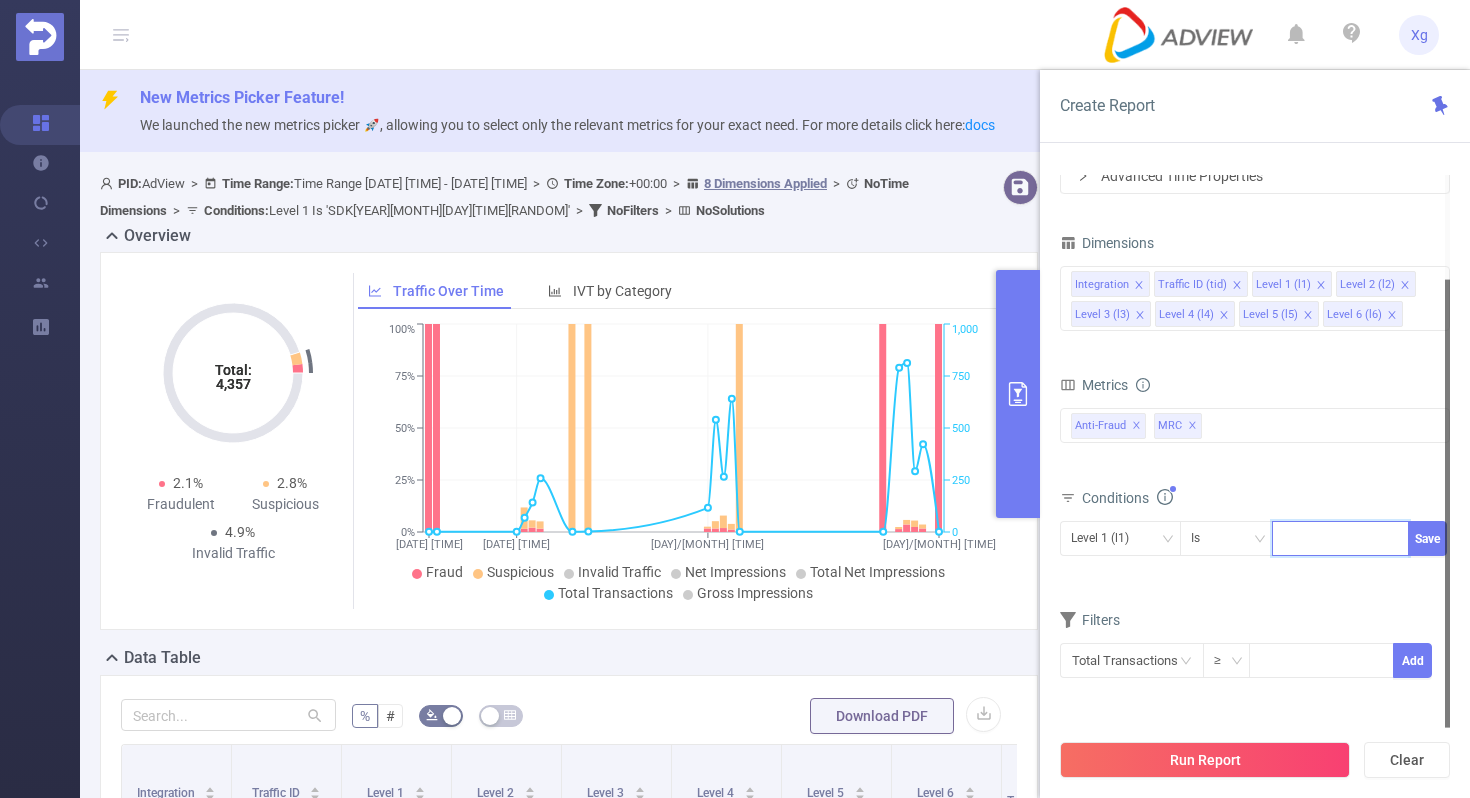 click on "Conditions" at bounding box center (1255, 500) 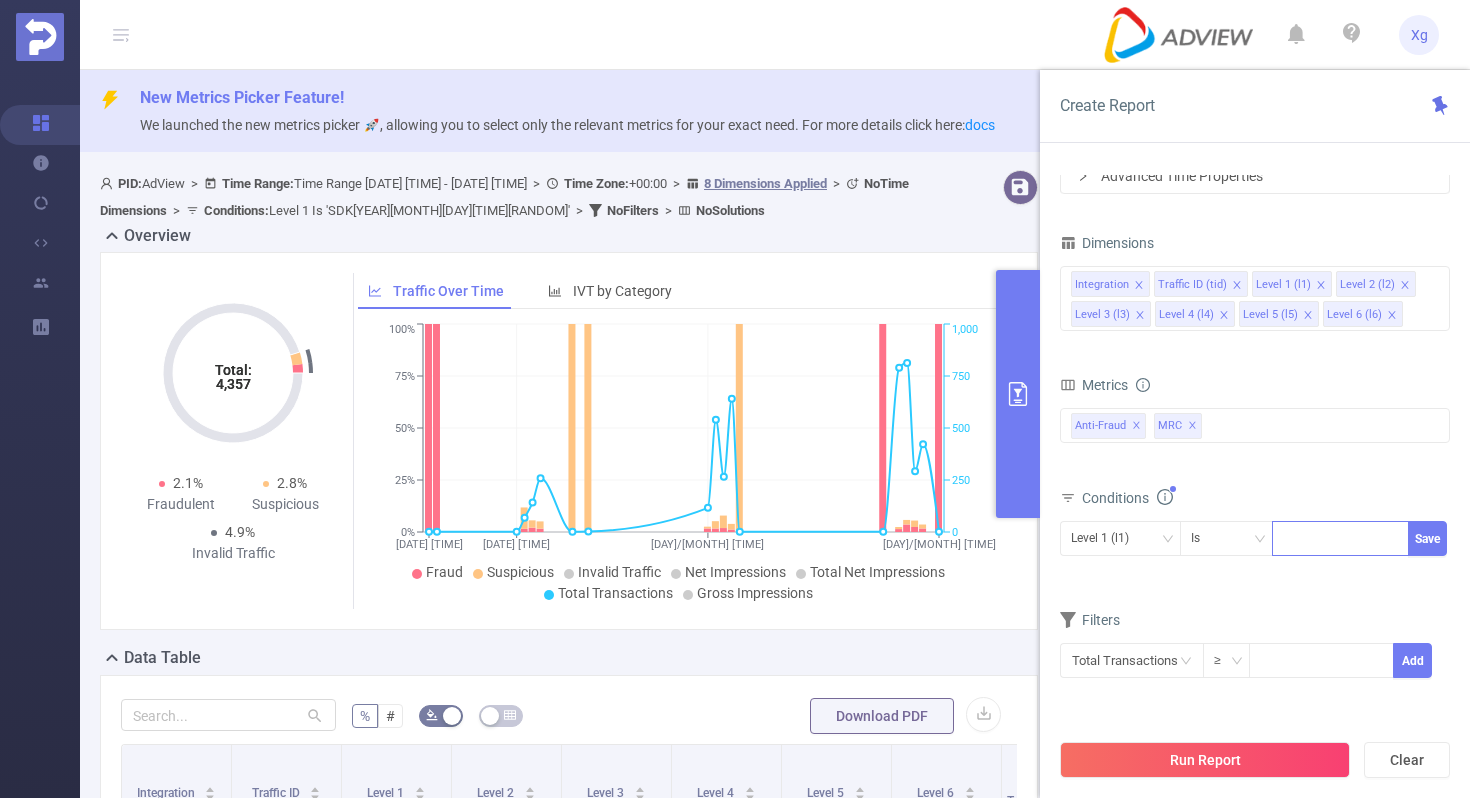 click at bounding box center (1340, 538) 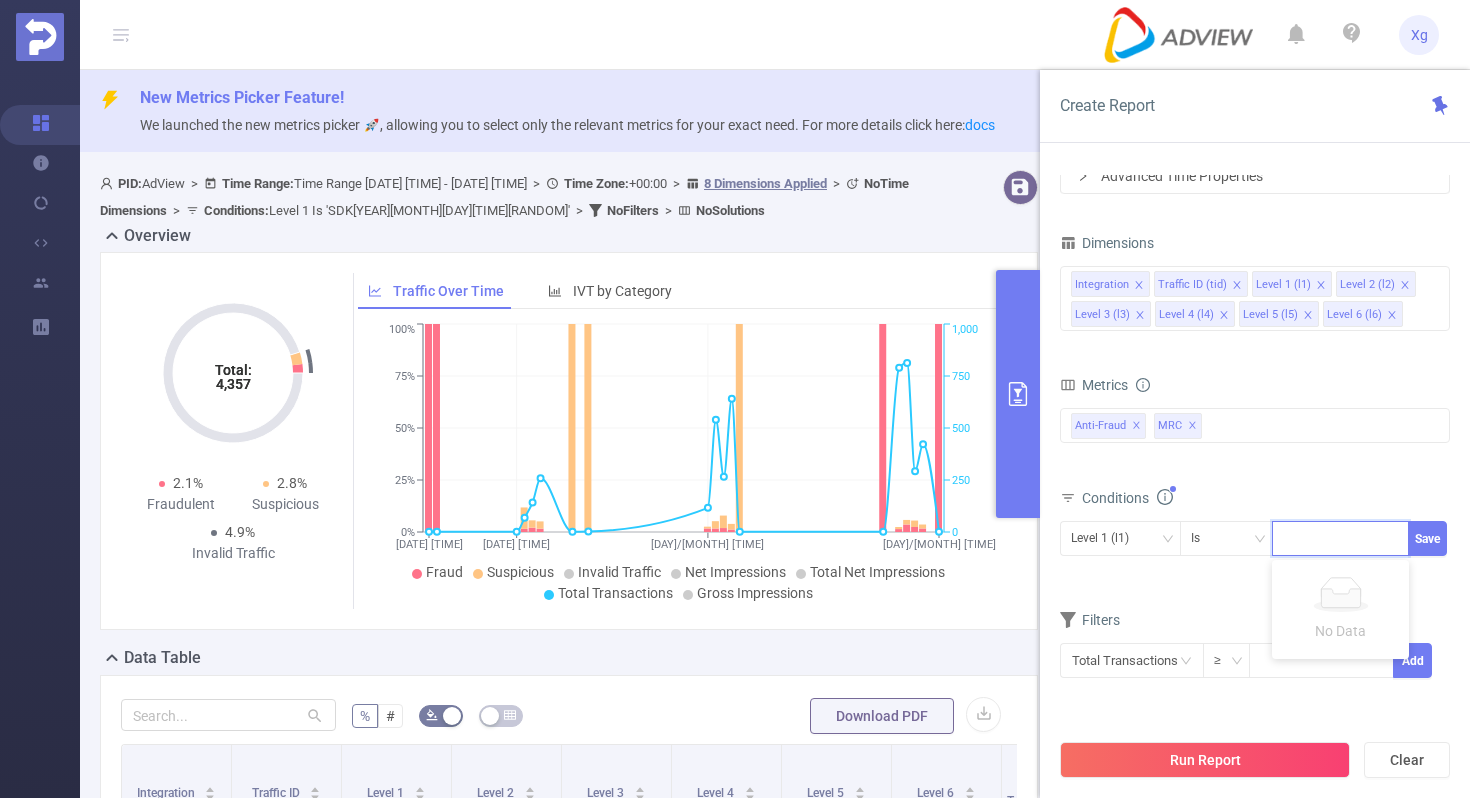paste on "SDK[YEAR][MONTH][DAY][TIME][RANDOM]" 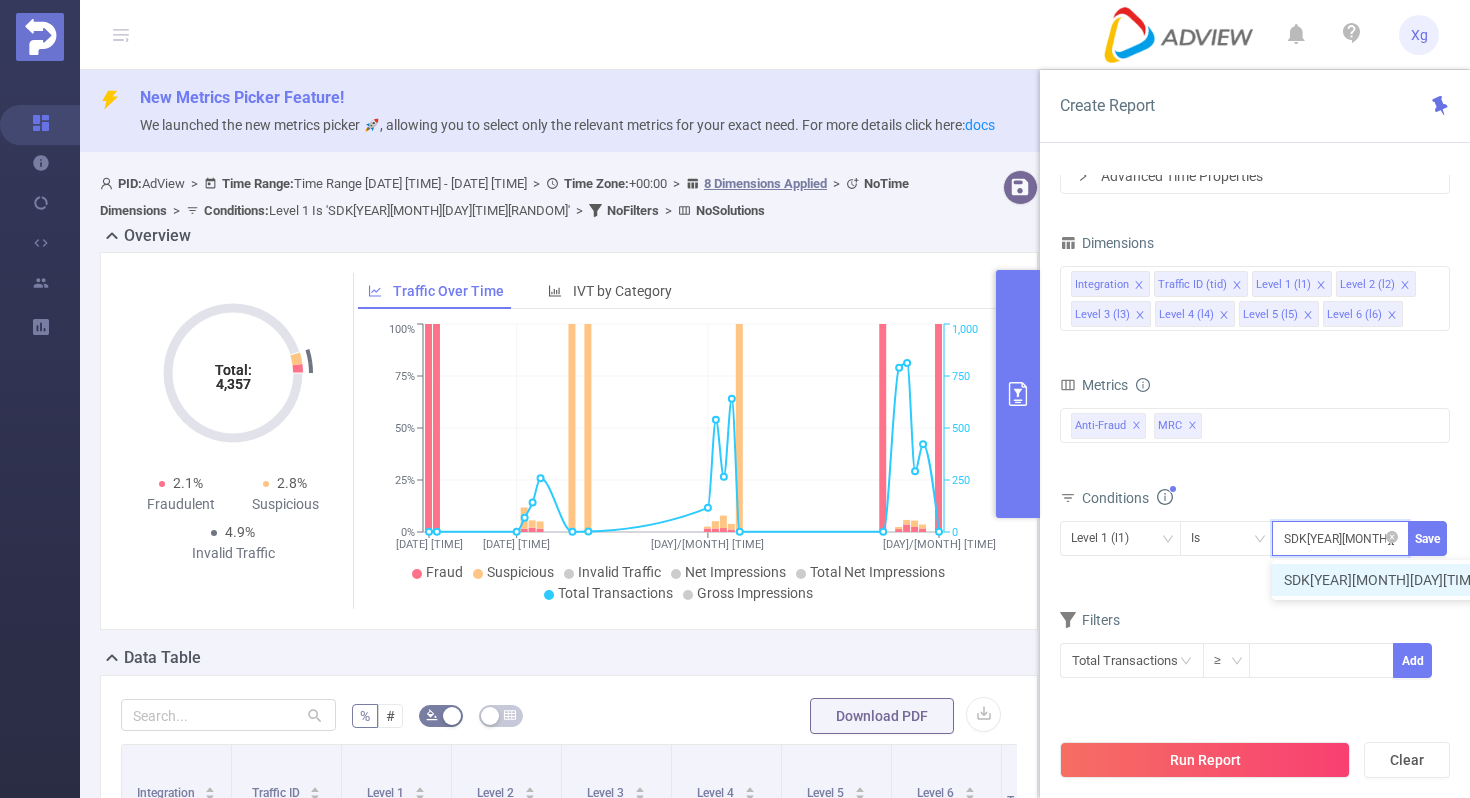 scroll, scrollTop: 0, scrollLeft: 96, axis: horizontal 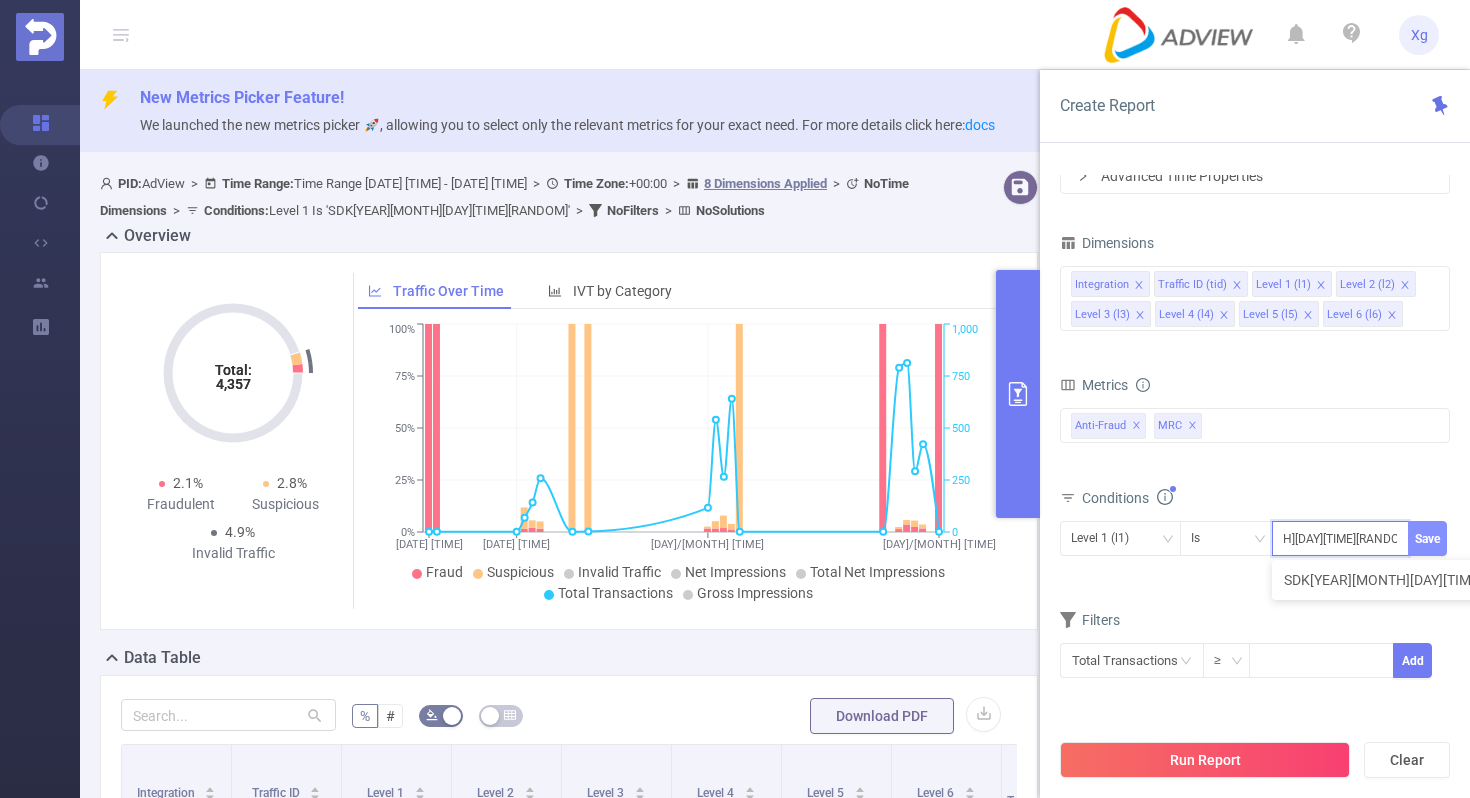 type on "SDK[YEAR][MONTH][DAY][TIME][RANDOM]" 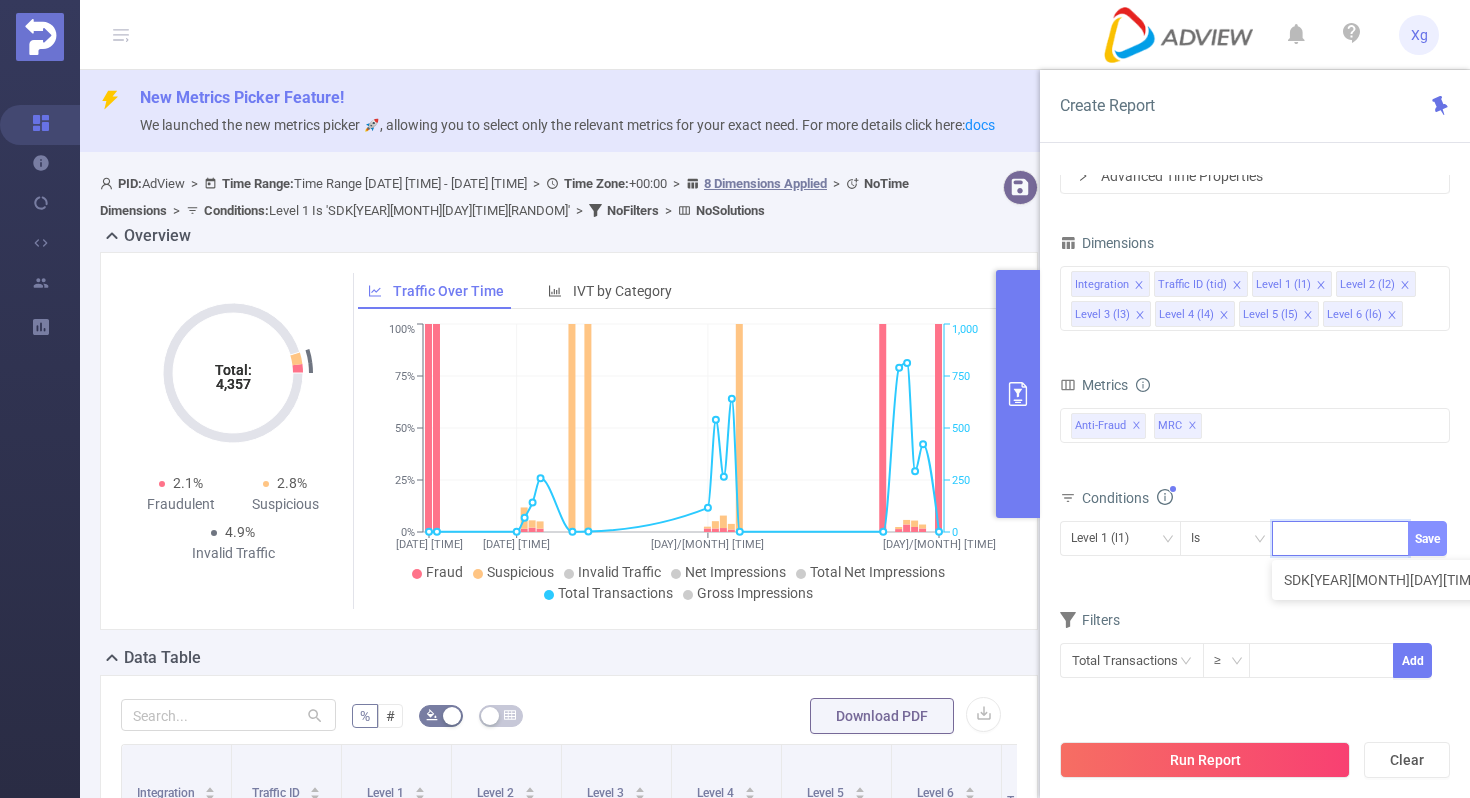 scroll, scrollTop: 0, scrollLeft: 0, axis: both 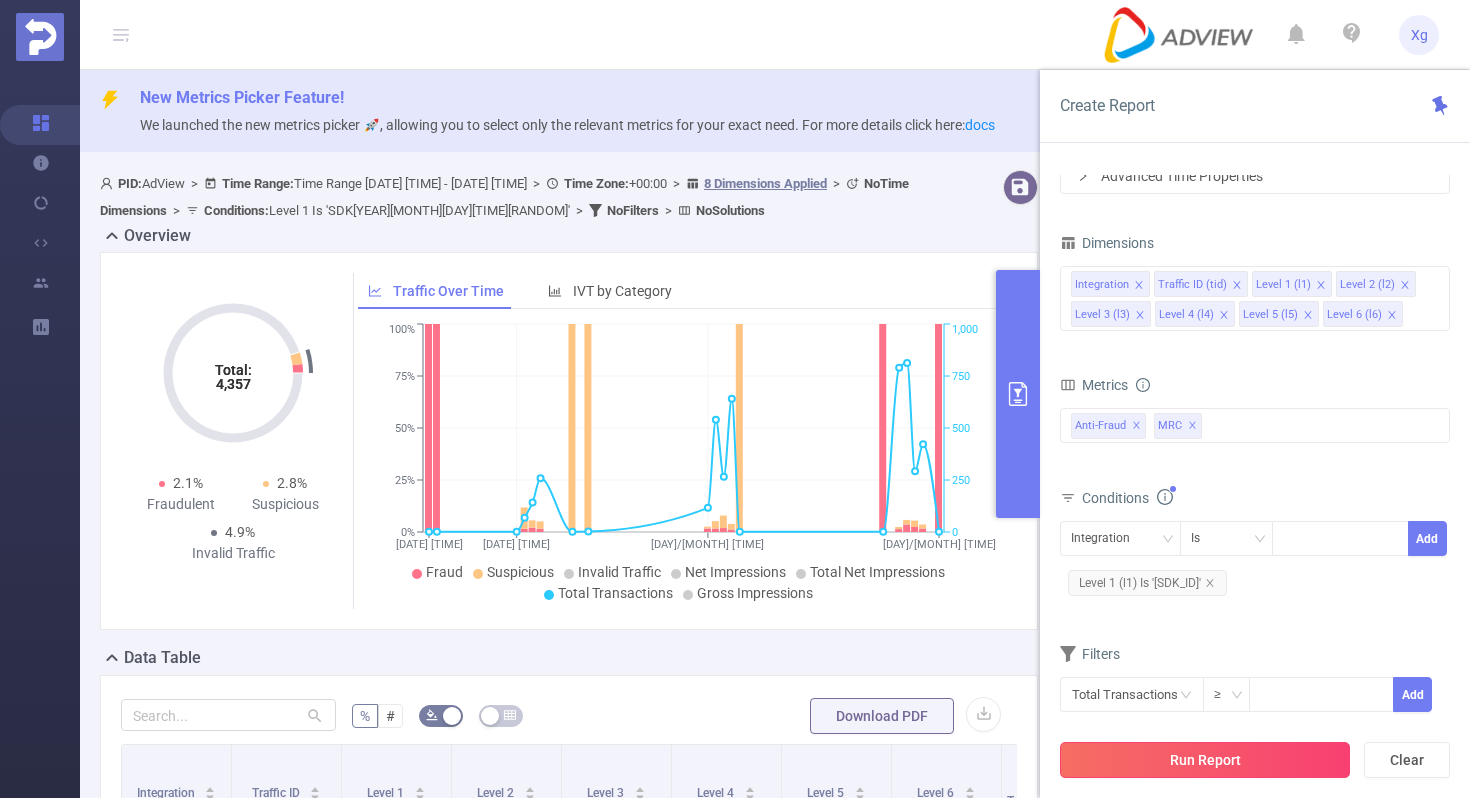 click on "Run Report" at bounding box center [1205, 760] 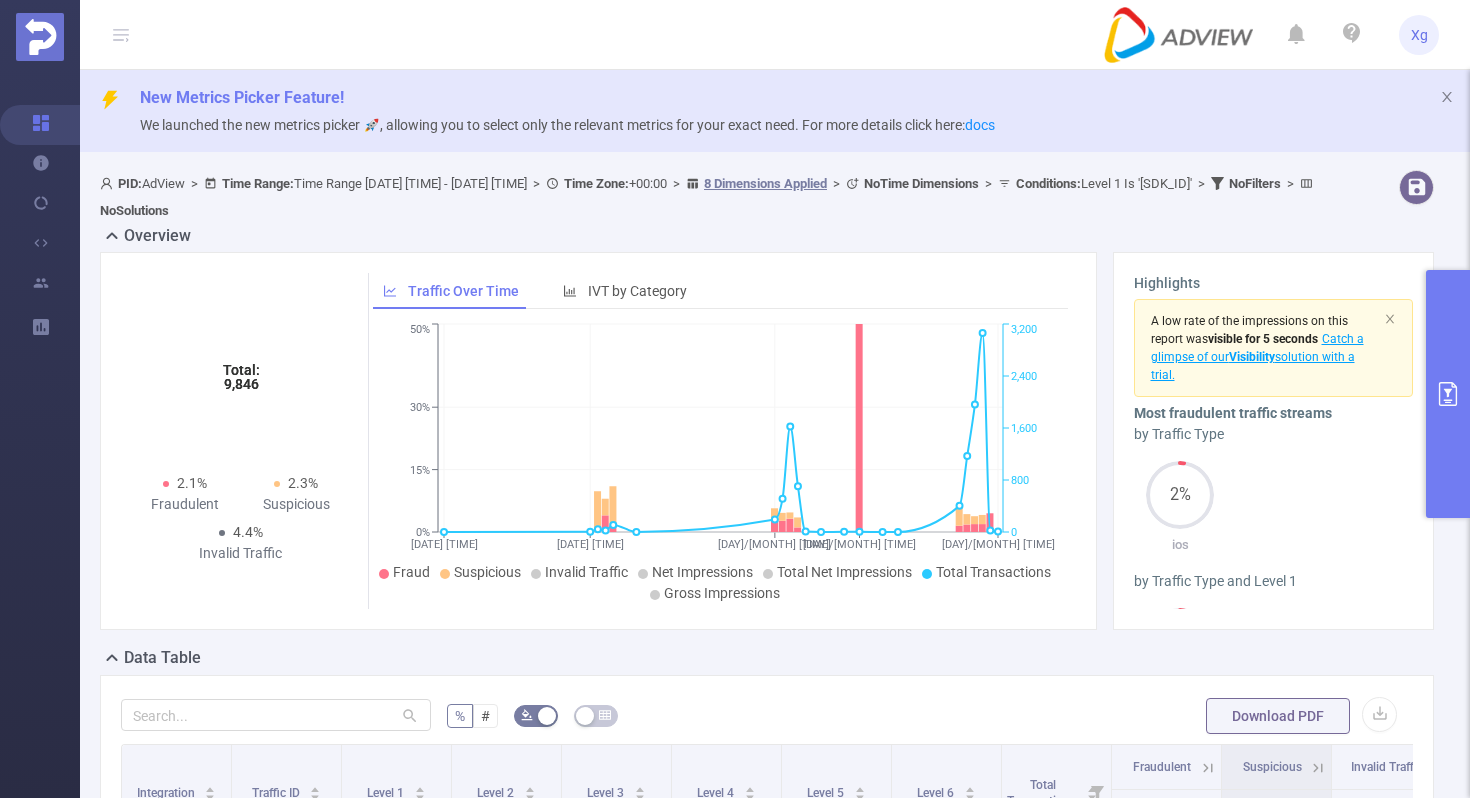 scroll, scrollTop: 44, scrollLeft: 0, axis: vertical 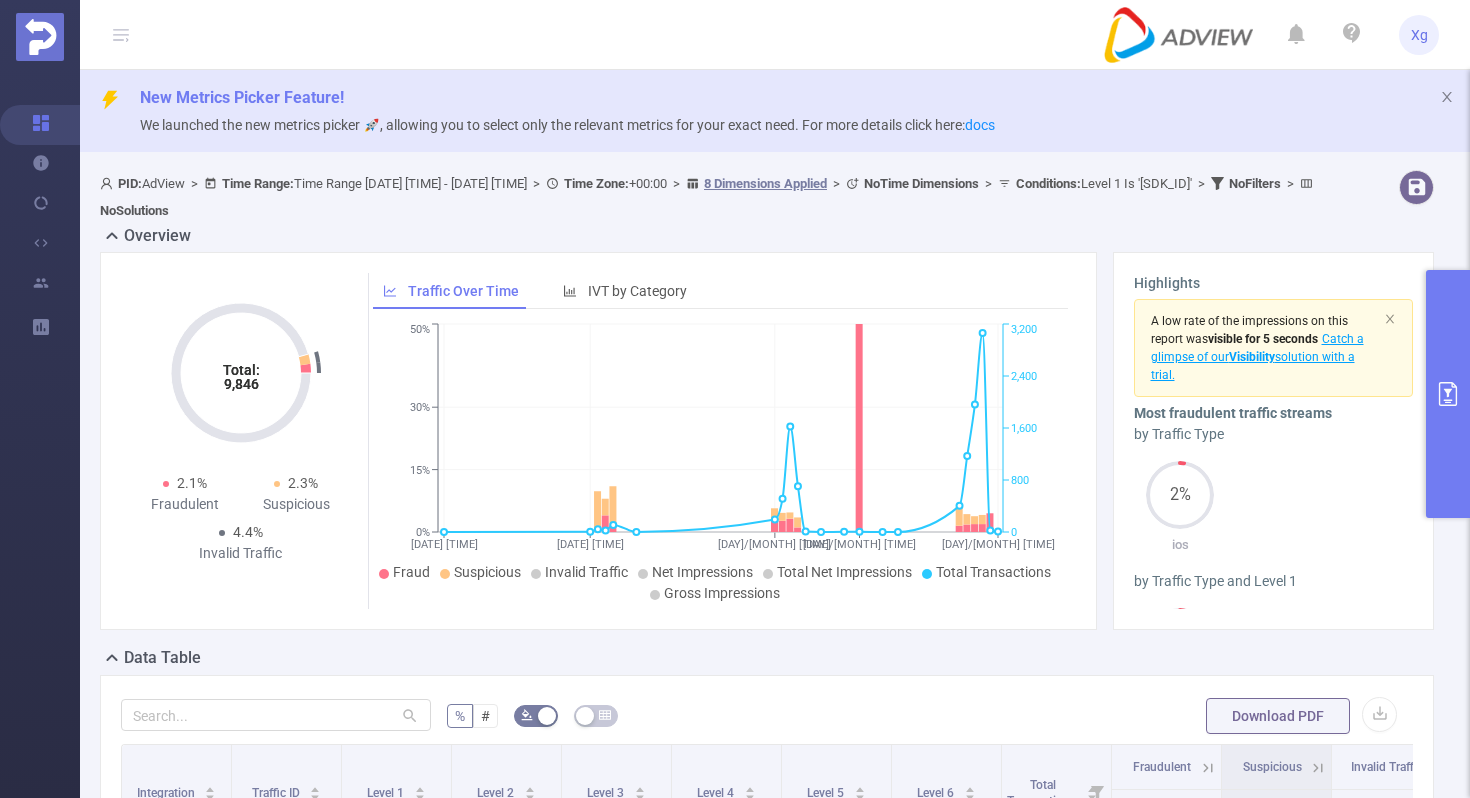 click at bounding box center [1448, 394] 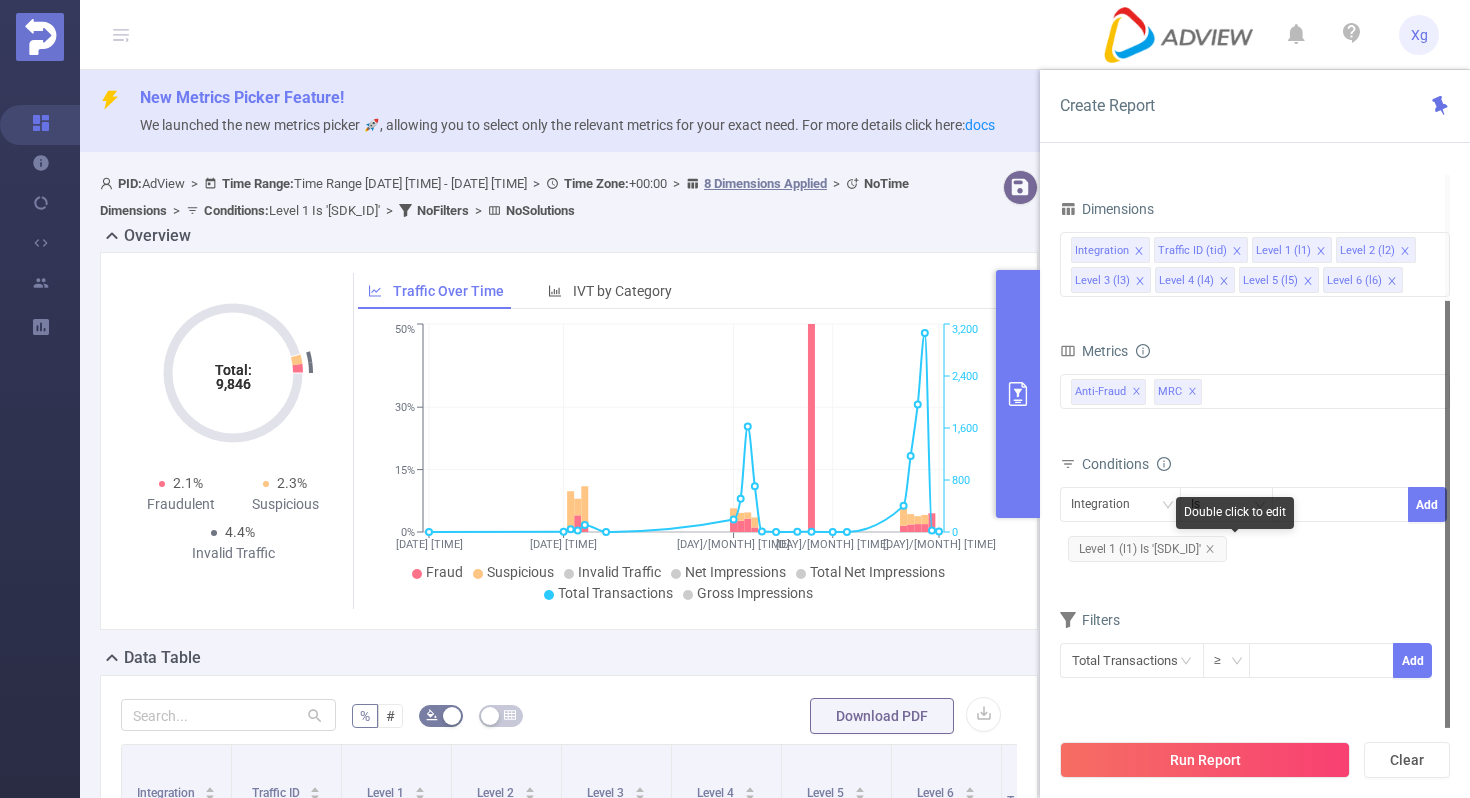 click on "Level 1 (l1) Is '[SDK_ID]'" at bounding box center (1147, 549) 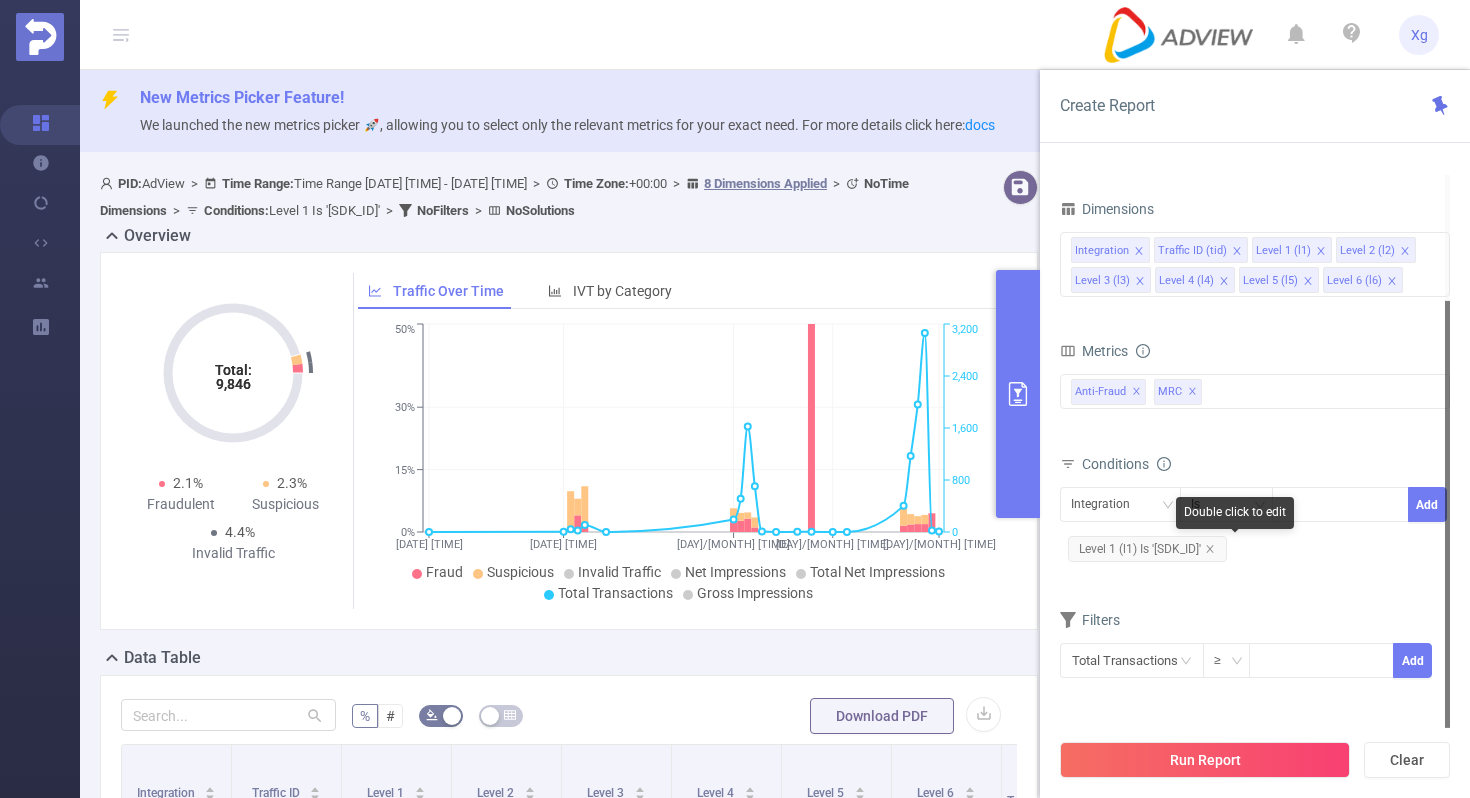 click on "Level 1 (l1) Is '[SDK_ID]'" at bounding box center (1147, 549) 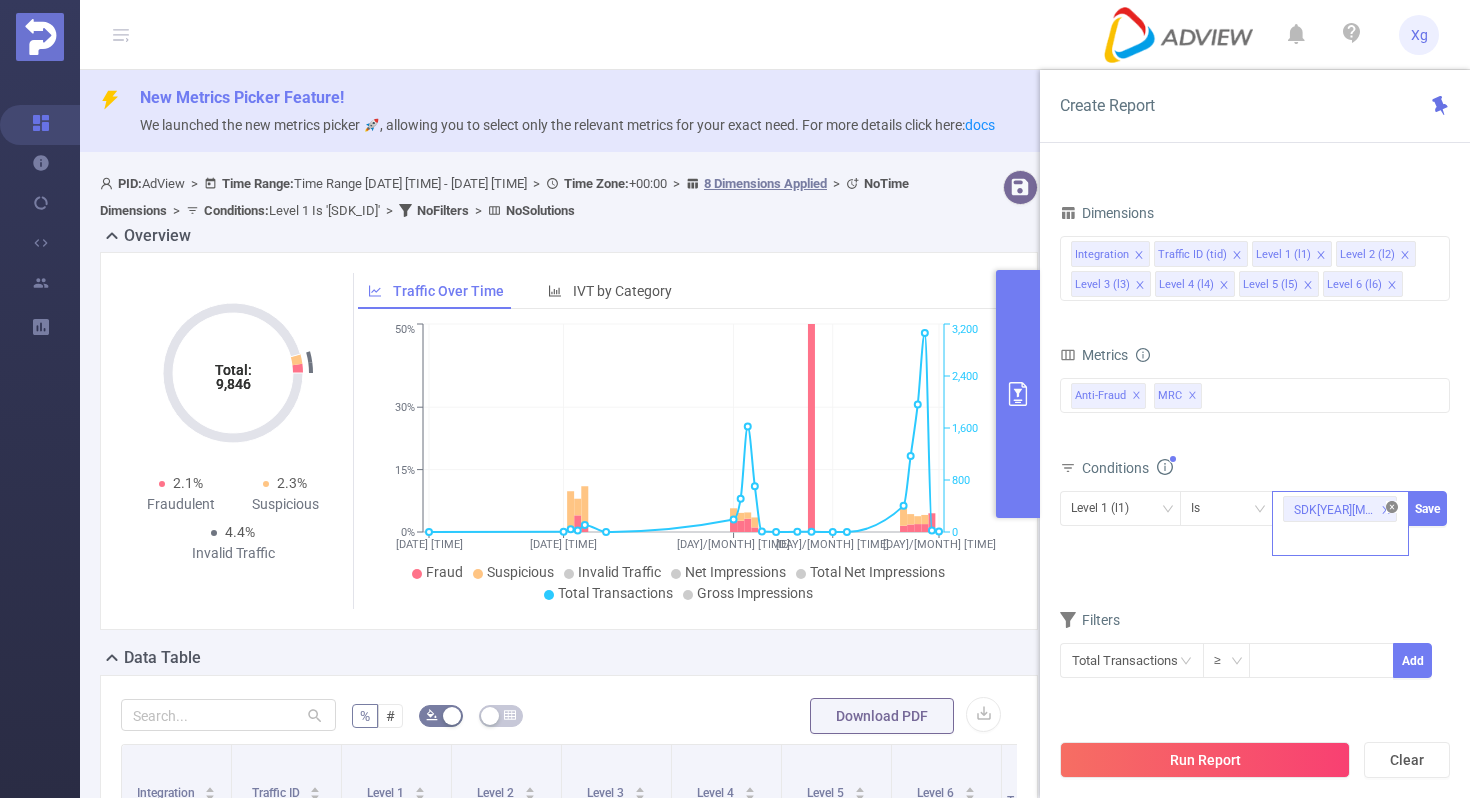 click 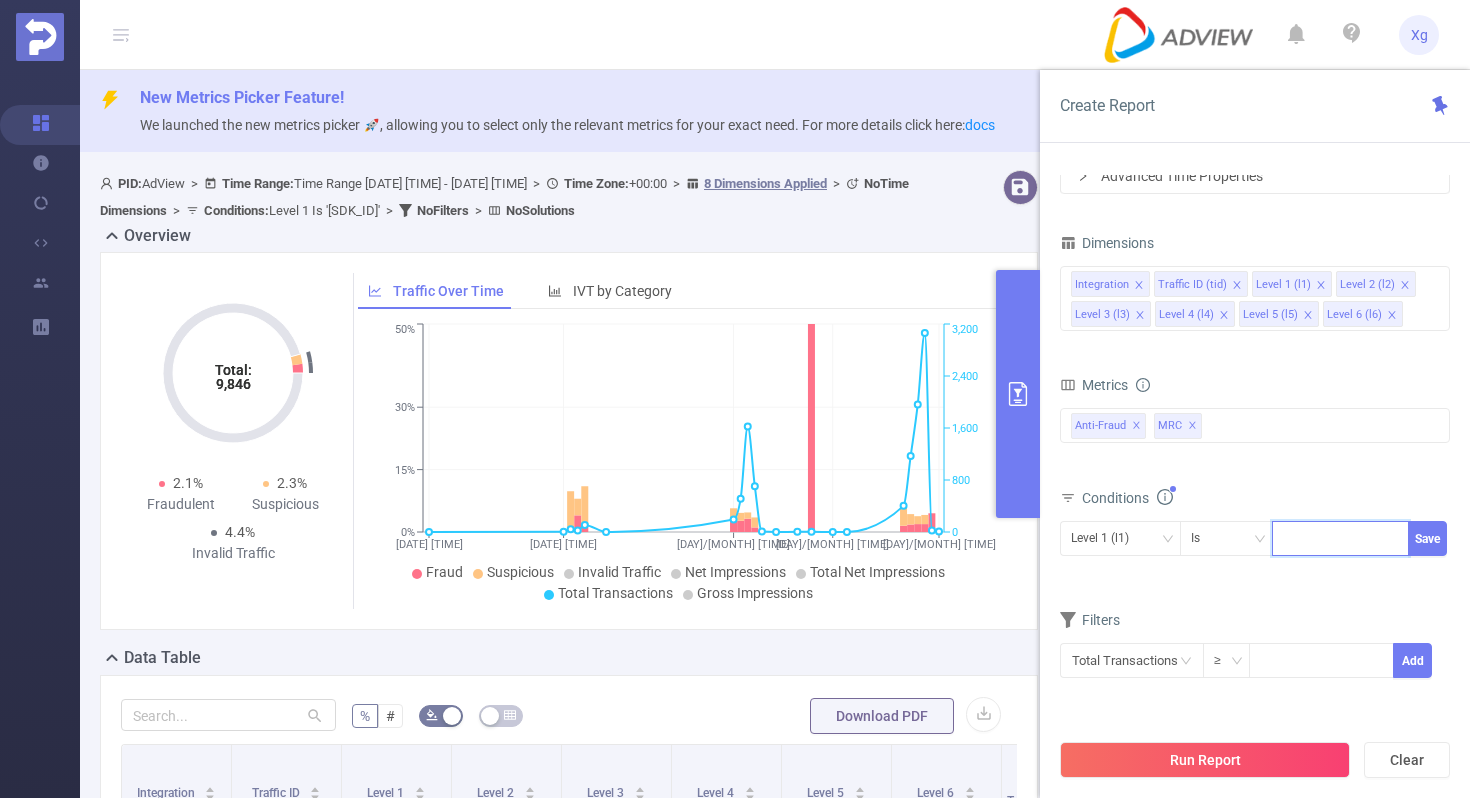 paste on "SDK[YEAR][MONTH][DAY][TIME][RANDOM]" 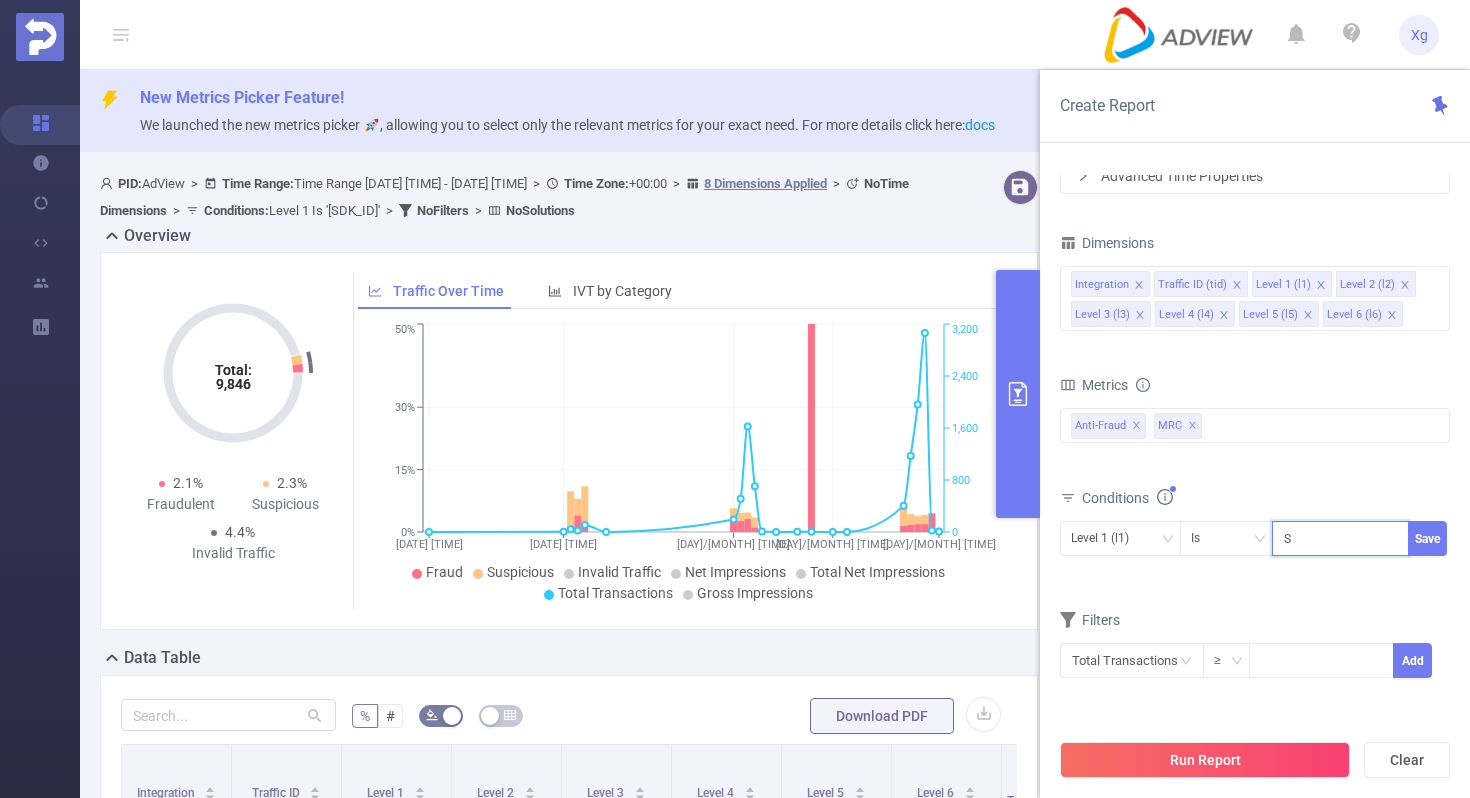 scroll, scrollTop: 0, scrollLeft: 102, axis: horizontal 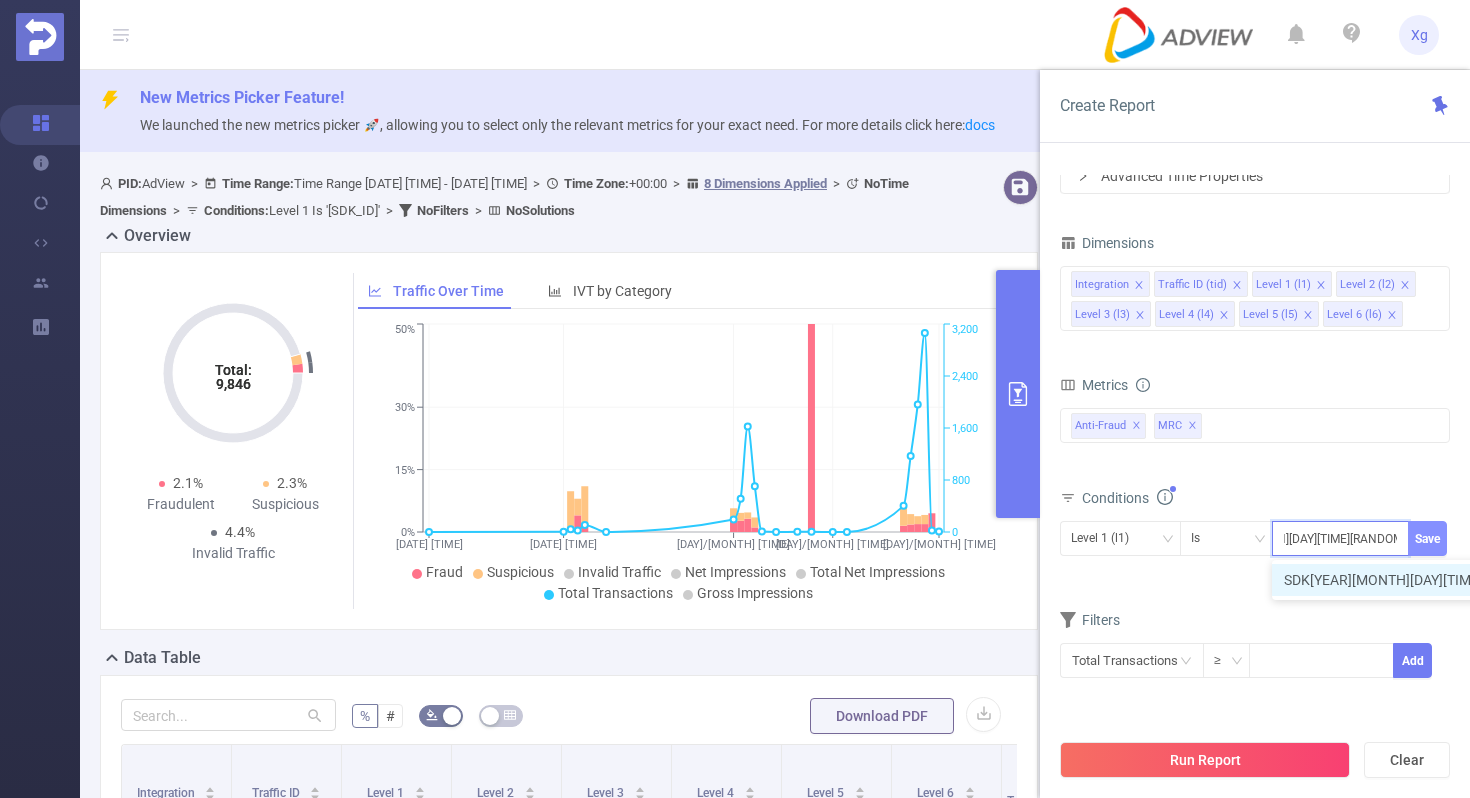 type on "SDK[YEAR][MONTH][DAY][TIME][RANDOM]" 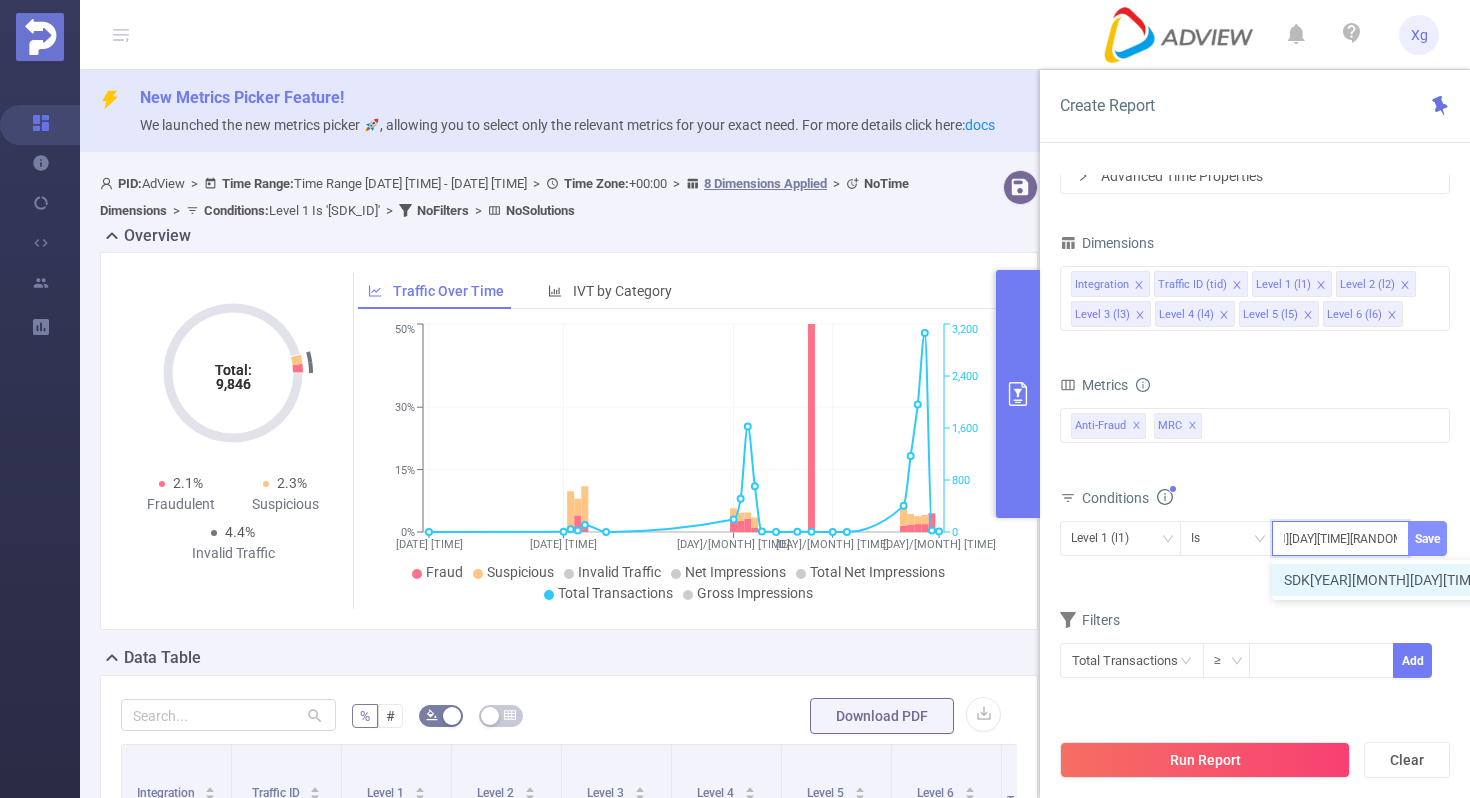click on "Save" at bounding box center [1427, 538] 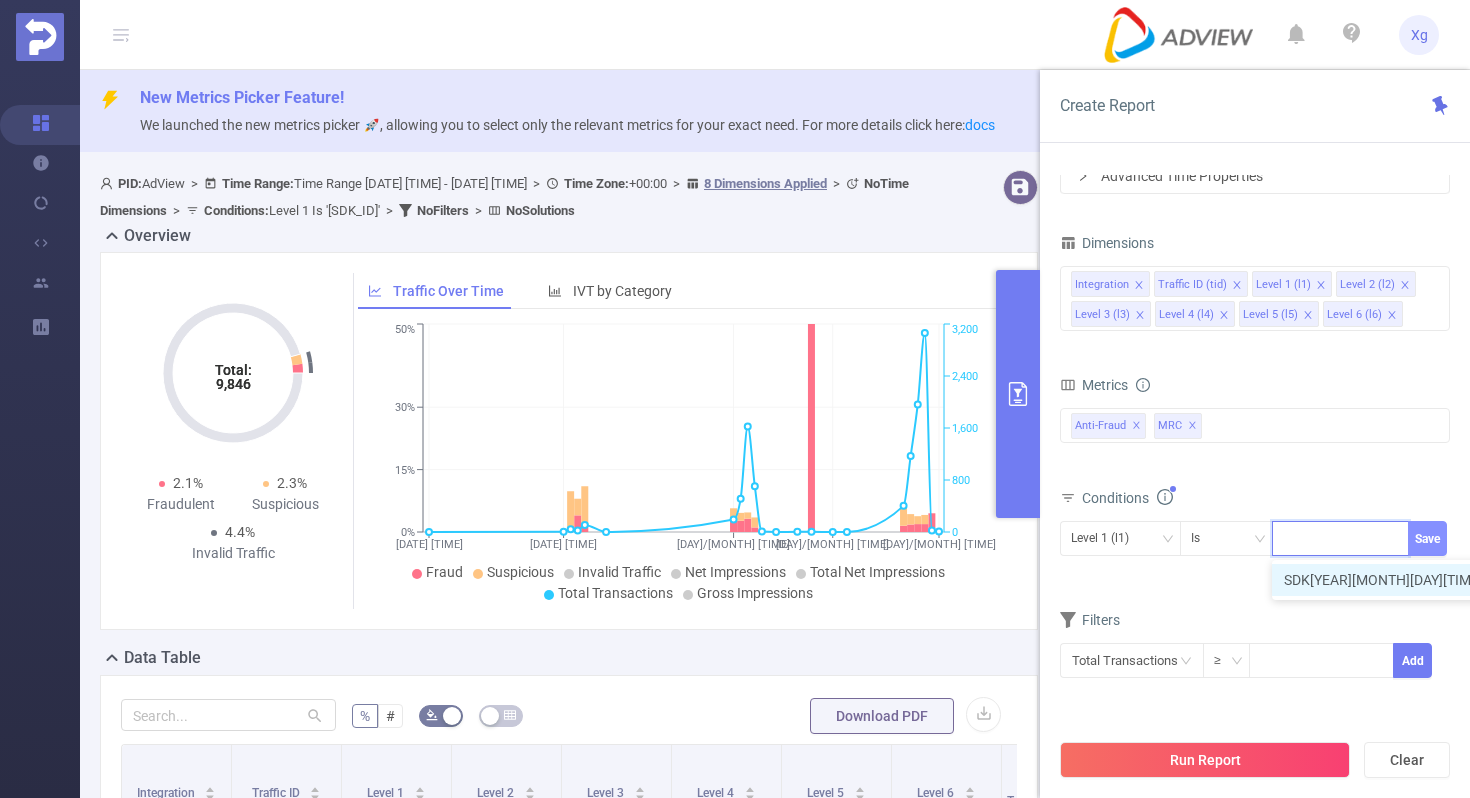 scroll, scrollTop: 0, scrollLeft: 0, axis: both 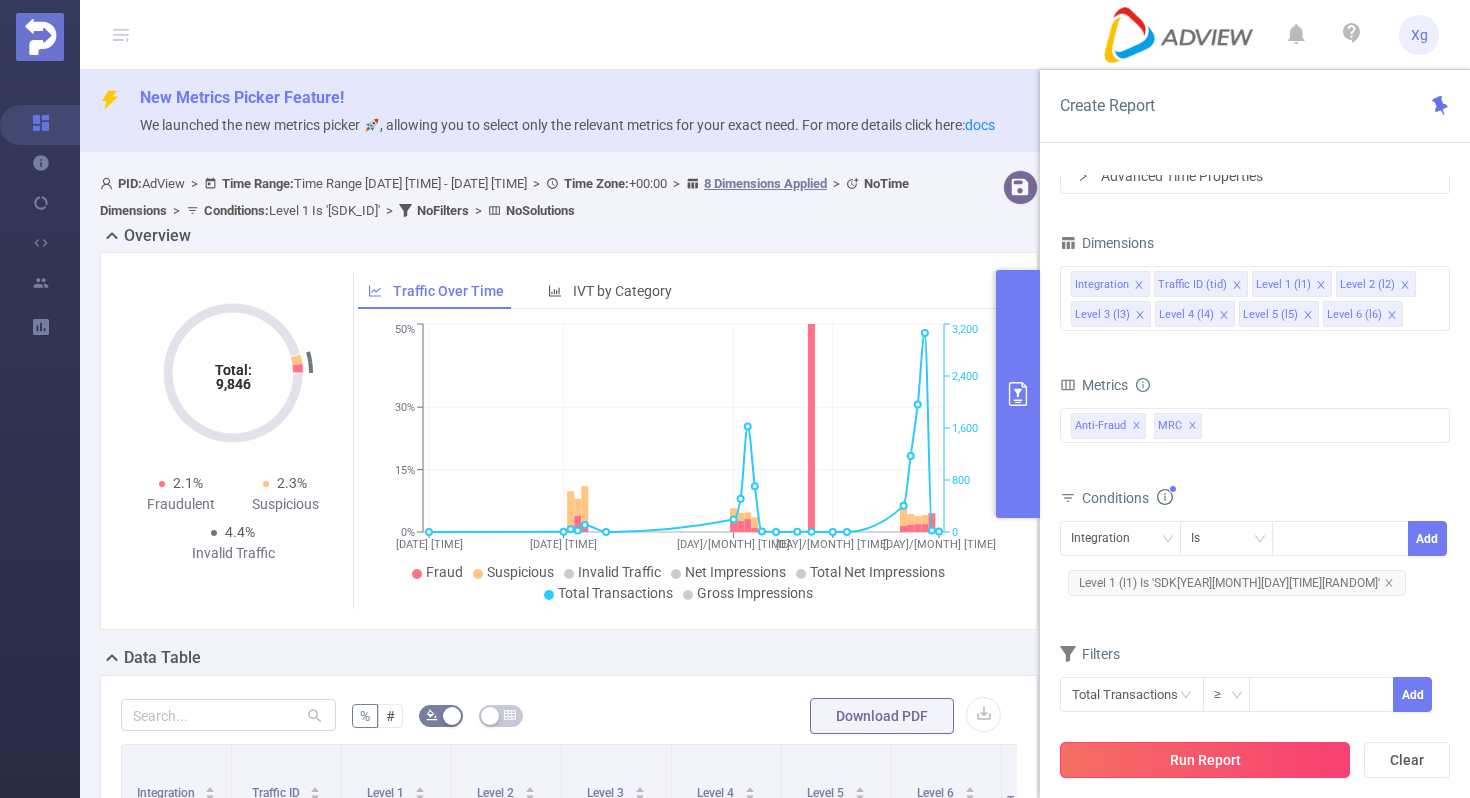 click on "Run Report" at bounding box center (1205, 760) 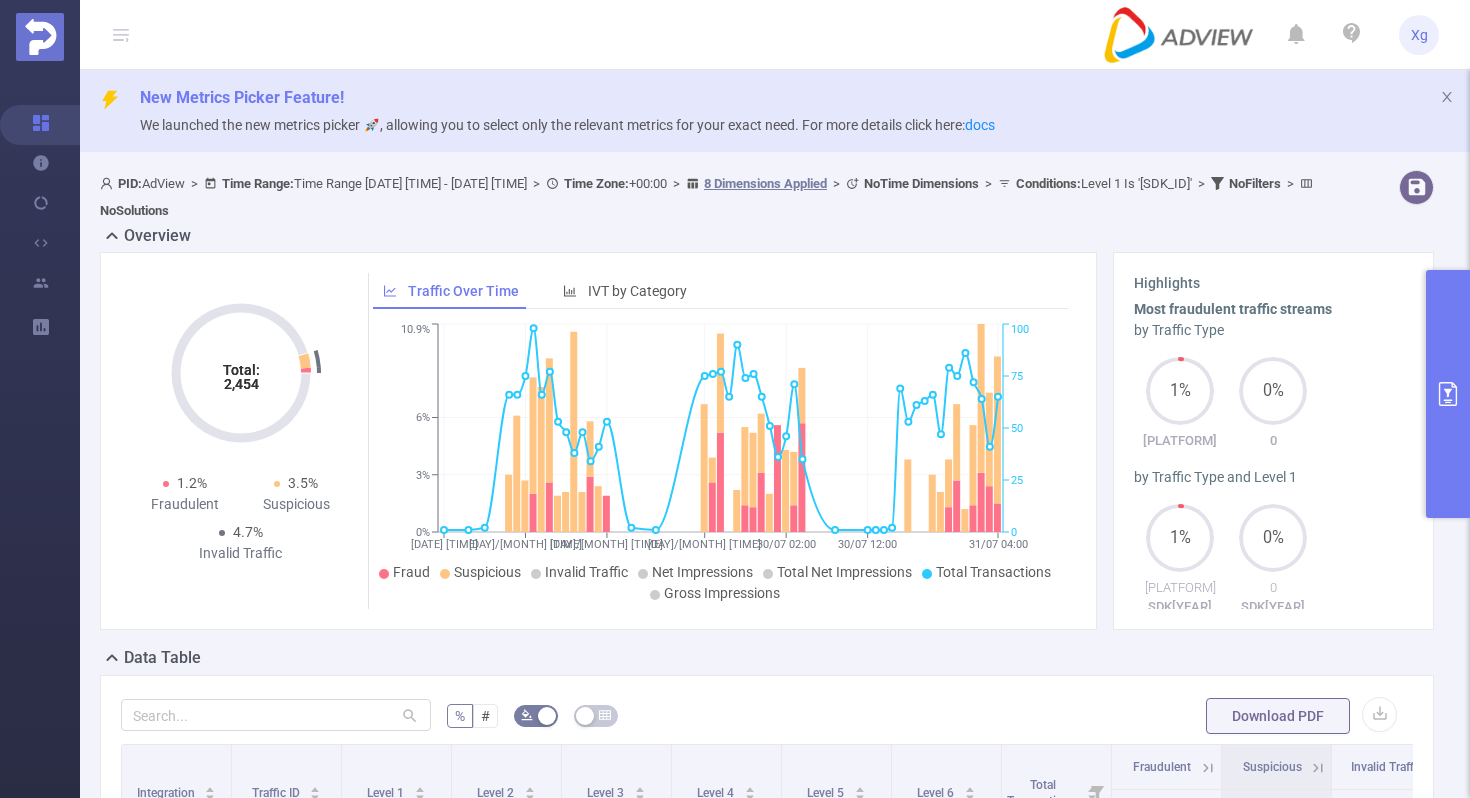 click at bounding box center (1448, 394) 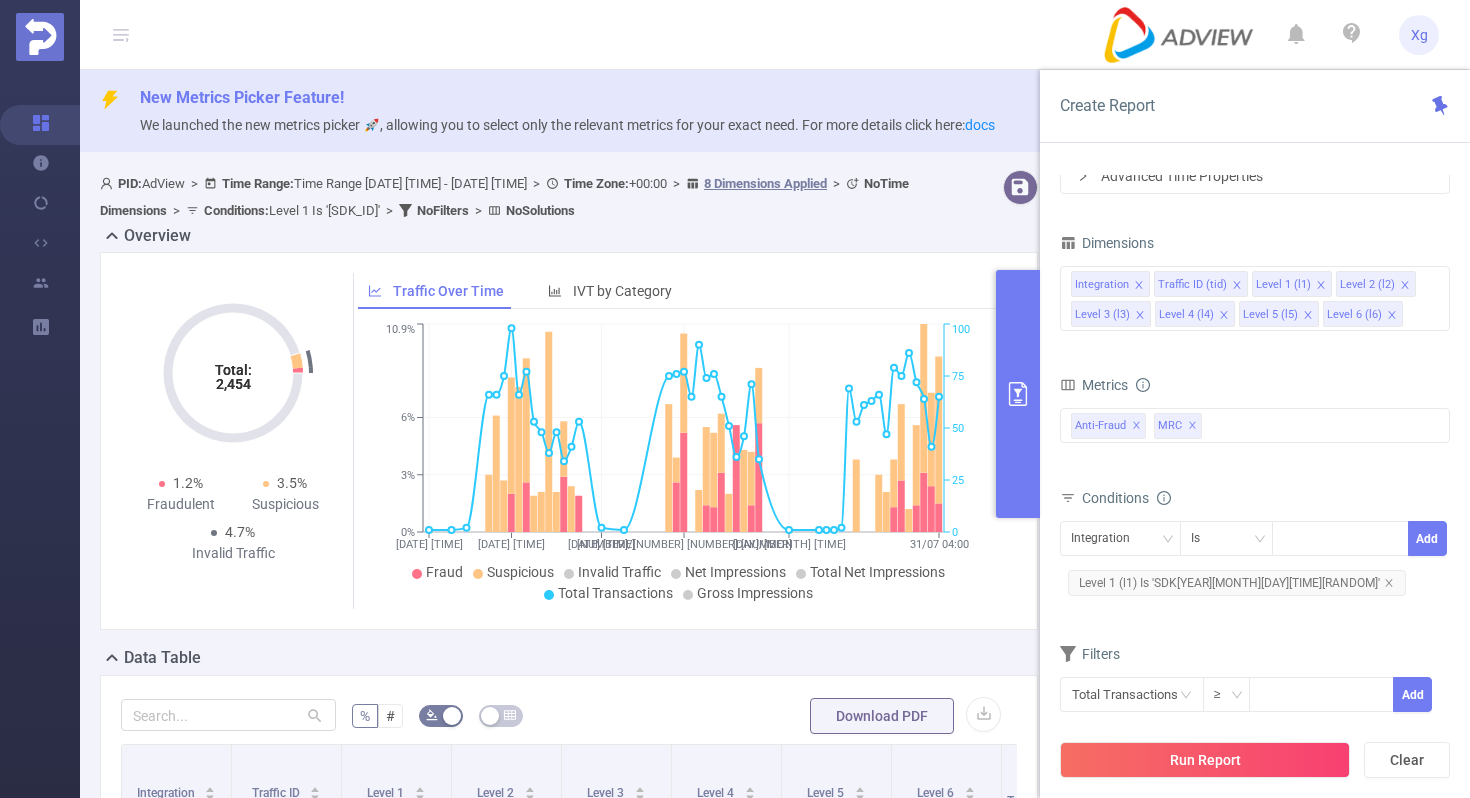 click on "Level 1 (l1) Is 'SDK[YEAR][MONTH][DAY][TIME][RANDOM]'" at bounding box center (1237, 583) 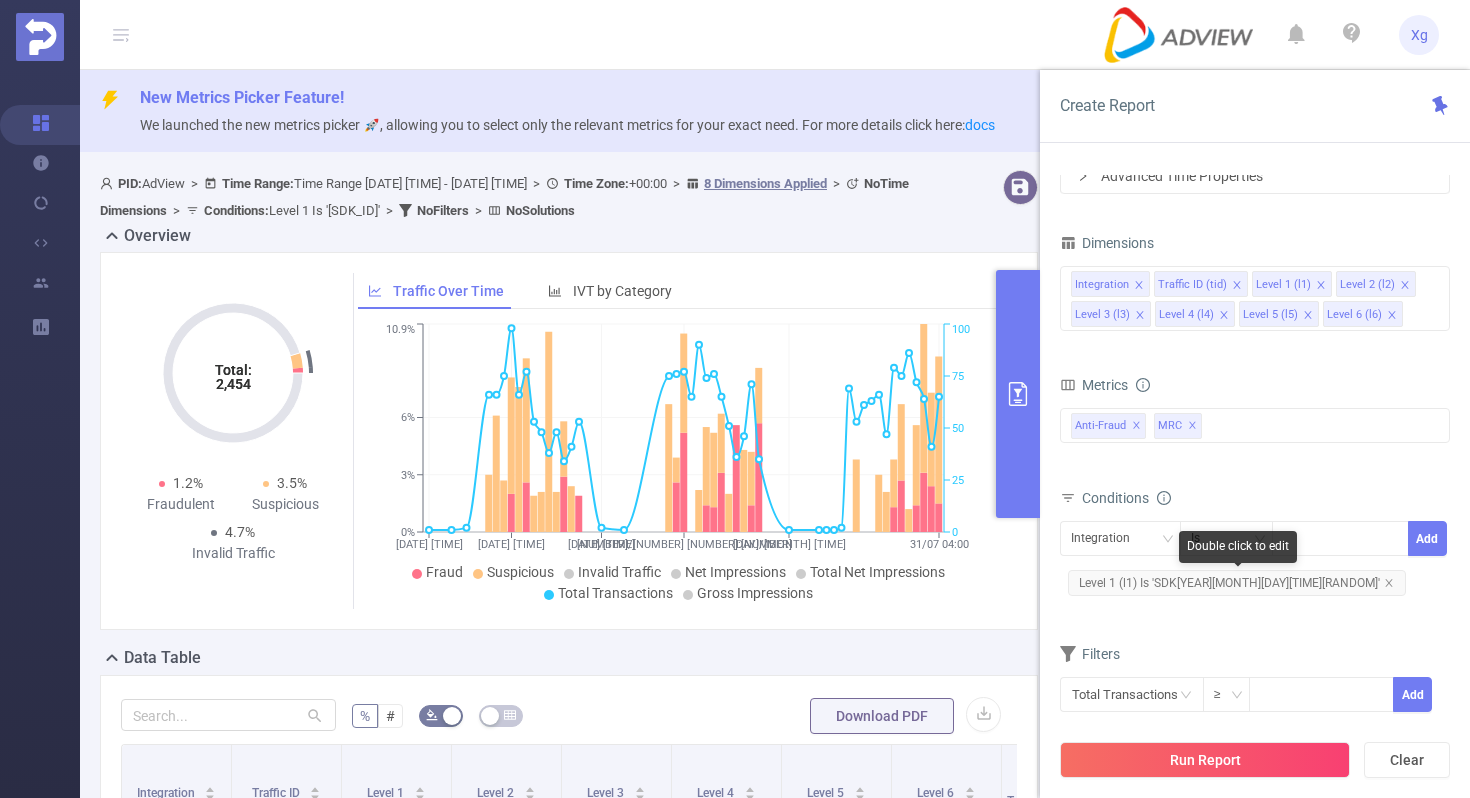 click on "Level 1 (l1) Is 'SDK[YEAR][MONTH][DAY][TIME][RANDOM]'" at bounding box center (1237, 583) 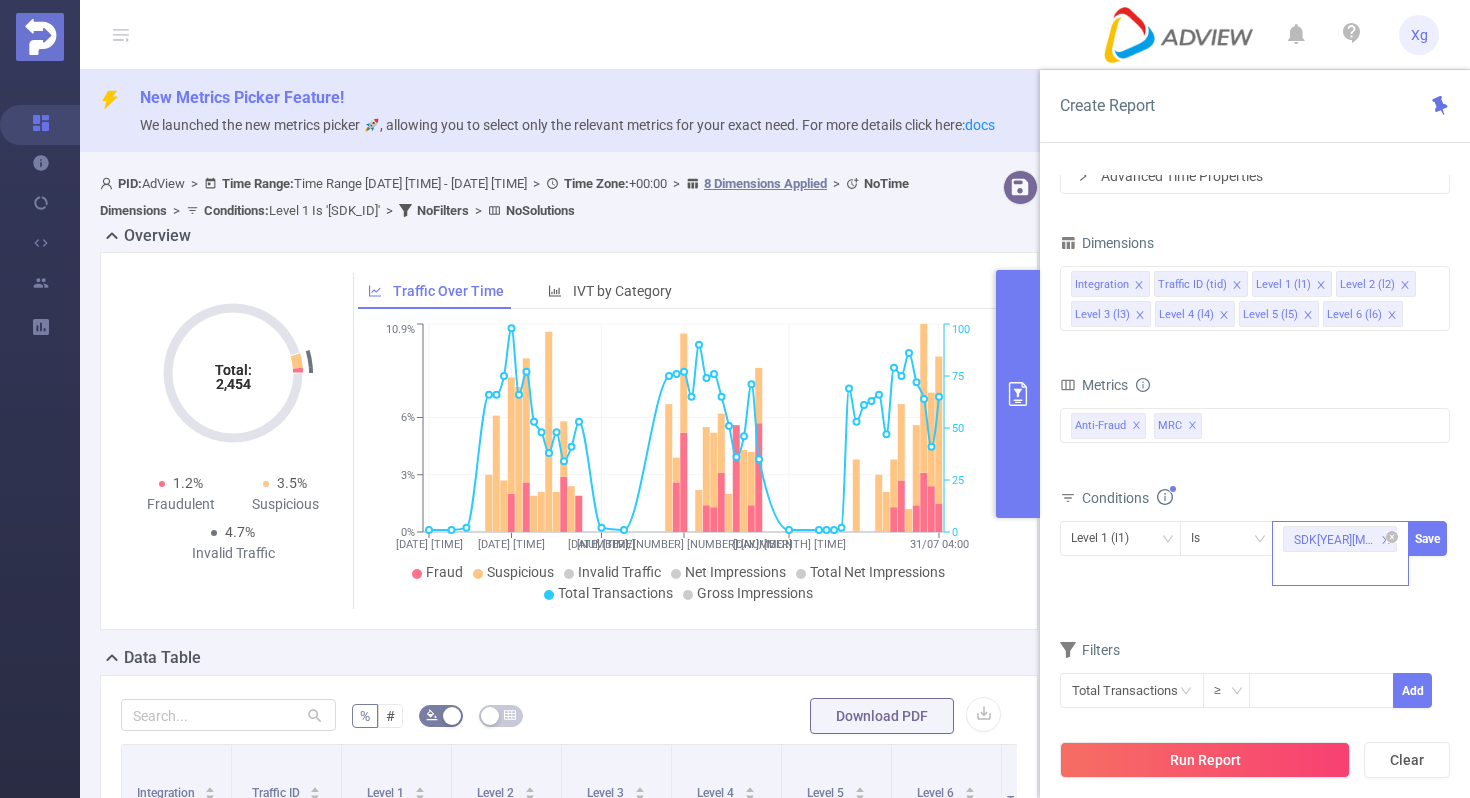 click on "SDK[YEAR][MONTH][DAY][TIME][RANDOM]" at bounding box center (1340, 553) 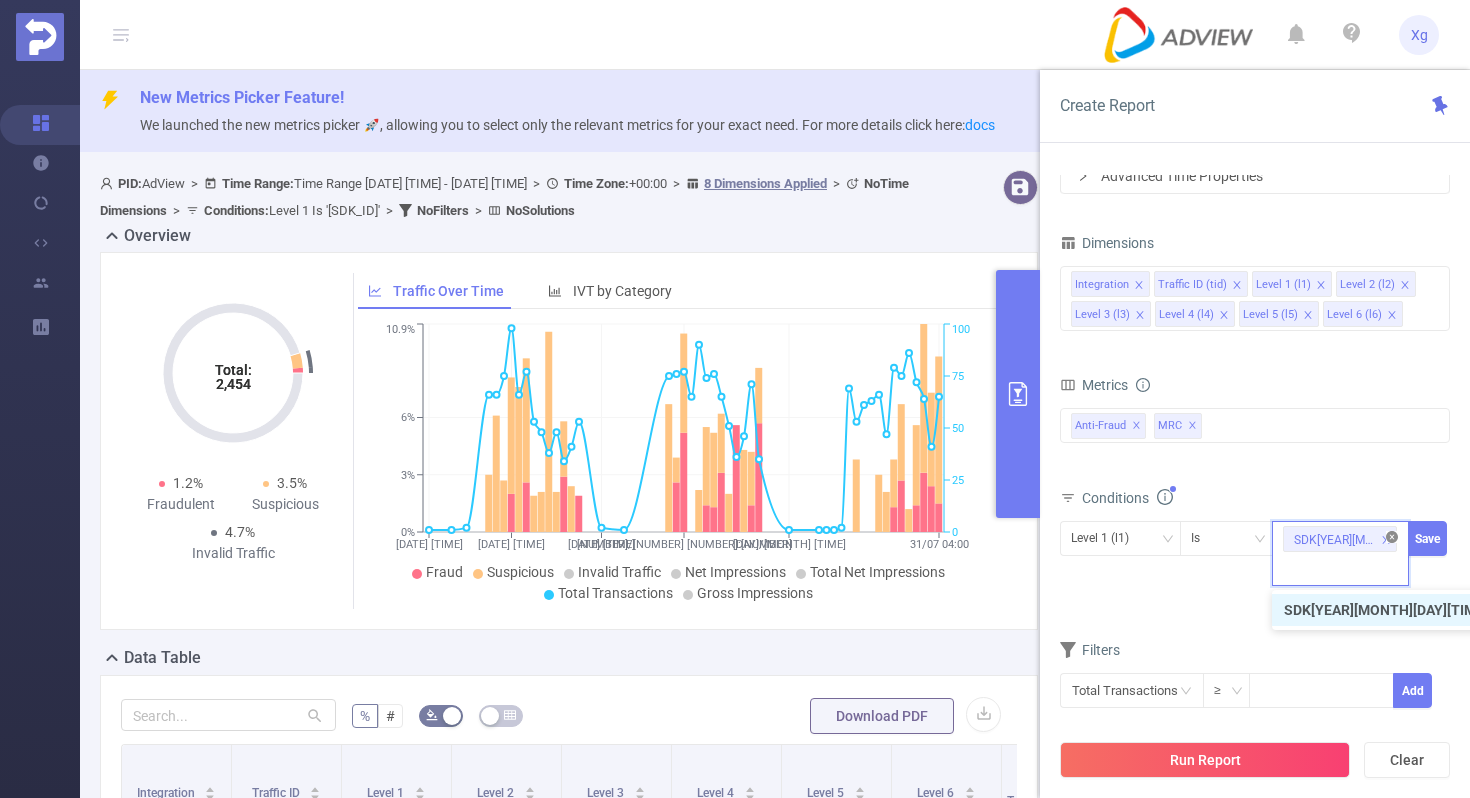 click 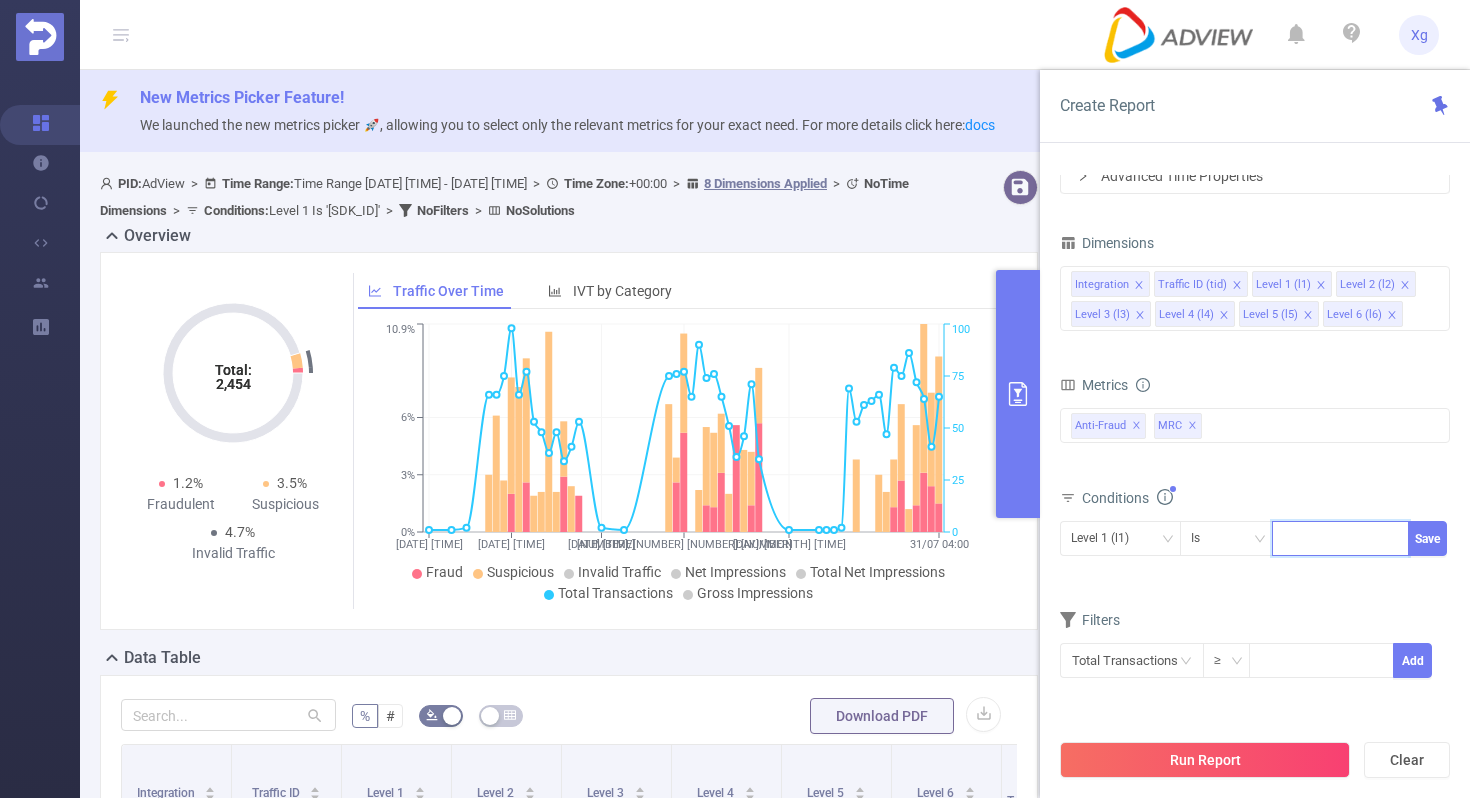 click at bounding box center (1340, 538) 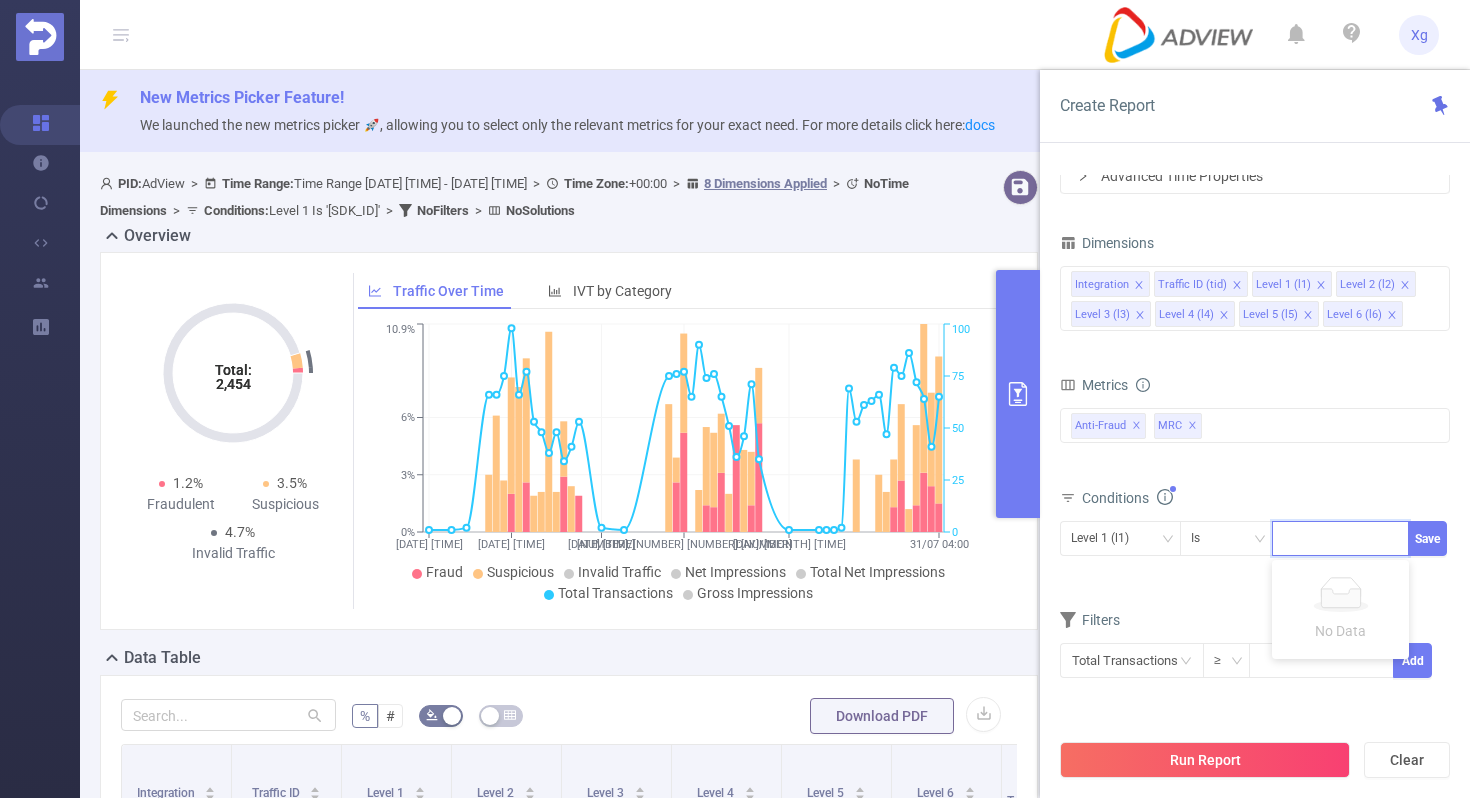 paste on "[SDK_ID]" 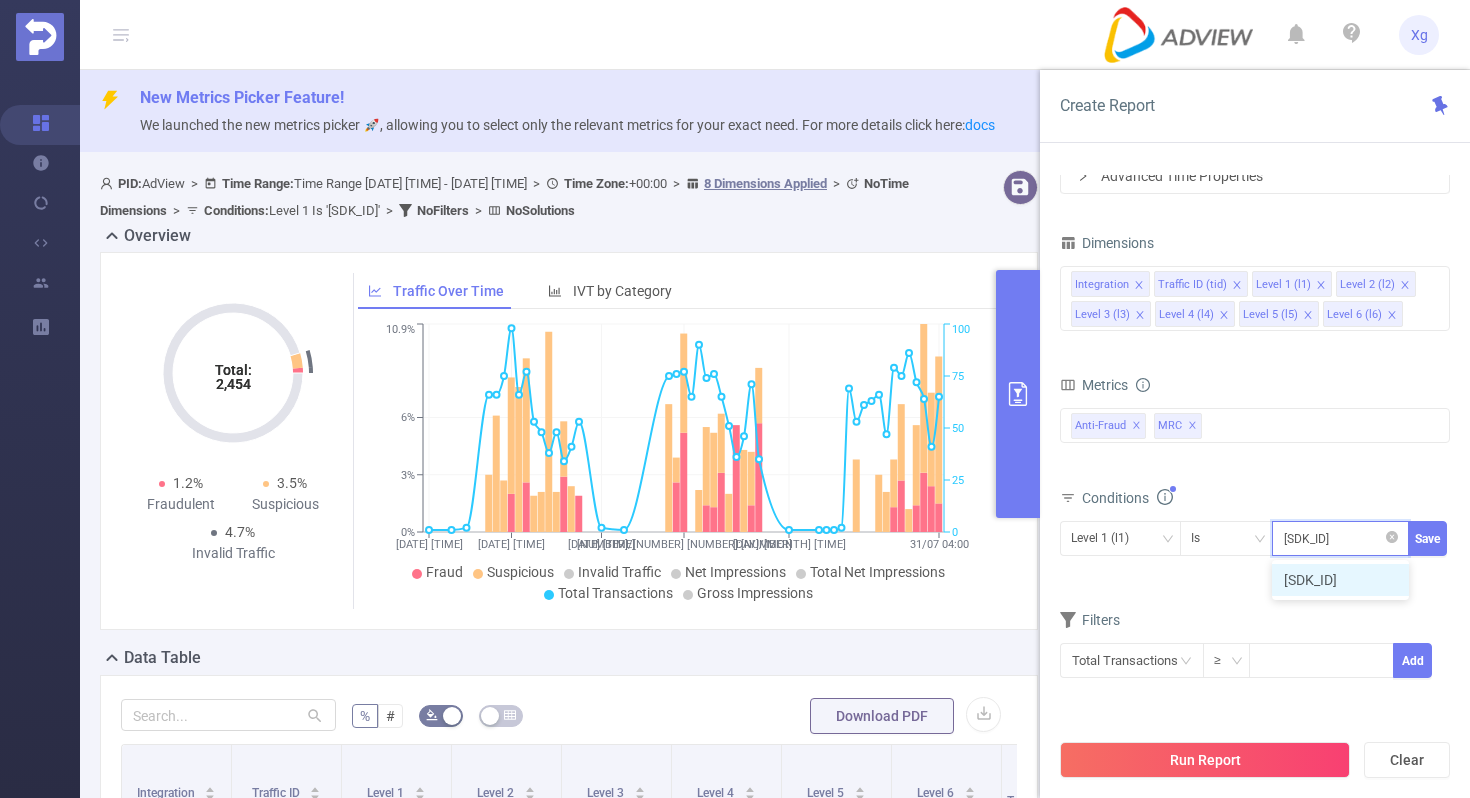 scroll, scrollTop: 0, scrollLeft: 85, axis: horizontal 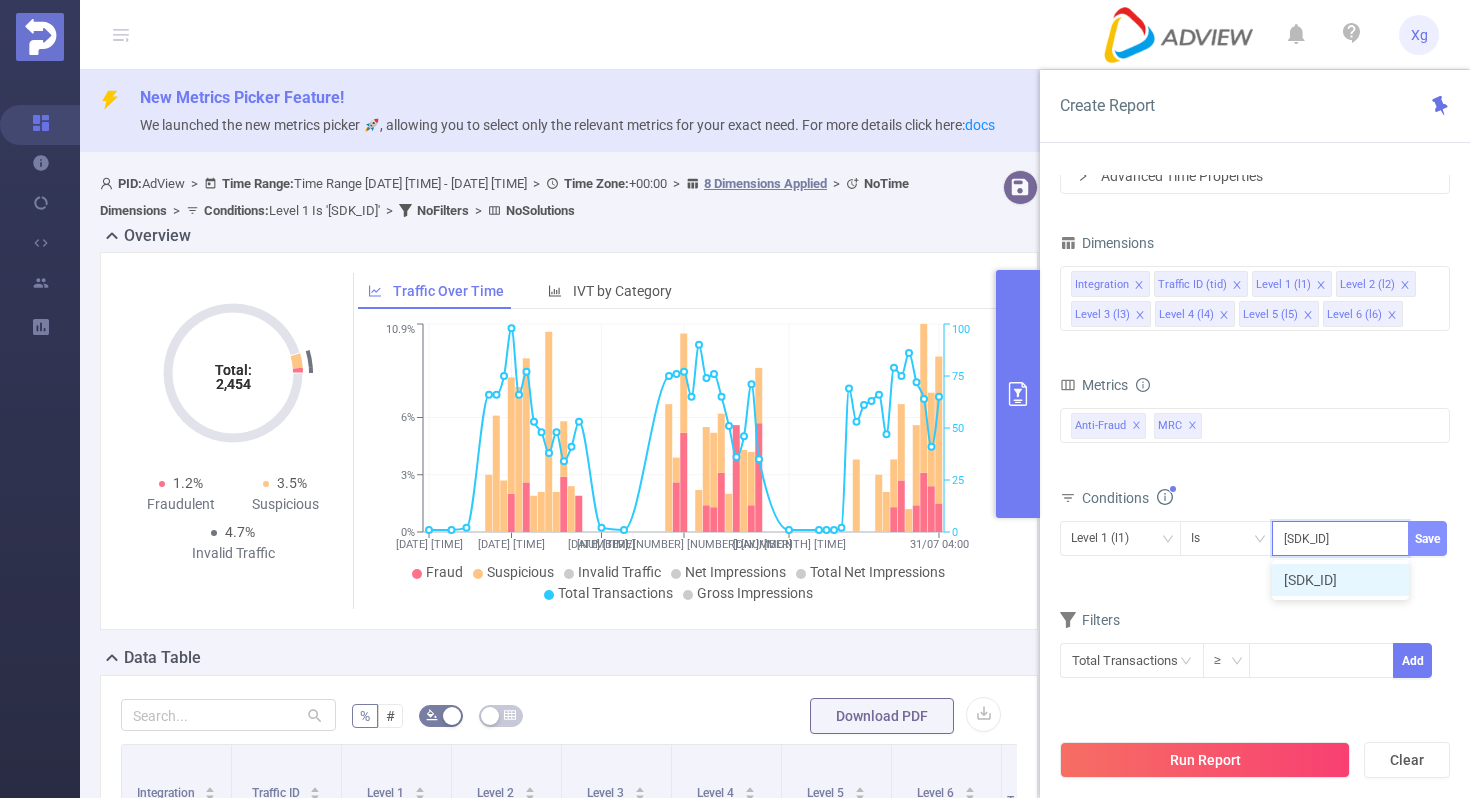 type on "[SDK_ID]" 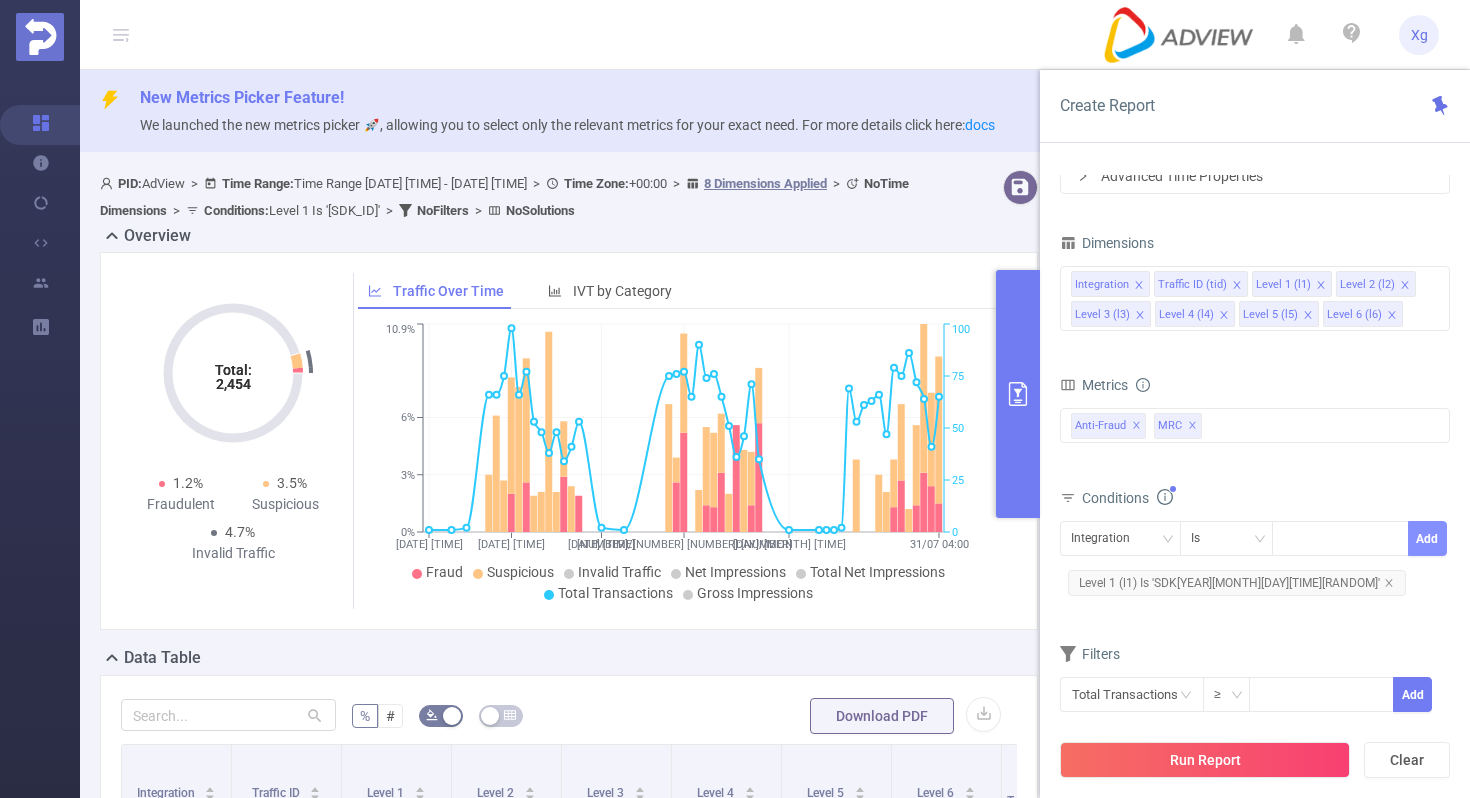 scroll, scrollTop: 0, scrollLeft: 0, axis: both 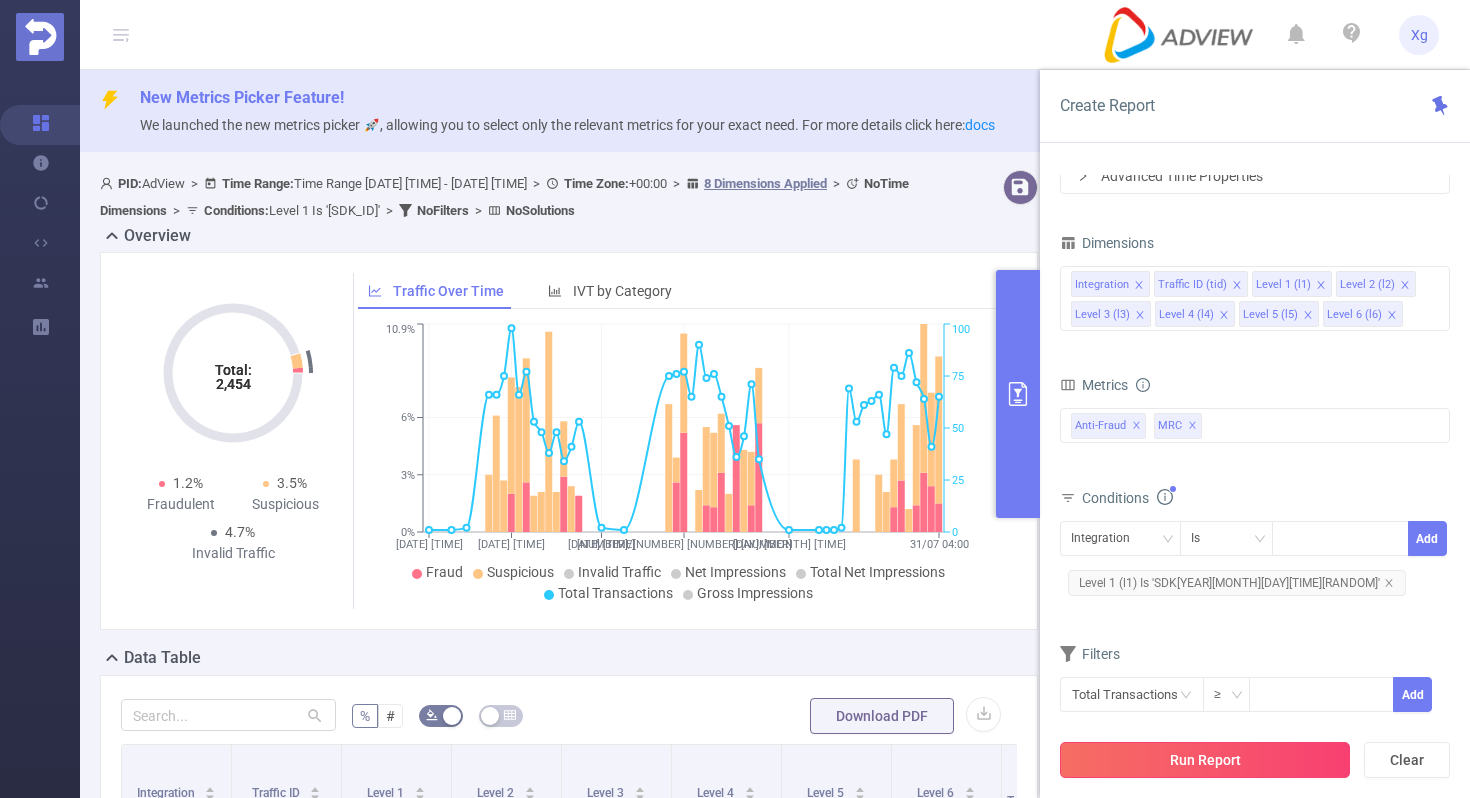 click on "Run Report" at bounding box center (1205, 760) 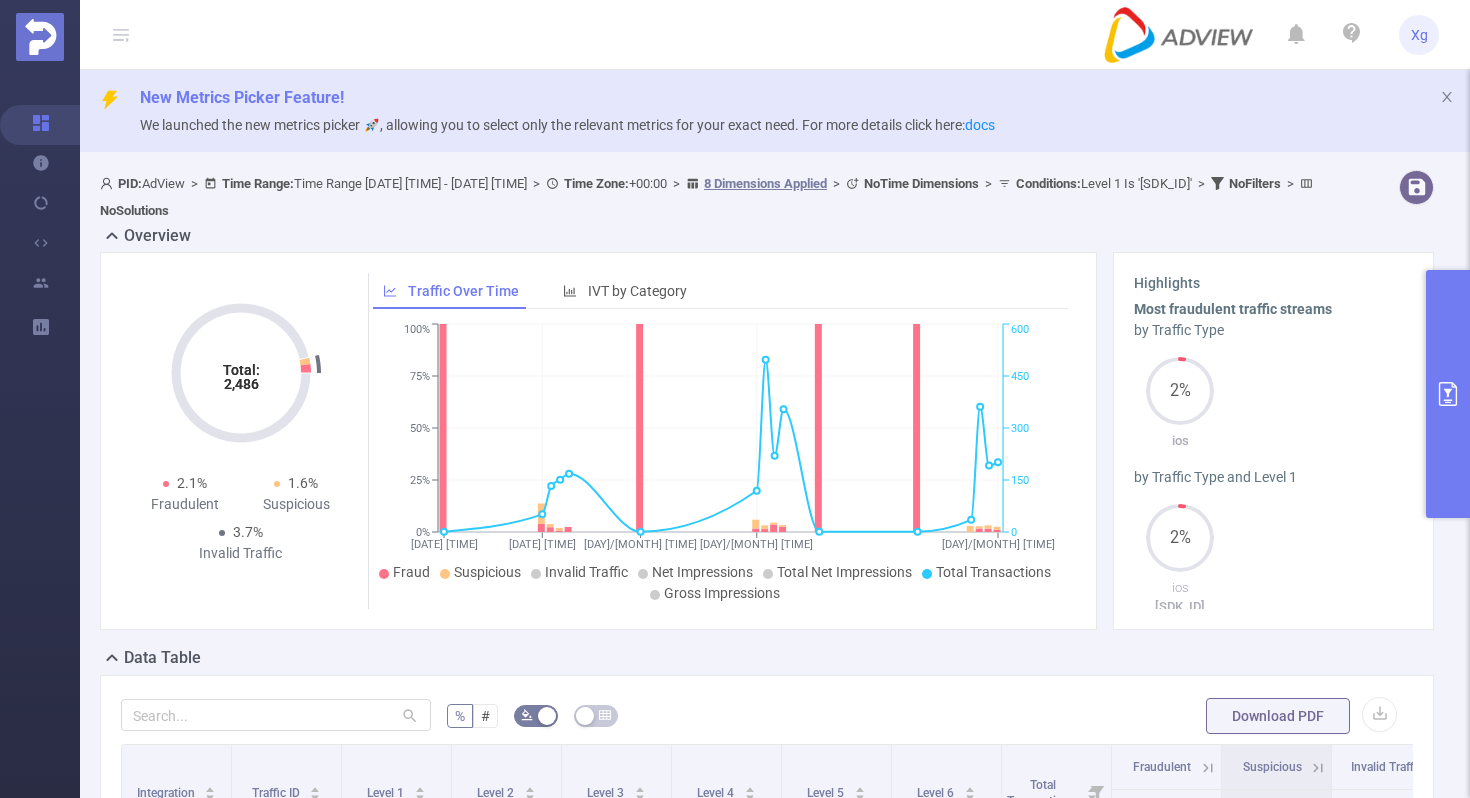 click at bounding box center [1448, 394] 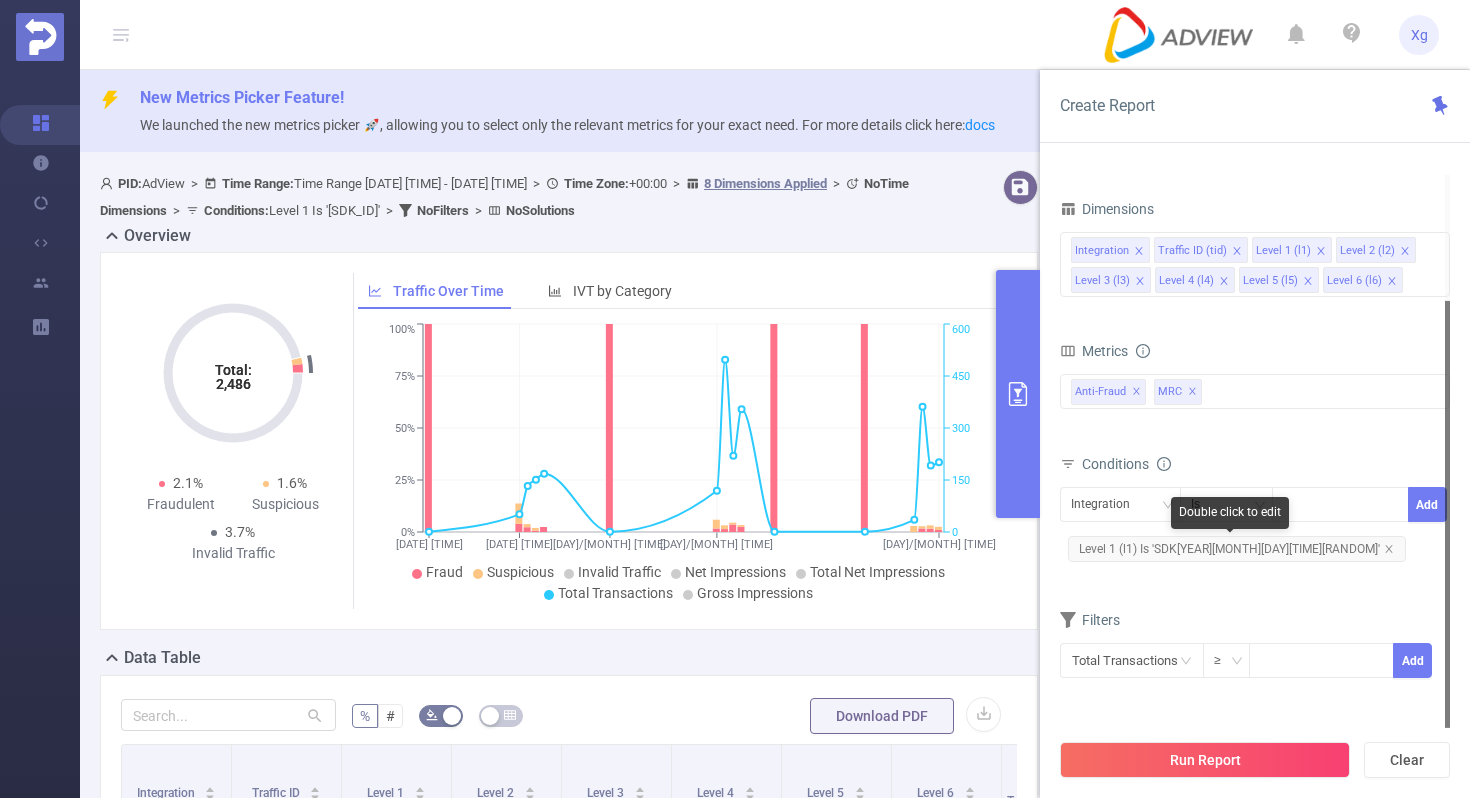 click on "Level 1 (l1) Is 'SDK[YEAR][MONTH][DAY][TIME][RANDOM]'" at bounding box center (1237, 549) 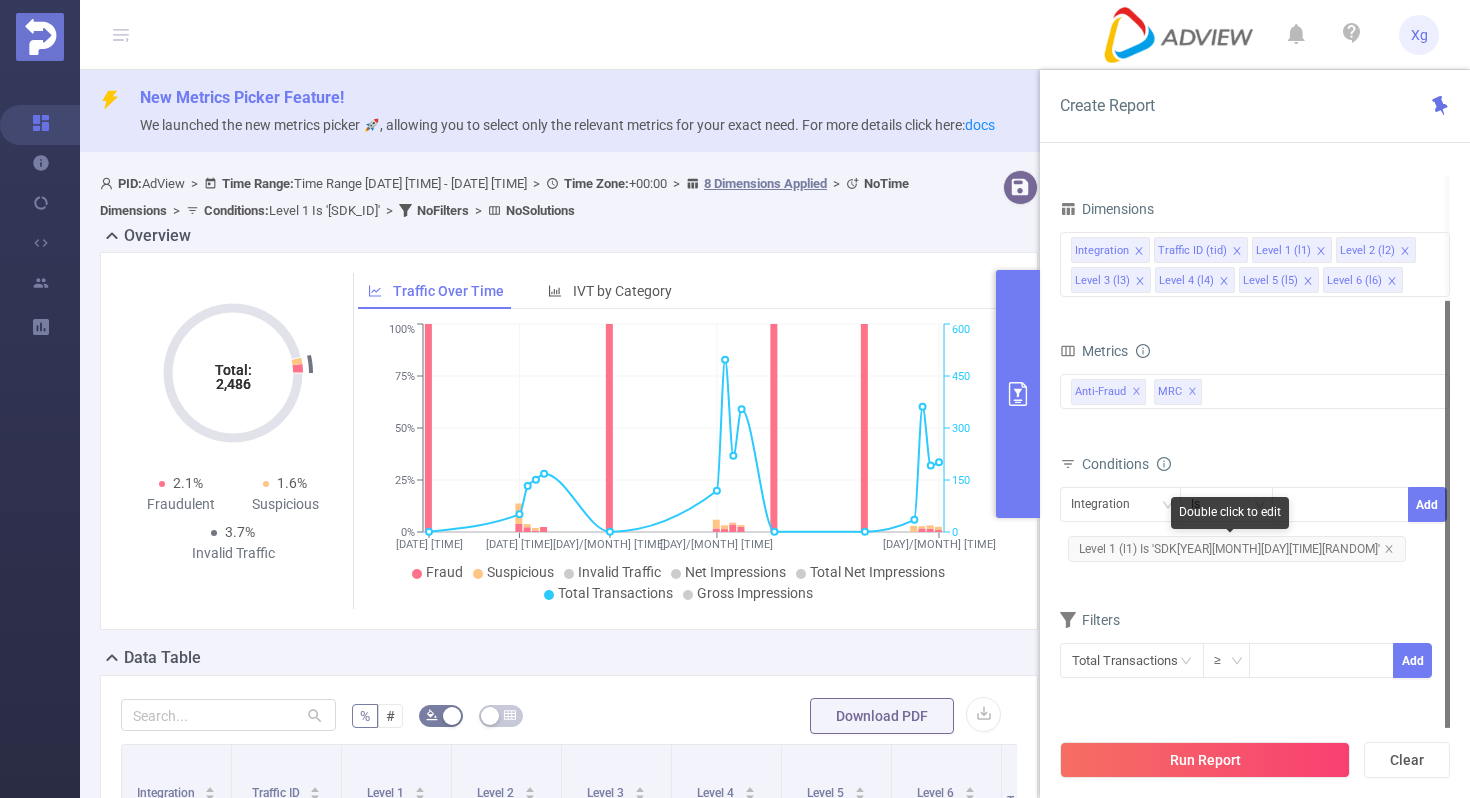 click on "Level 1 (l1) Is 'SDK[YEAR][MONTH][DAY][TIME][RANDOM]'" at bounding box center [1237, 549] 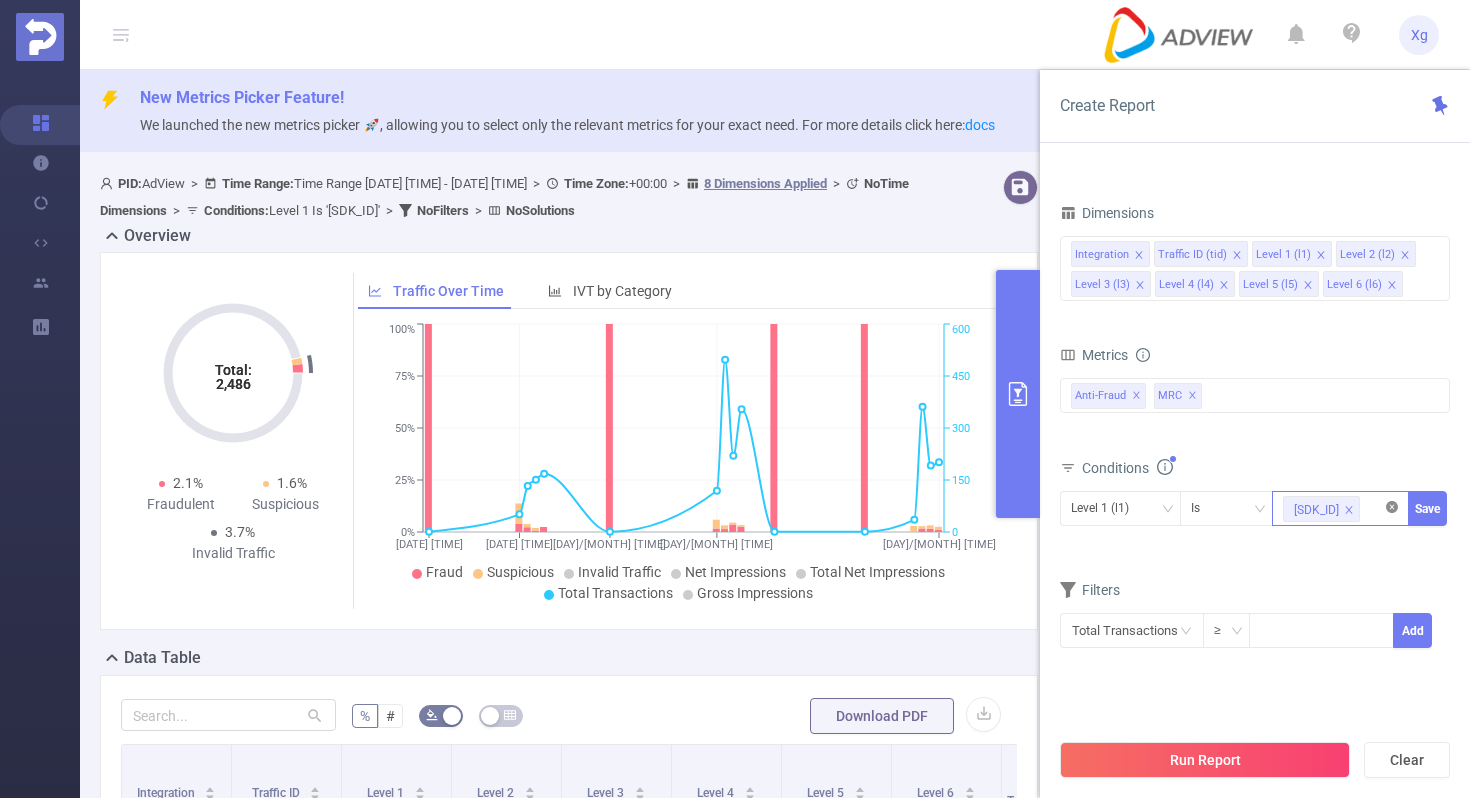 click 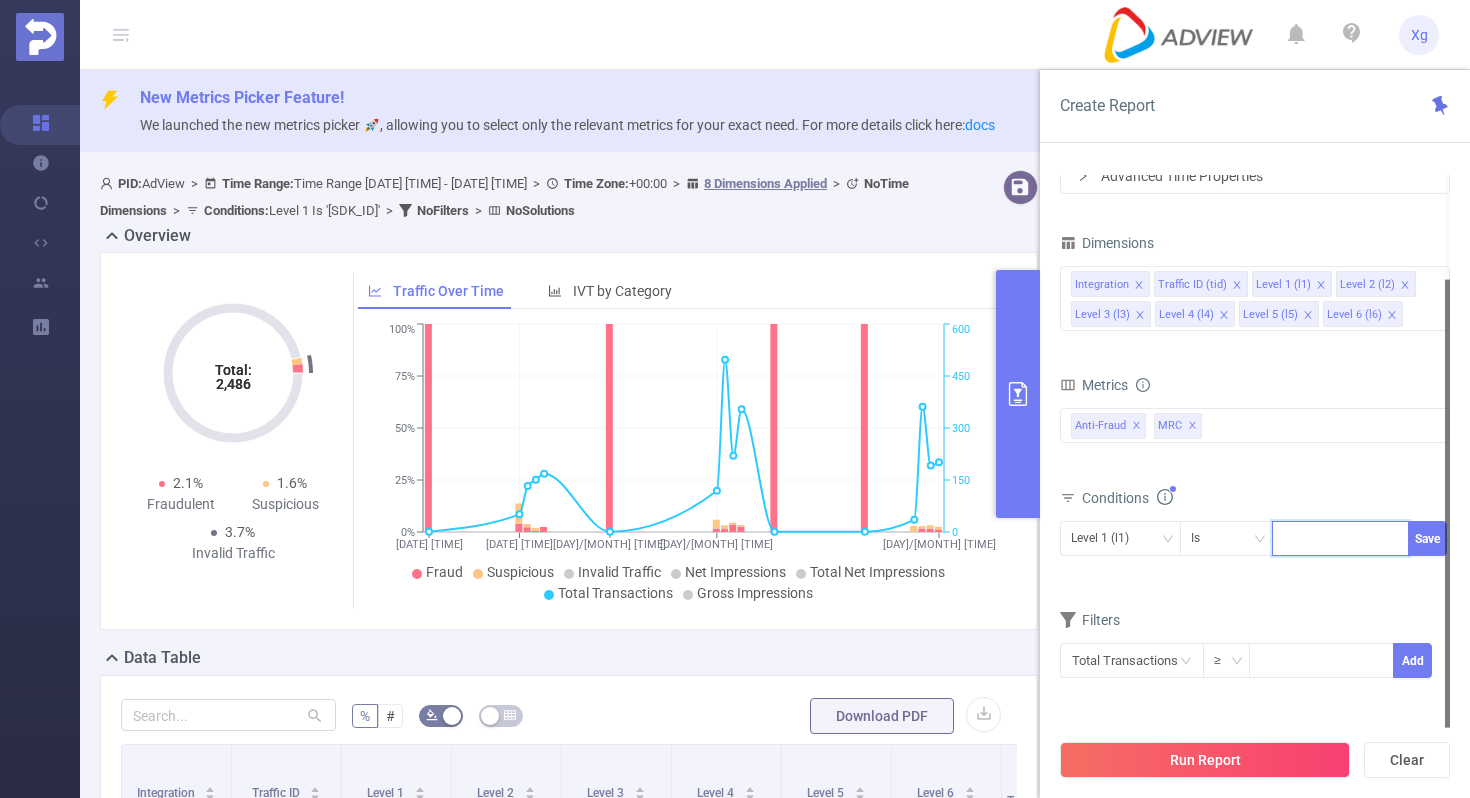 paste on "[SDK_ID]" 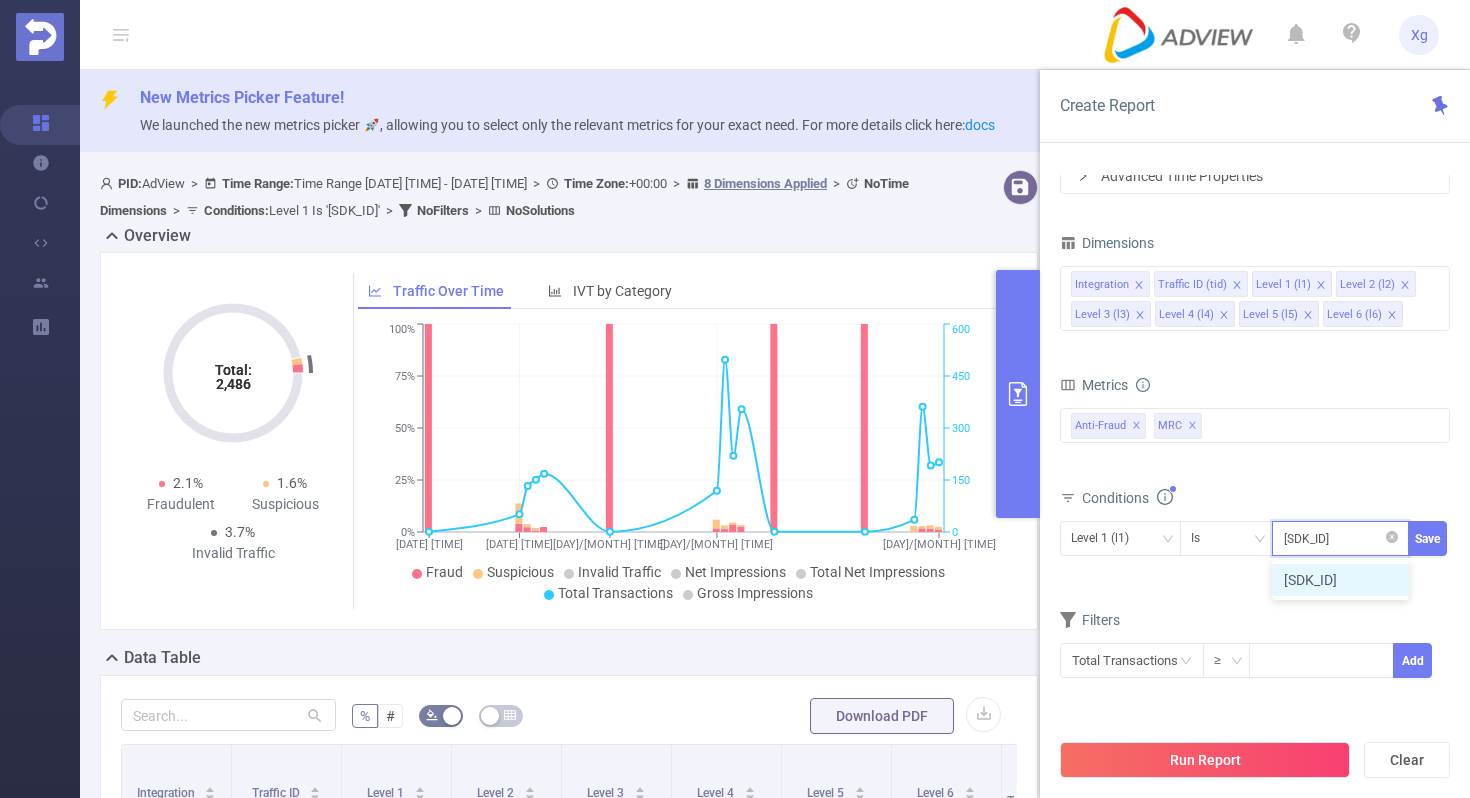 scroll, scrollTop: 0, scrollLeft: 92, axis: horizontal 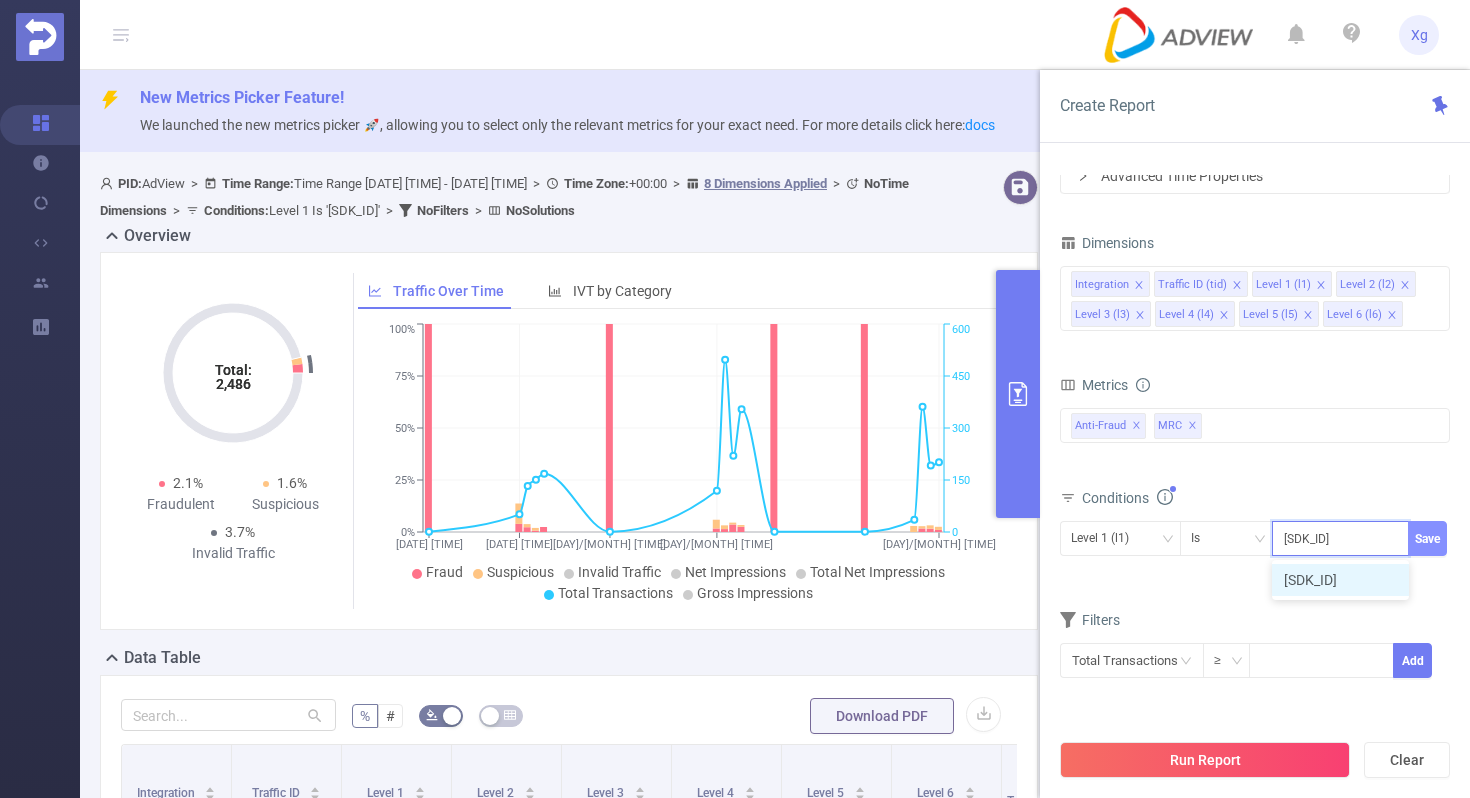 type on "[SDK_ID]" 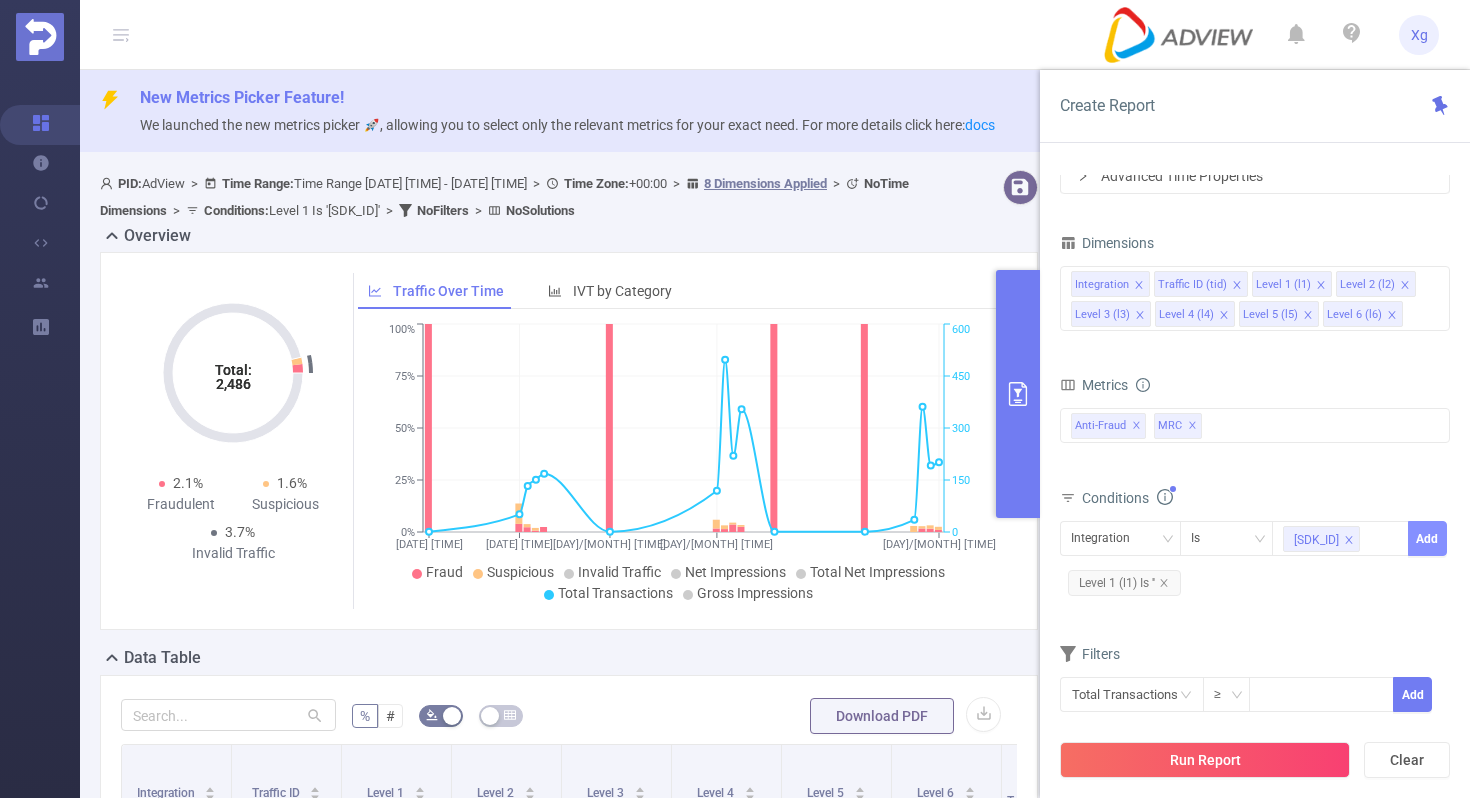 scroll, scrollTop: 0, scrollLeft: 0, axis: both 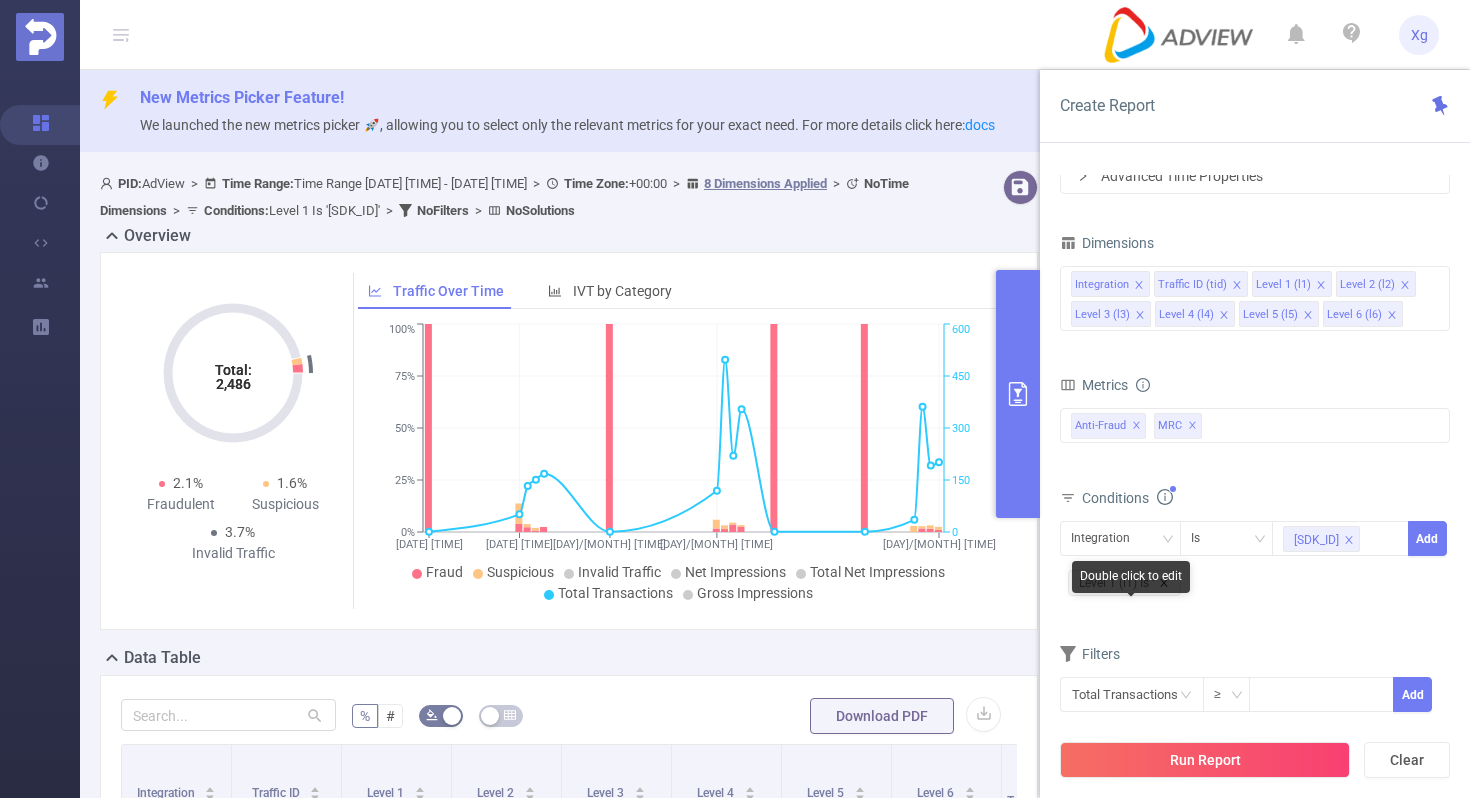 click 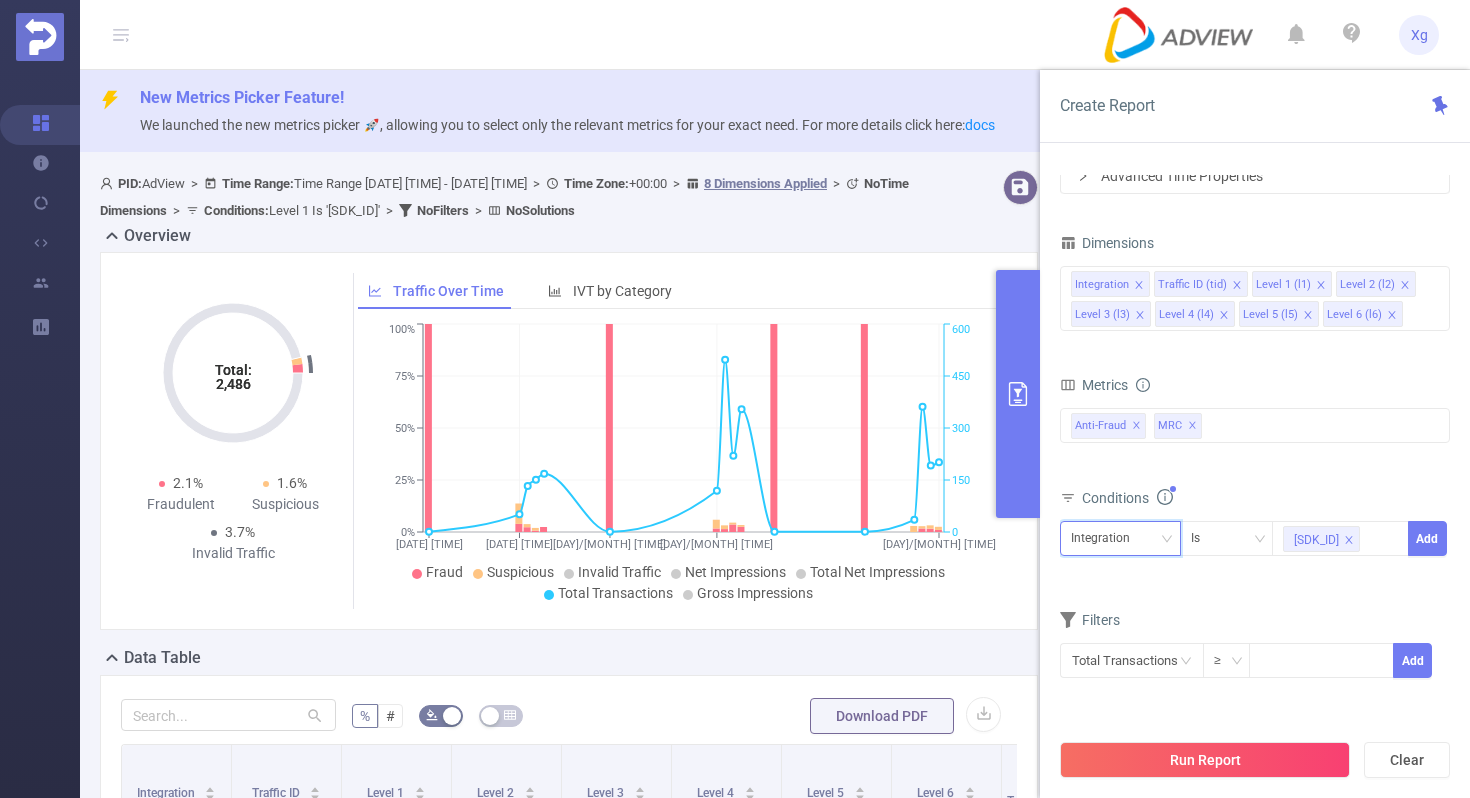 click on "Integration" at bounding box center (1120, 538) 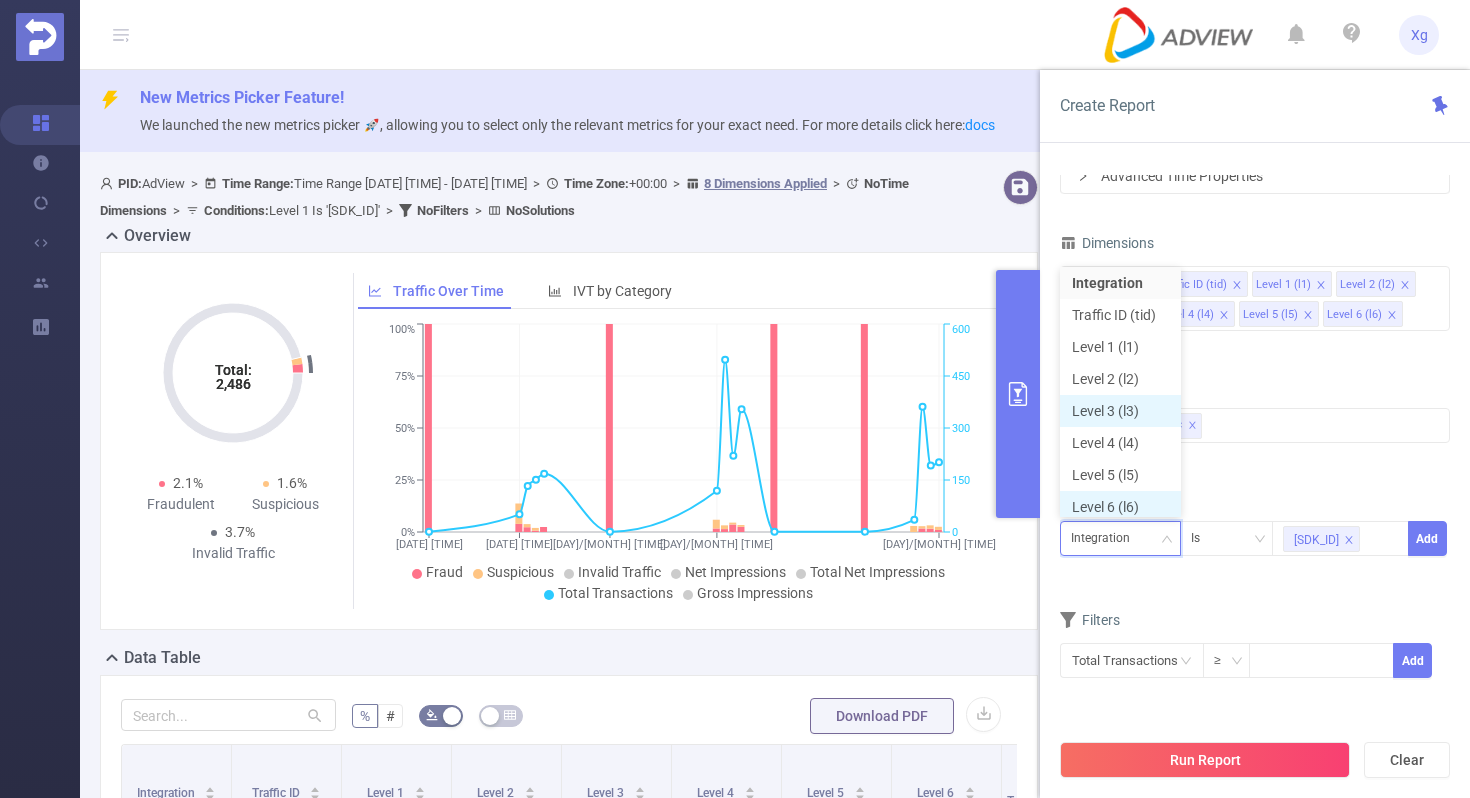 scroll, scrollTop: 10, scrollLeft: 0, axis: vertical 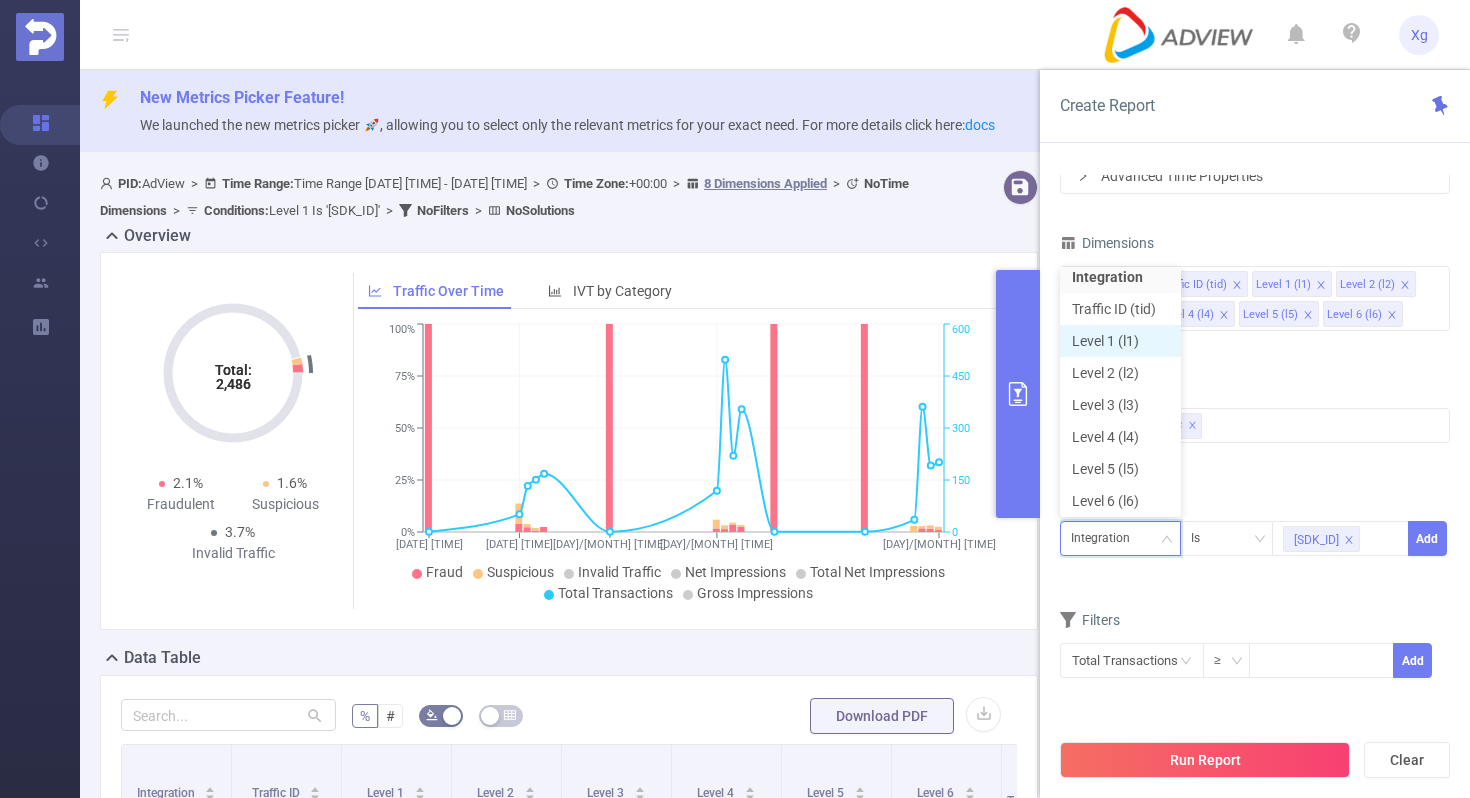 click on "Level 1 (l1)" at bounding box center [1120, 341] 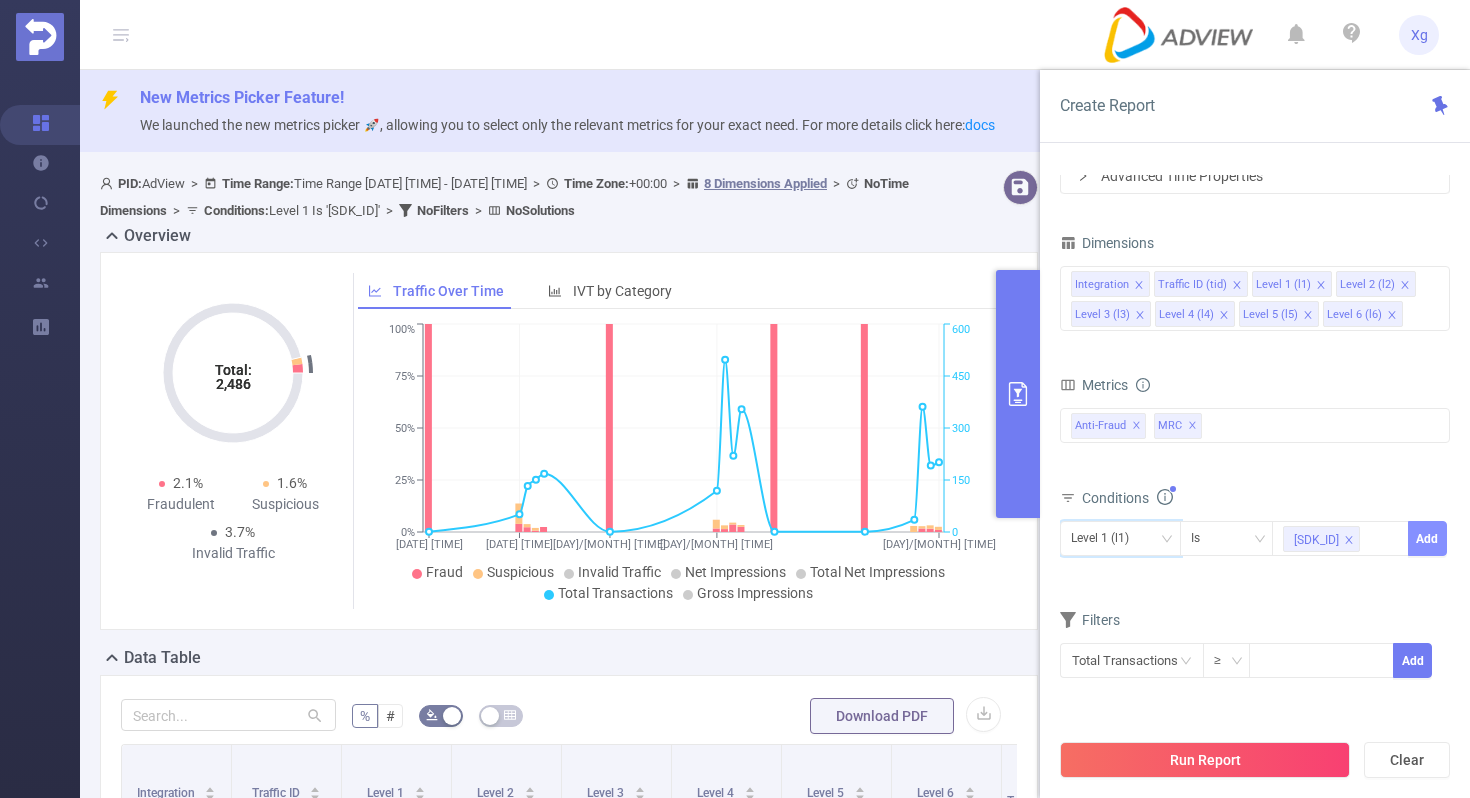 click on "Add" at bounding box center (1427, 538) 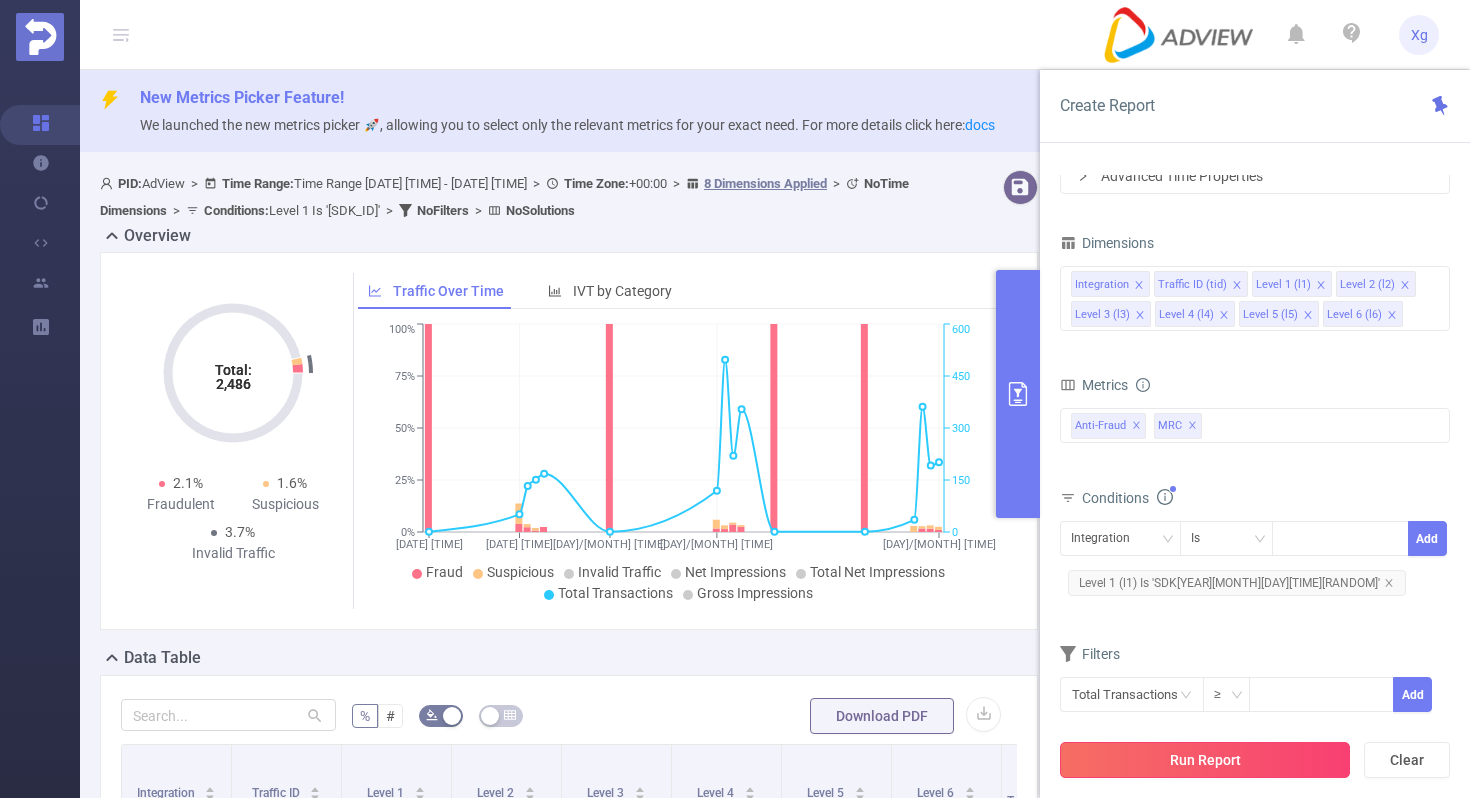 click on "Run Report" at bounding box center [1205, 760] 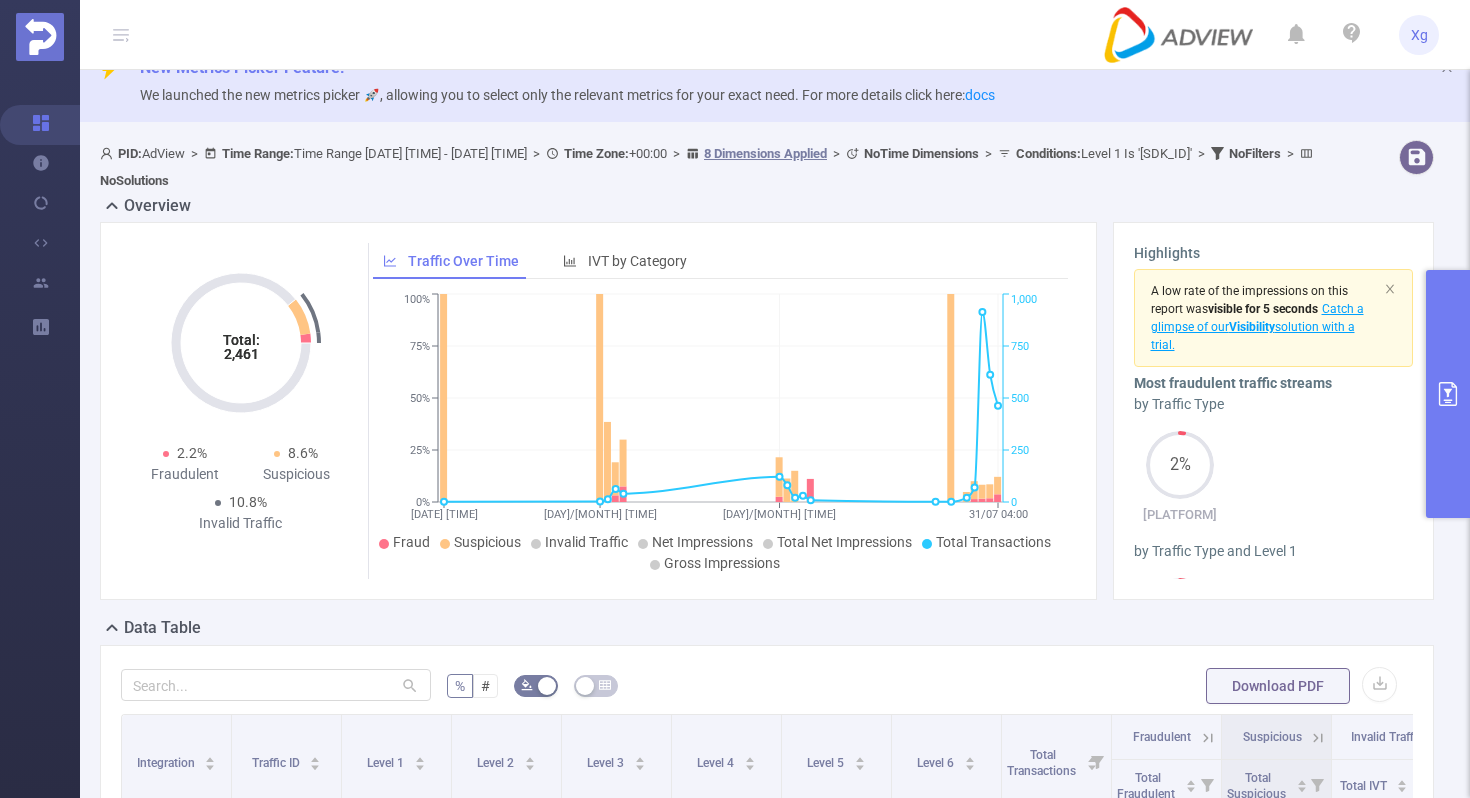 scroll, scrollTop: 47, scrollLeft: 0, axis: vertical 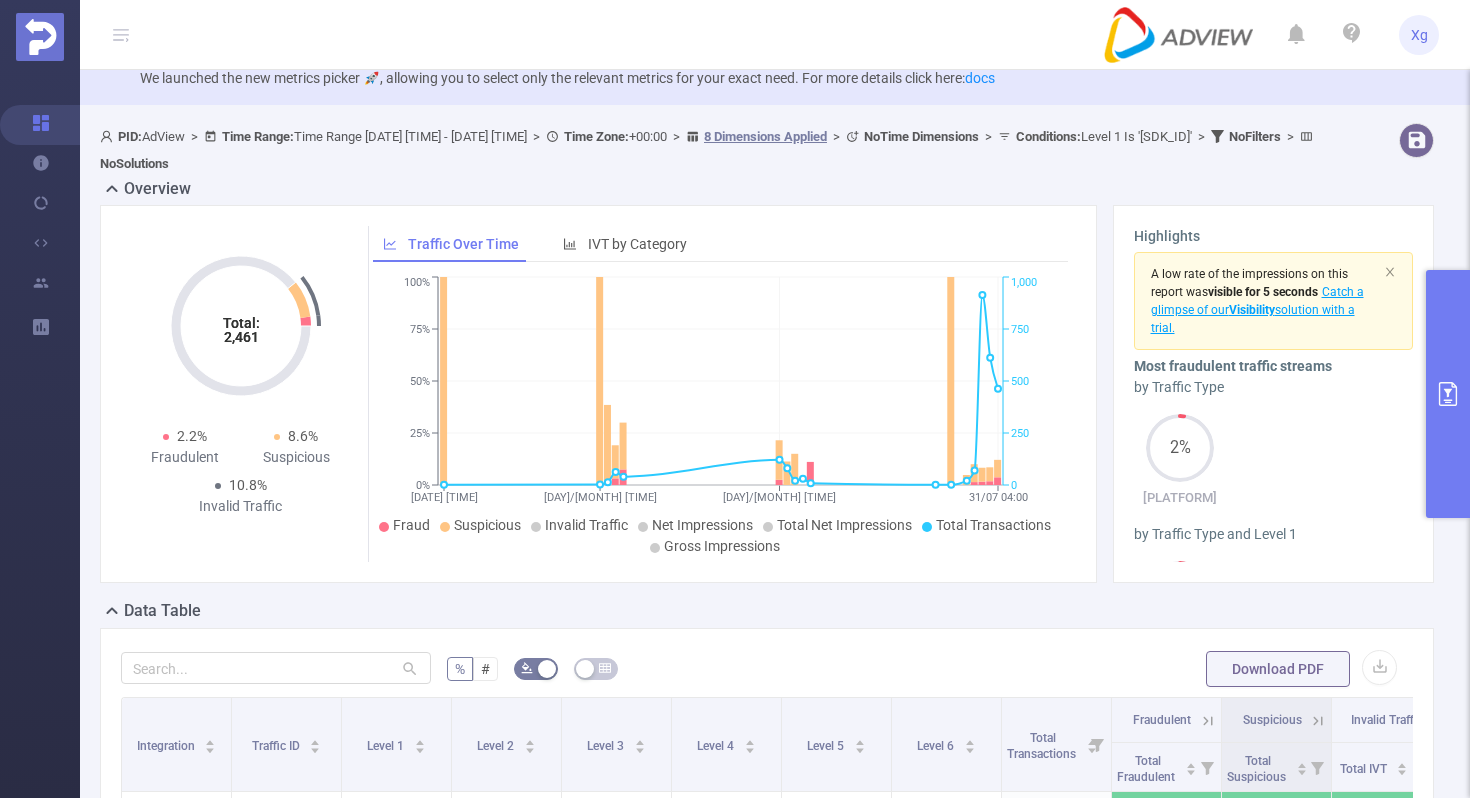 click at bounding box center (1448, 394) 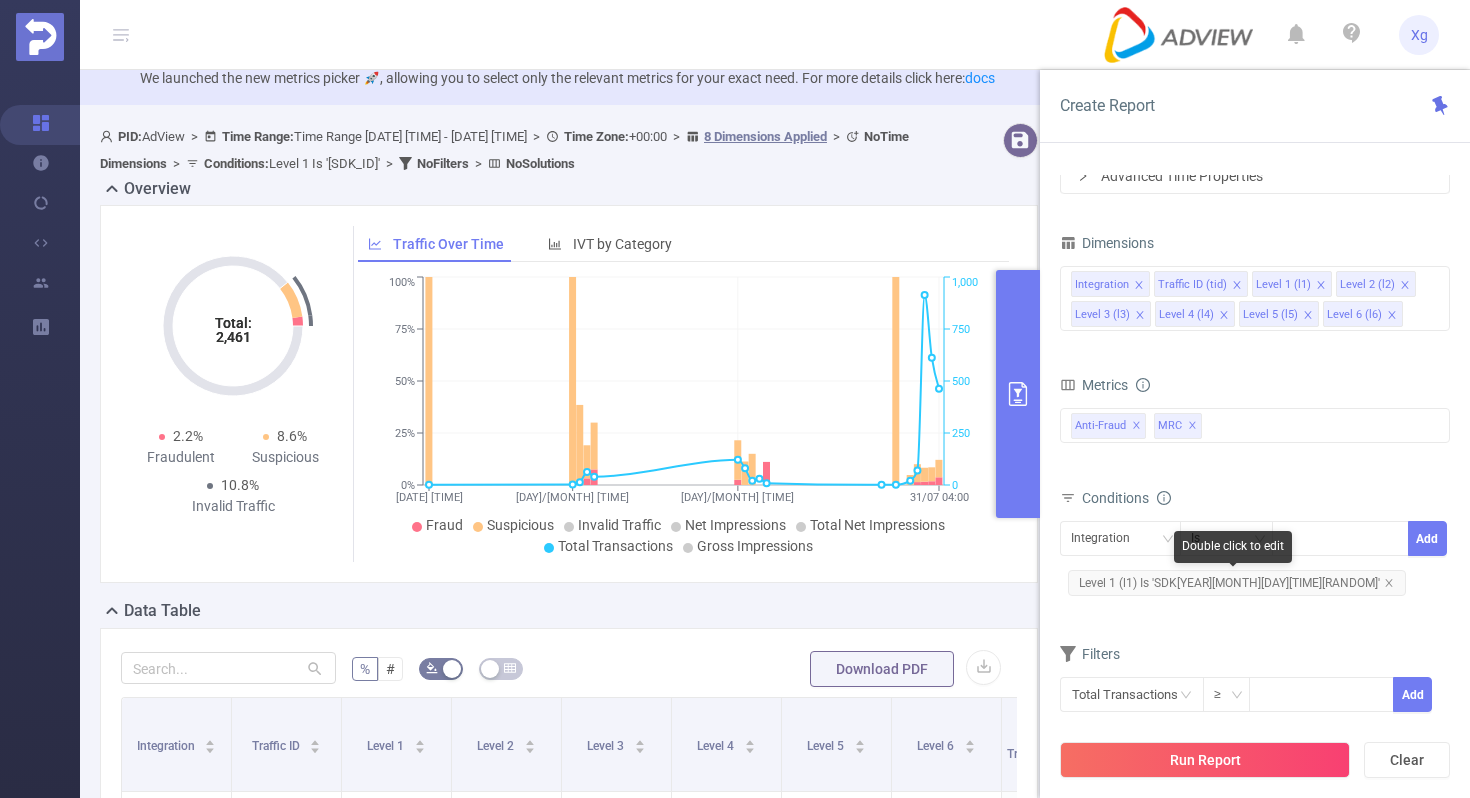 click on "Level 1 (l1) Is 'SDK[YEAR][MONTH][DAY][TIME][RANDOM]'" at bounding box center [1237, 583] 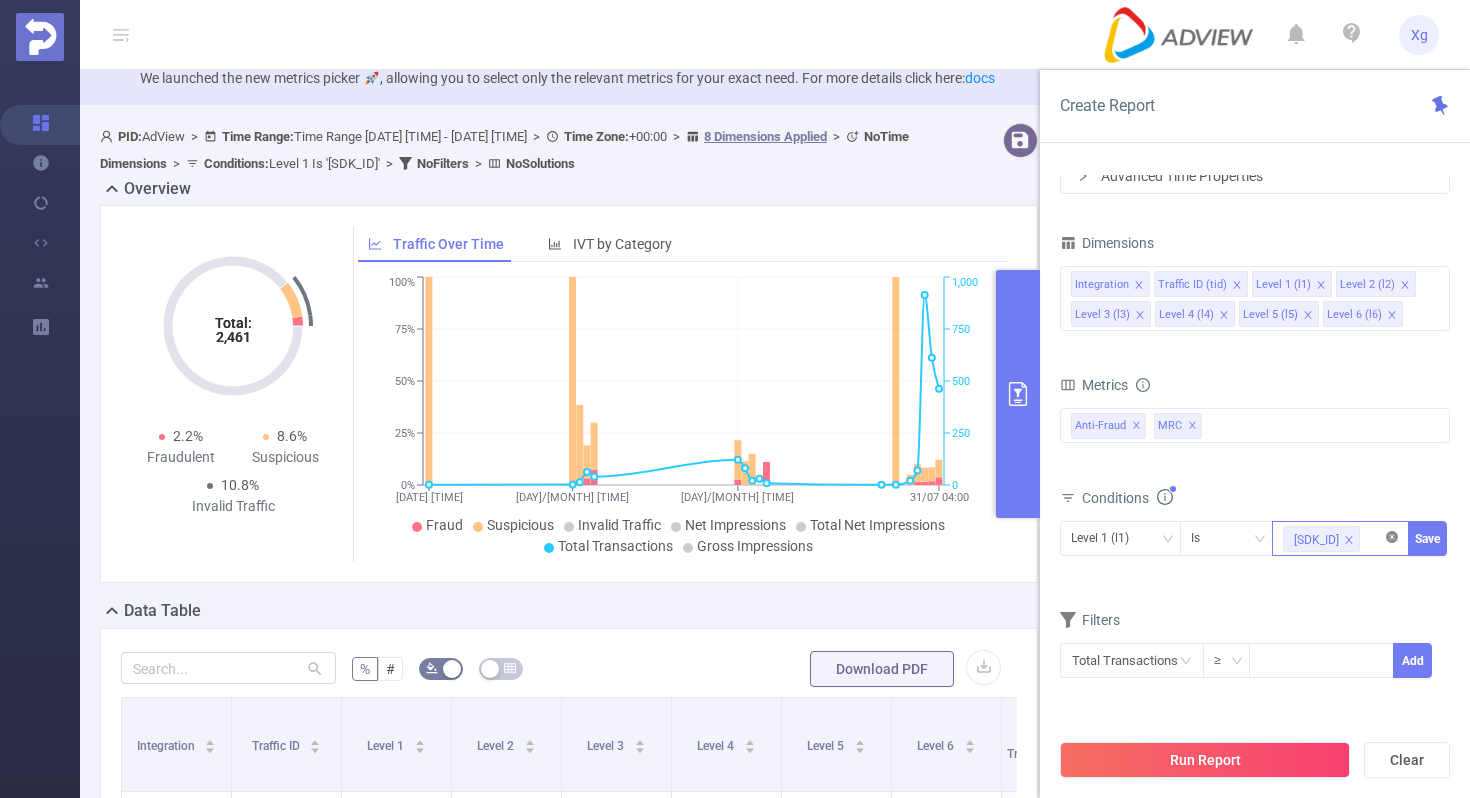 click 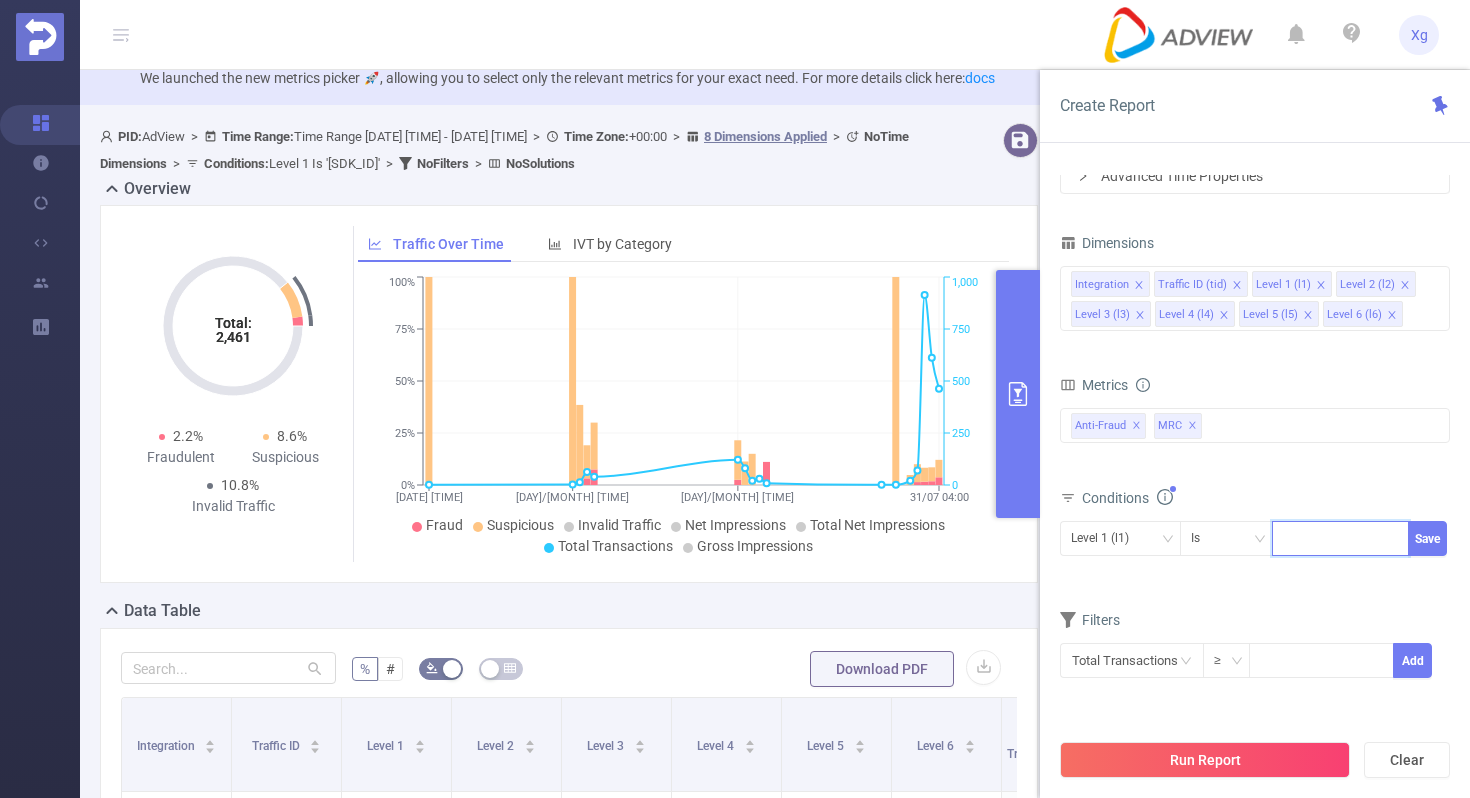 click at bounding box center (1340, 538) 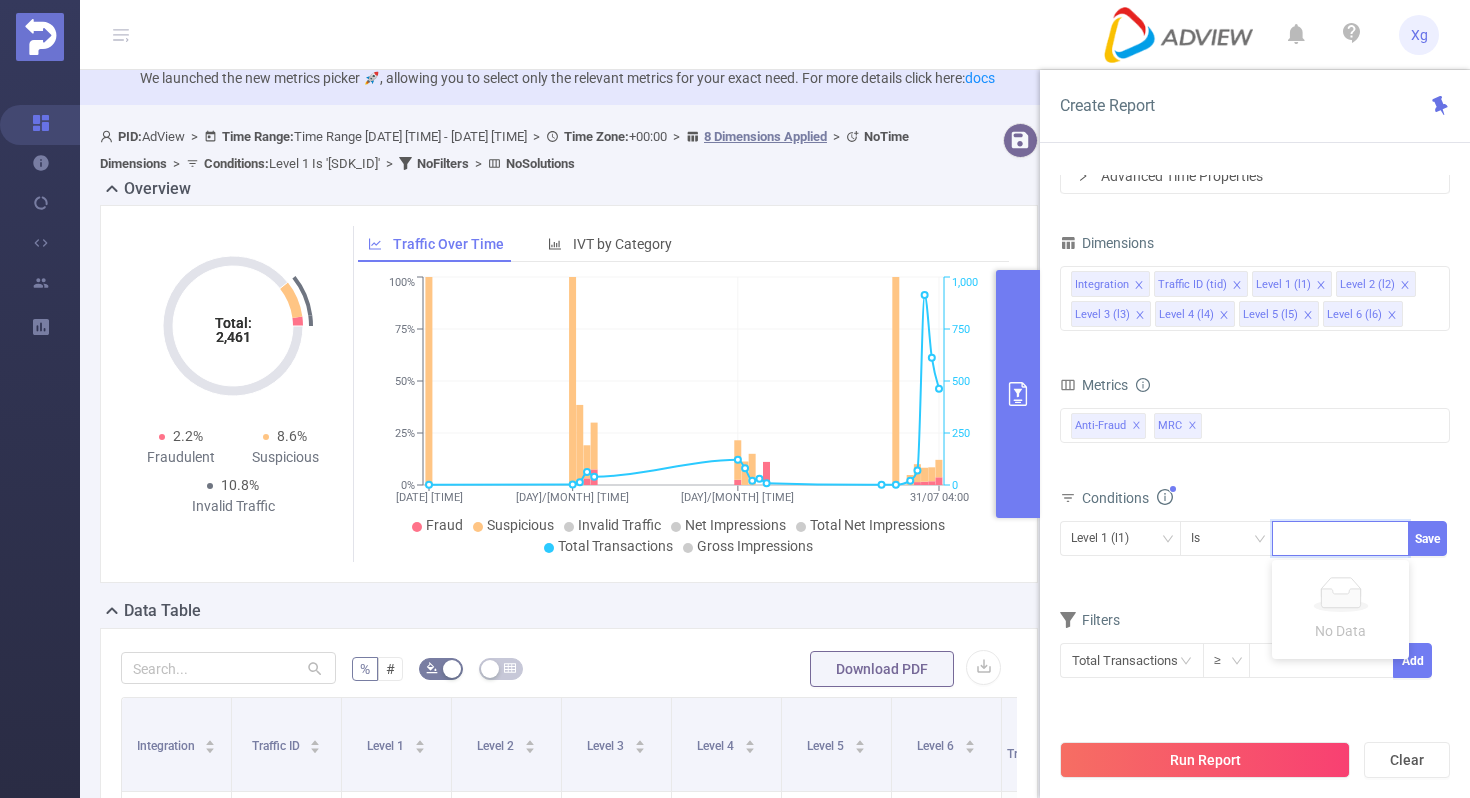 paste on "[SDK_ID]" 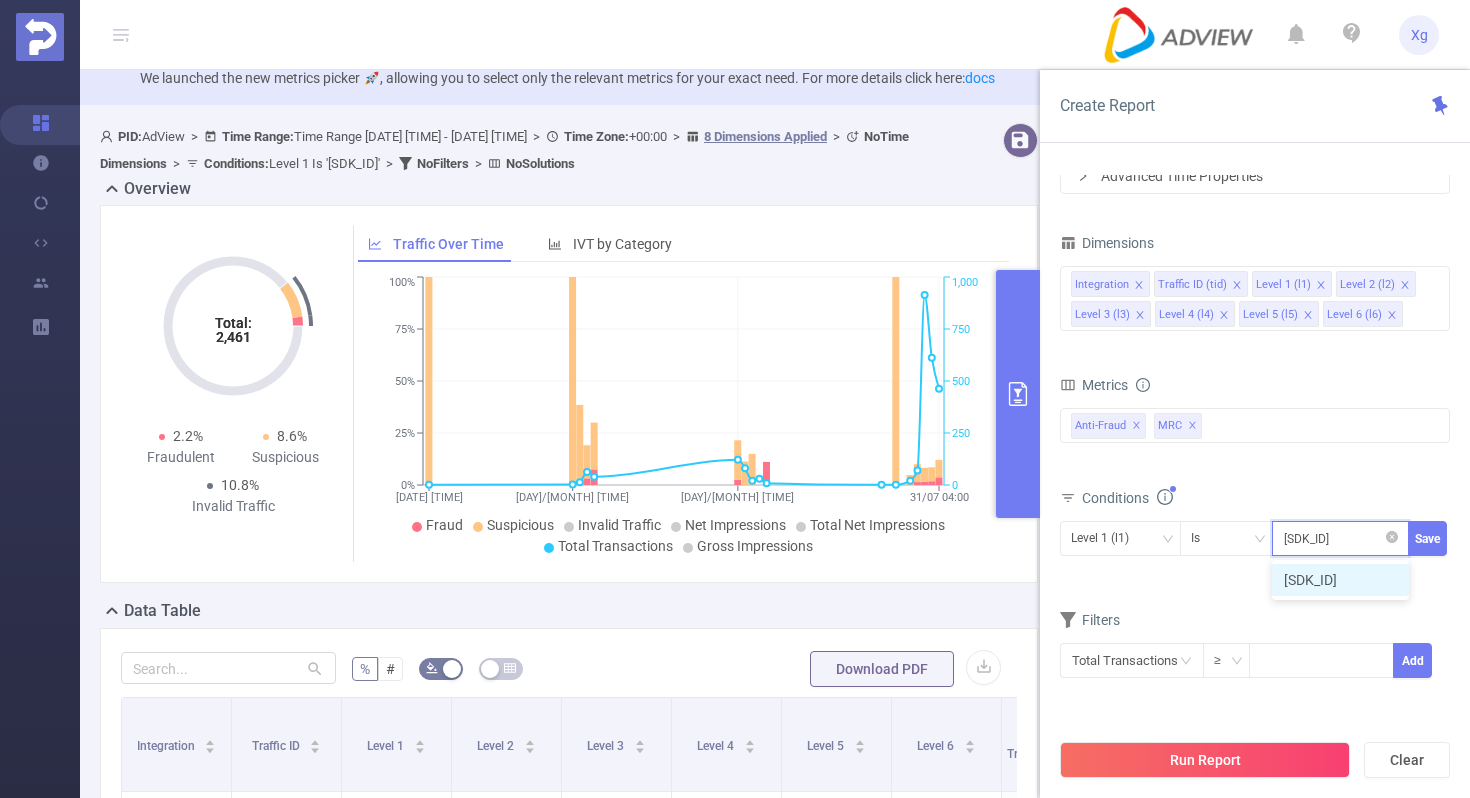 scroll, scrollTop: 0, scrollLeft: 106, axis: horizontal 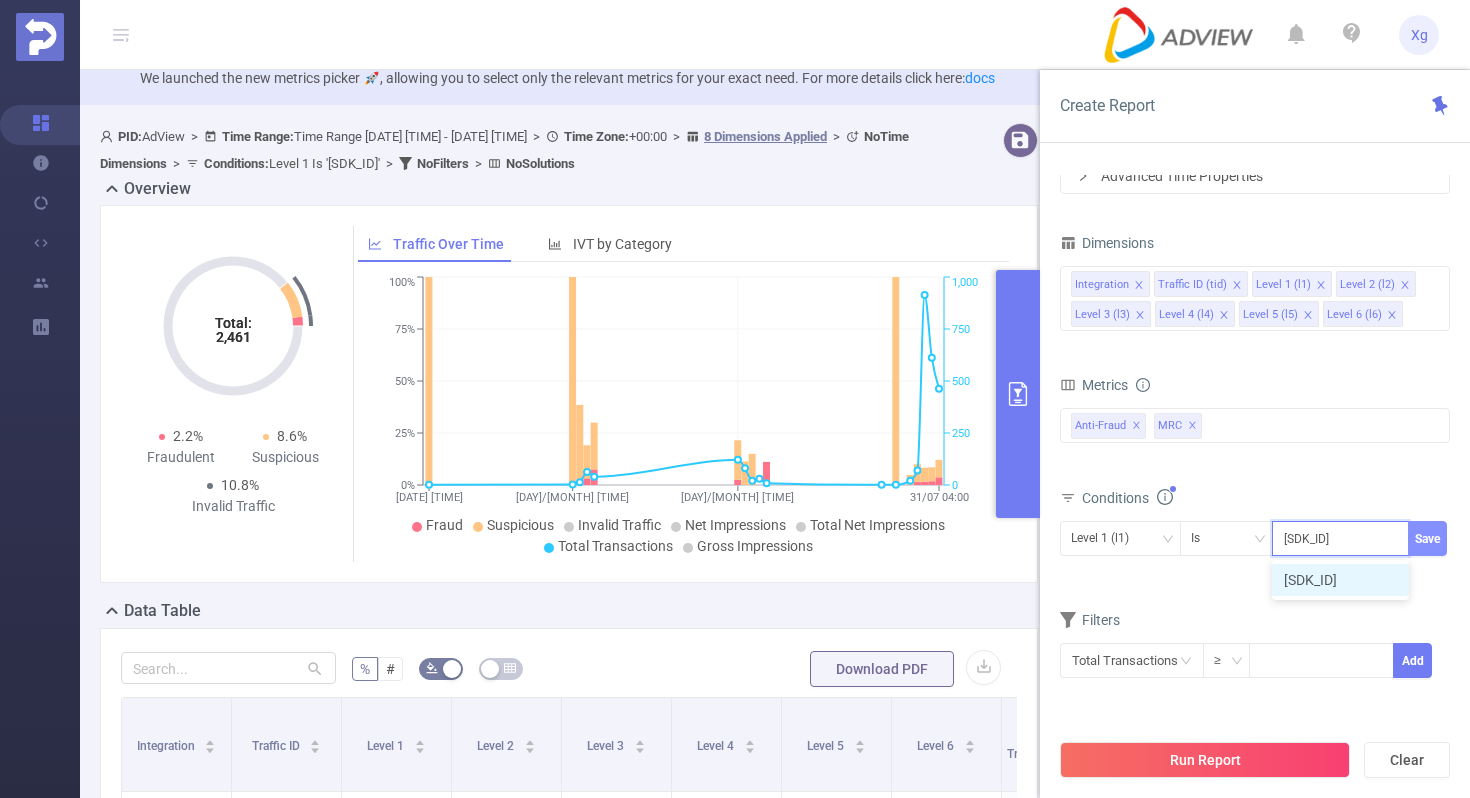 type on "[SDK_ID]" 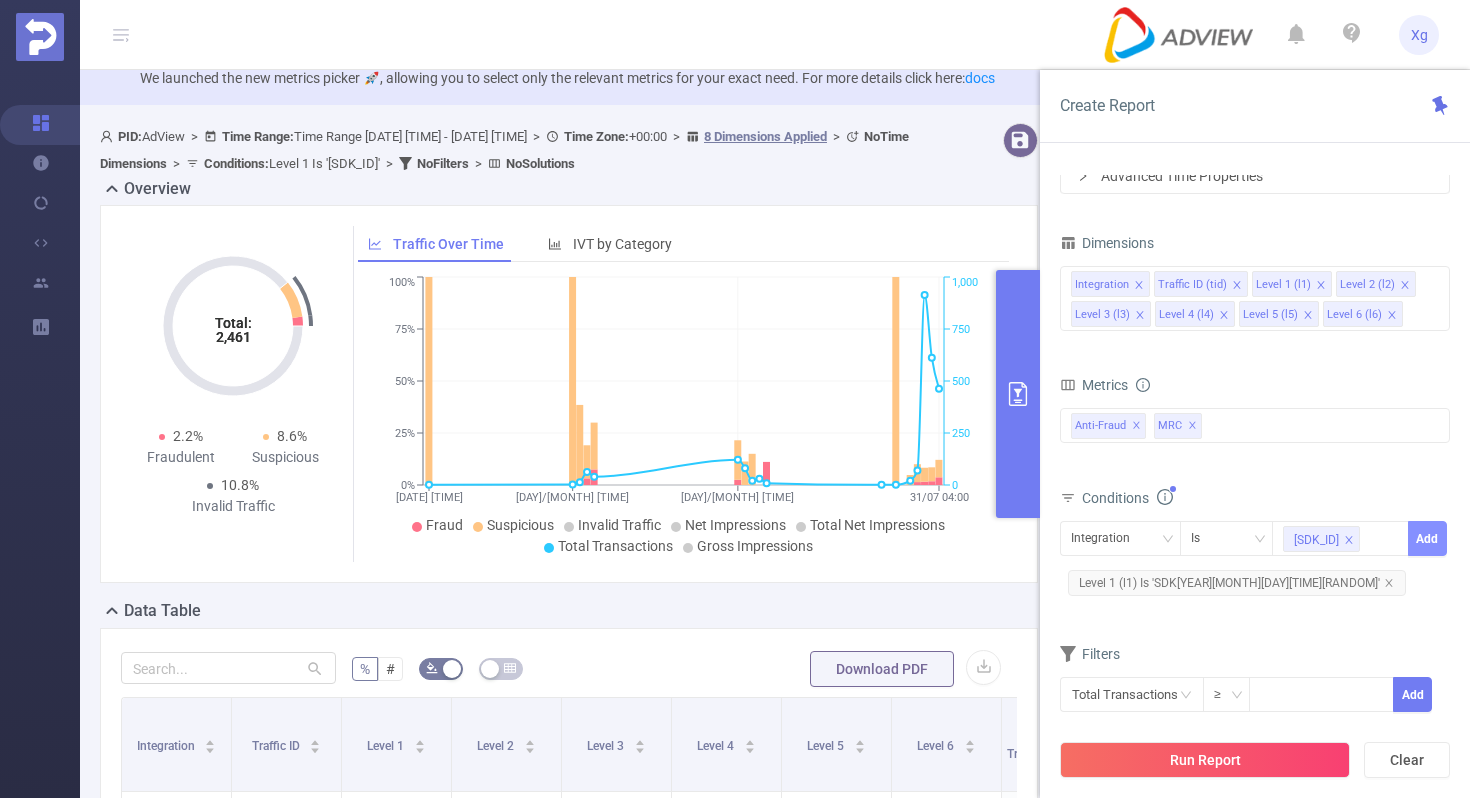 scroll, scrollTop: 0, scrollLeft: 0, axis: both 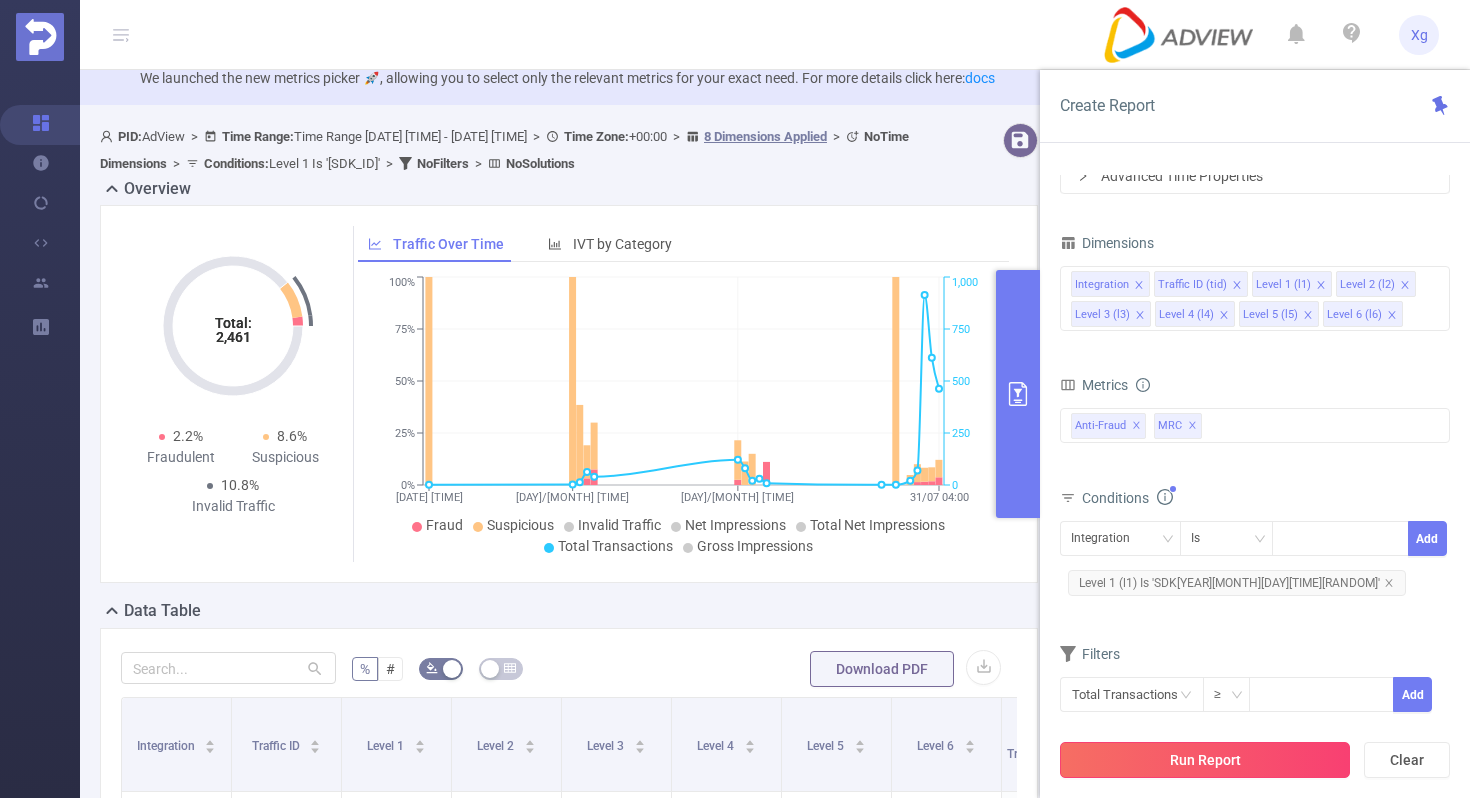 click on "Run Report" at bounding box center (1205, 760) 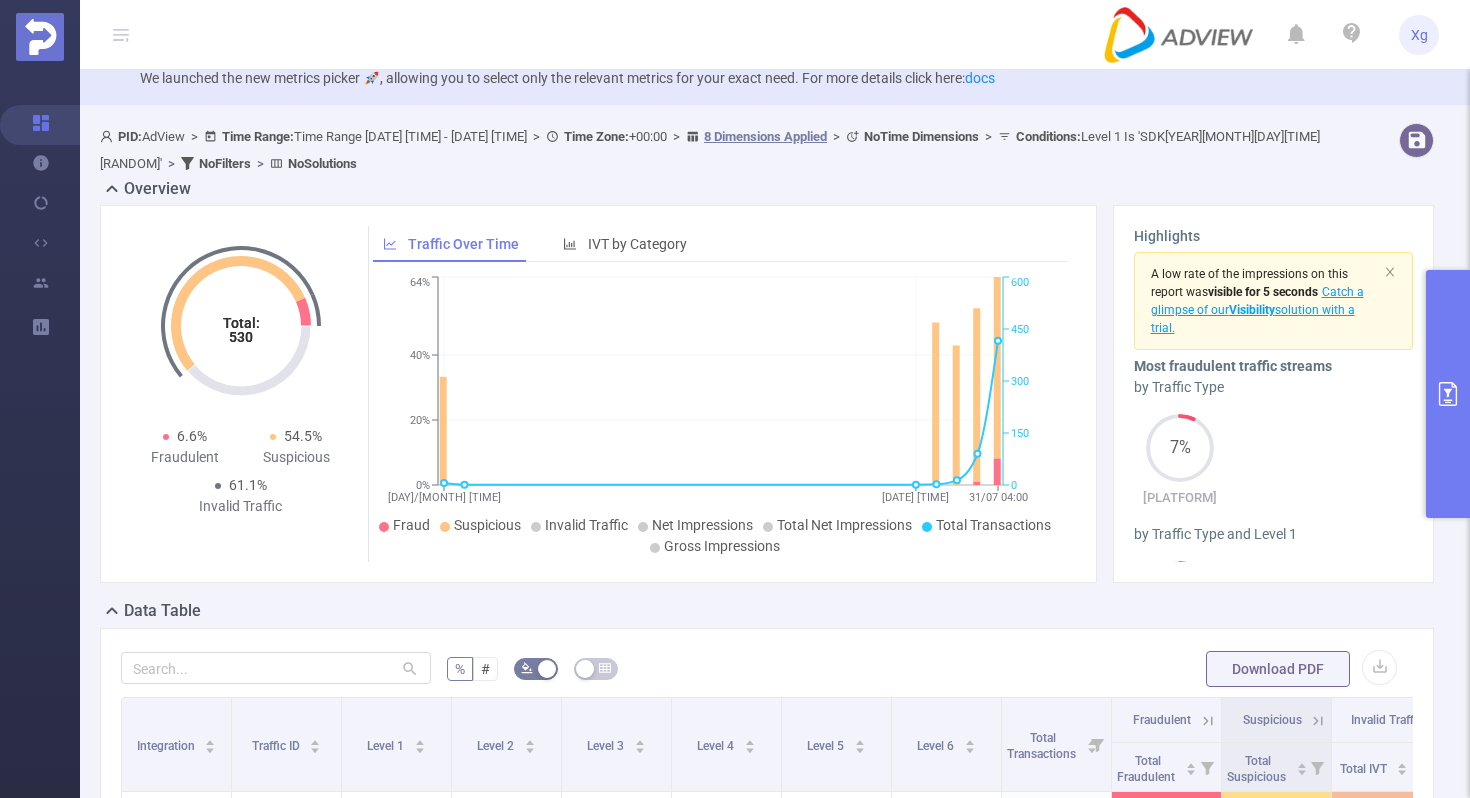 click at bounding box center [1448, 394] 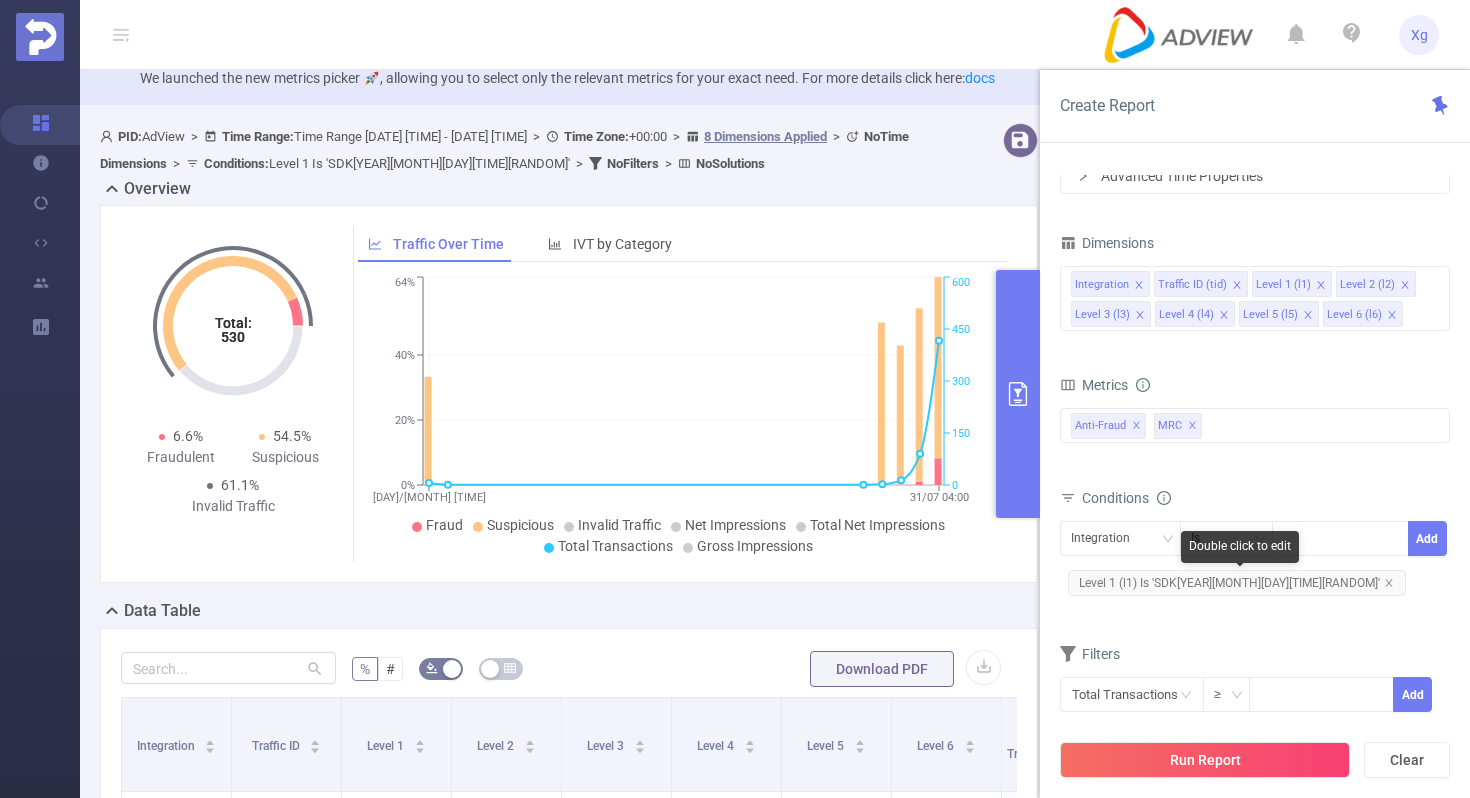 click on "Level 1 (l1) Is 'SDK[YEAR][MONTH][DAY][TIME][RANDOM]'" at bounding box center (1237, 583) 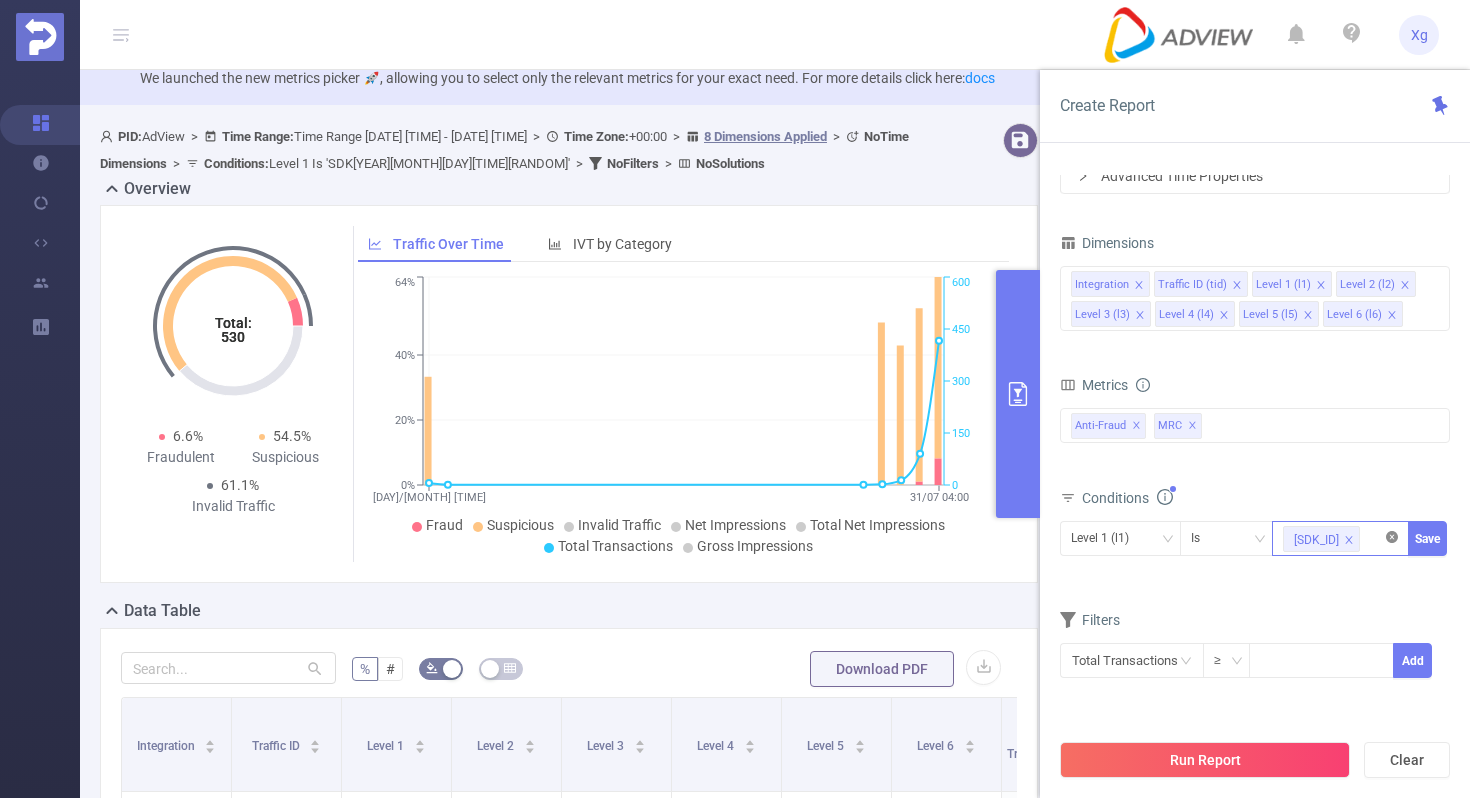 click 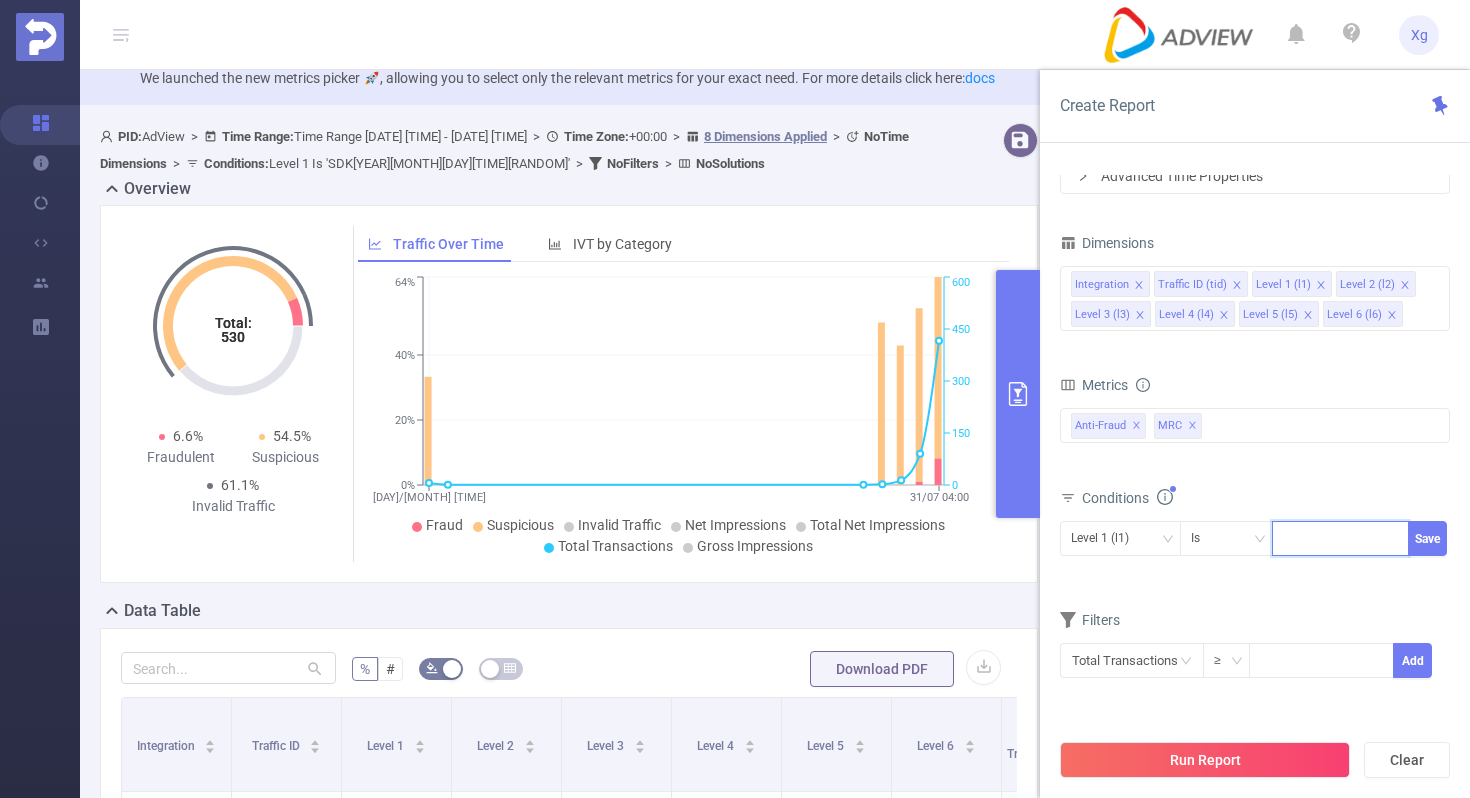 paste on "[SDK_ID]" 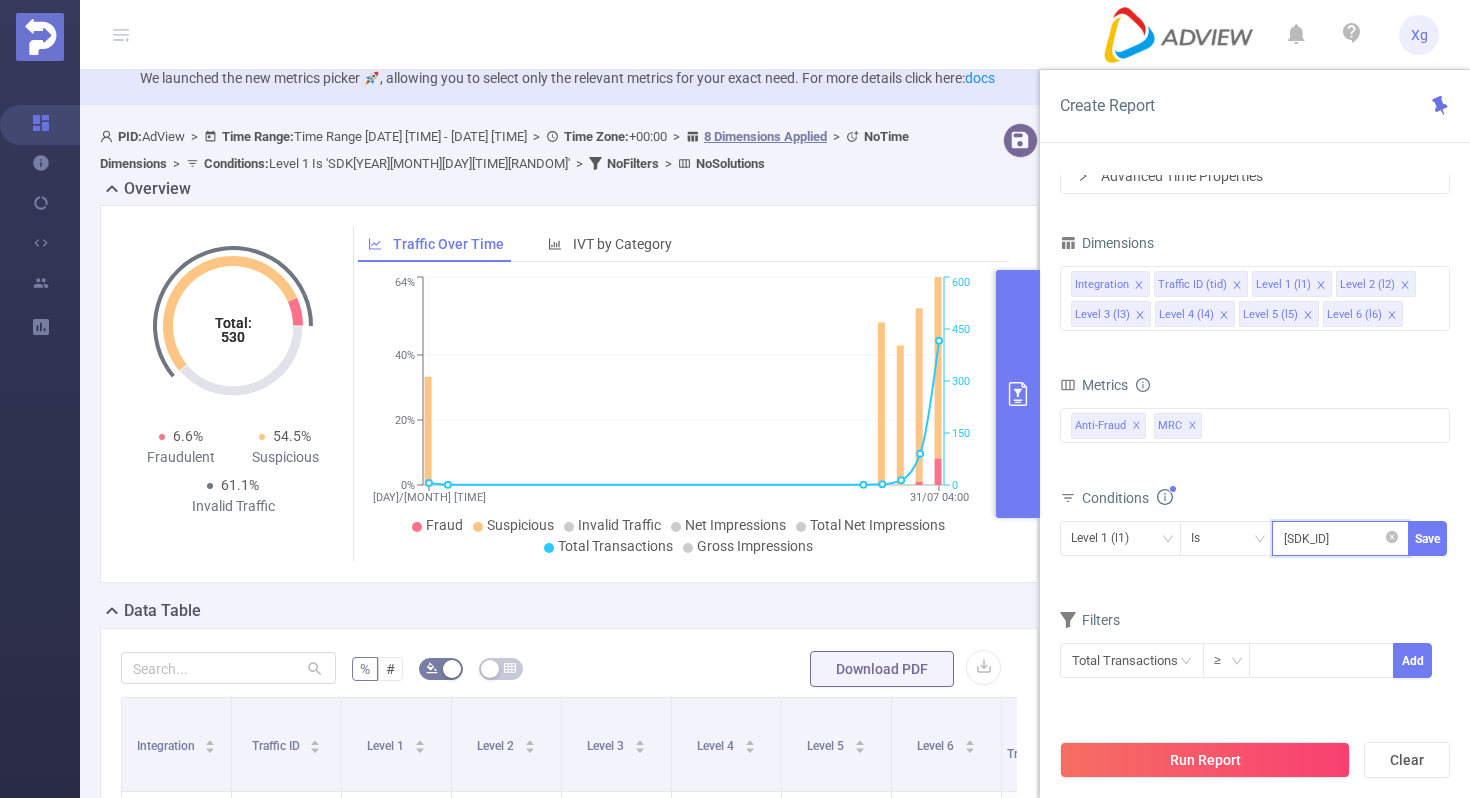 scroll, scrollTop: 0, scrollLeft: 99, axis: horizontal 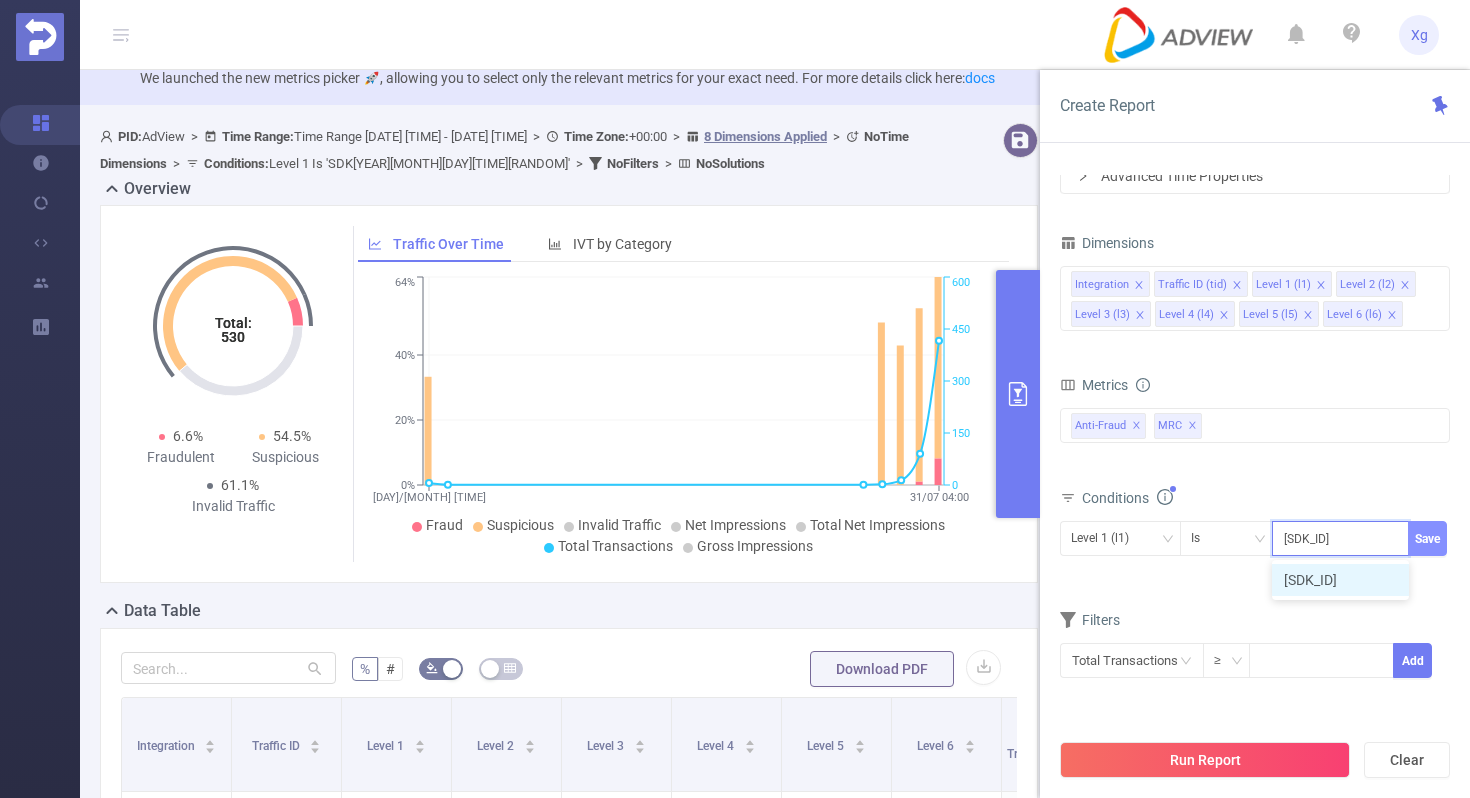 type on "[SDK_ID]" 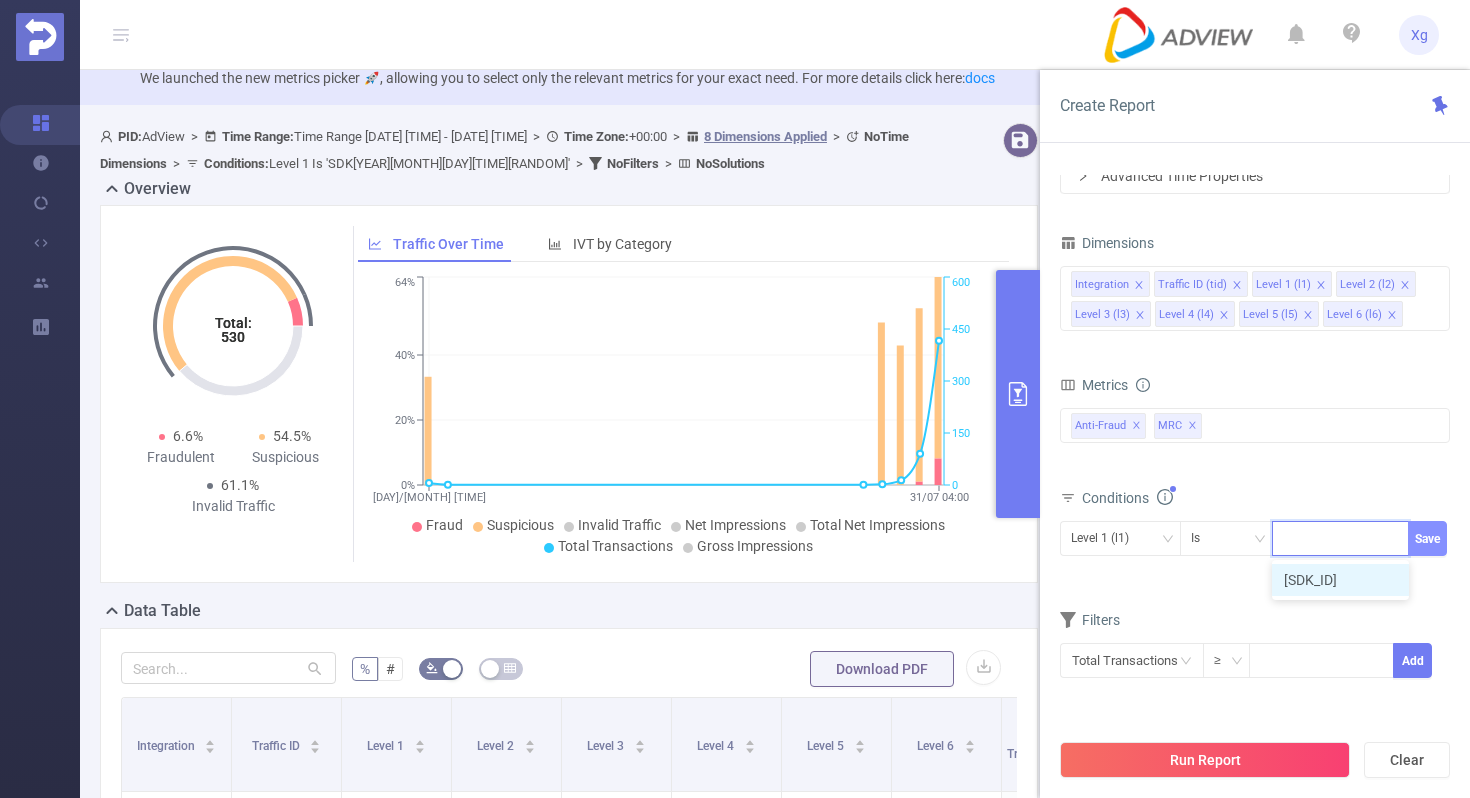 scroll, scrollTop: 0, scrollLeft: 0, axis: both 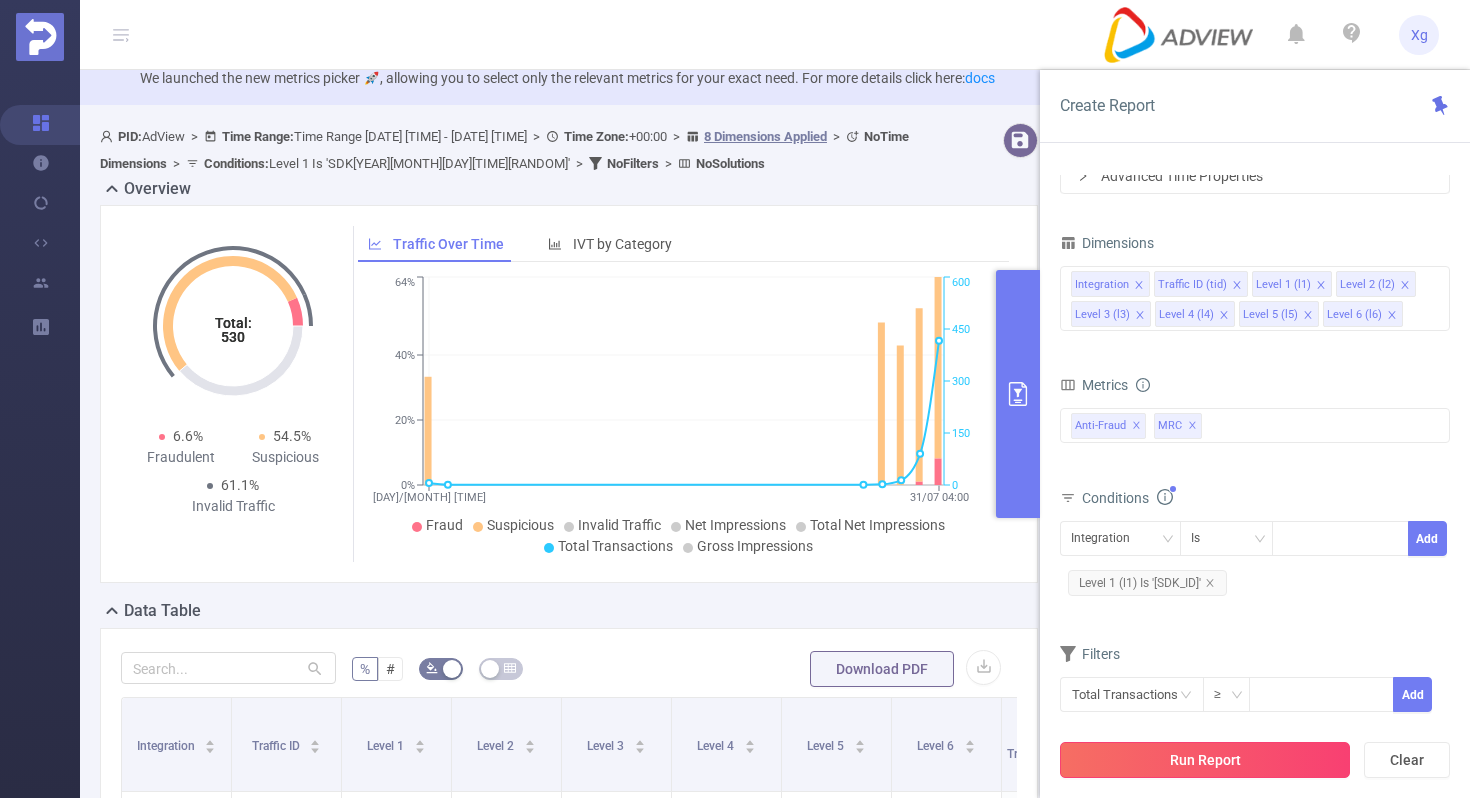 click on "Run Report" at bounding box center (1205, 760) 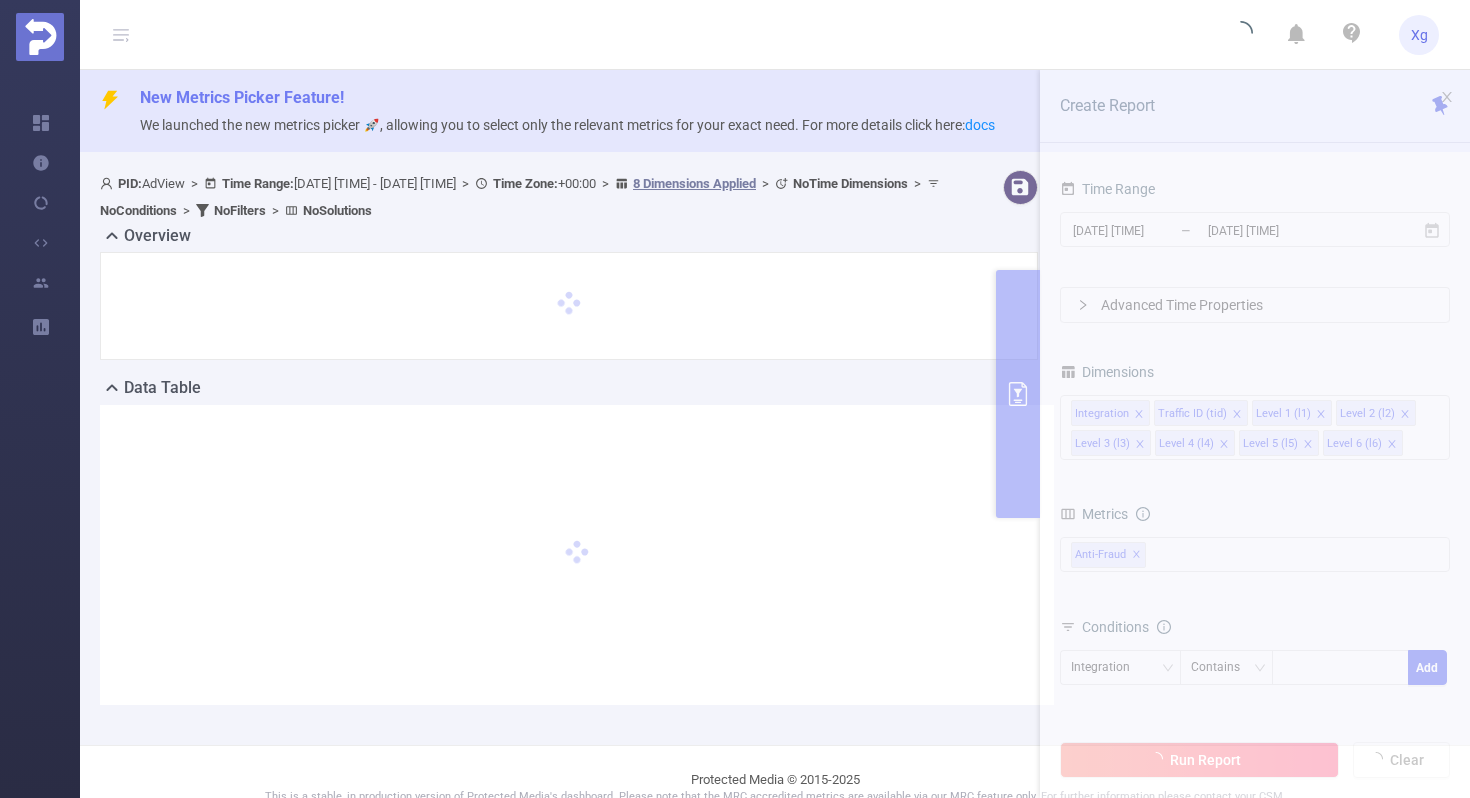 scroll, scrollTop: 0, scrollLeft: 0, axis: both 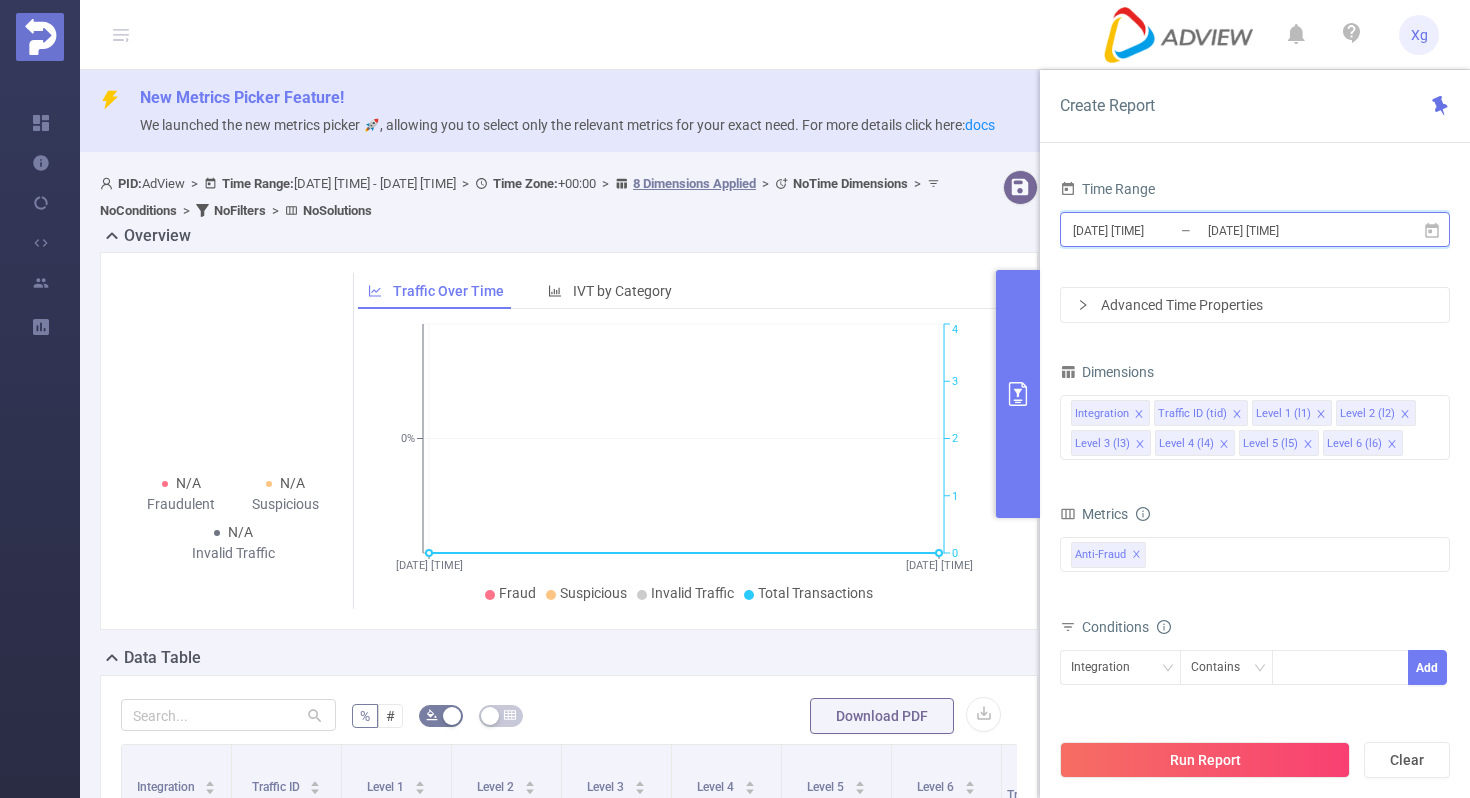click 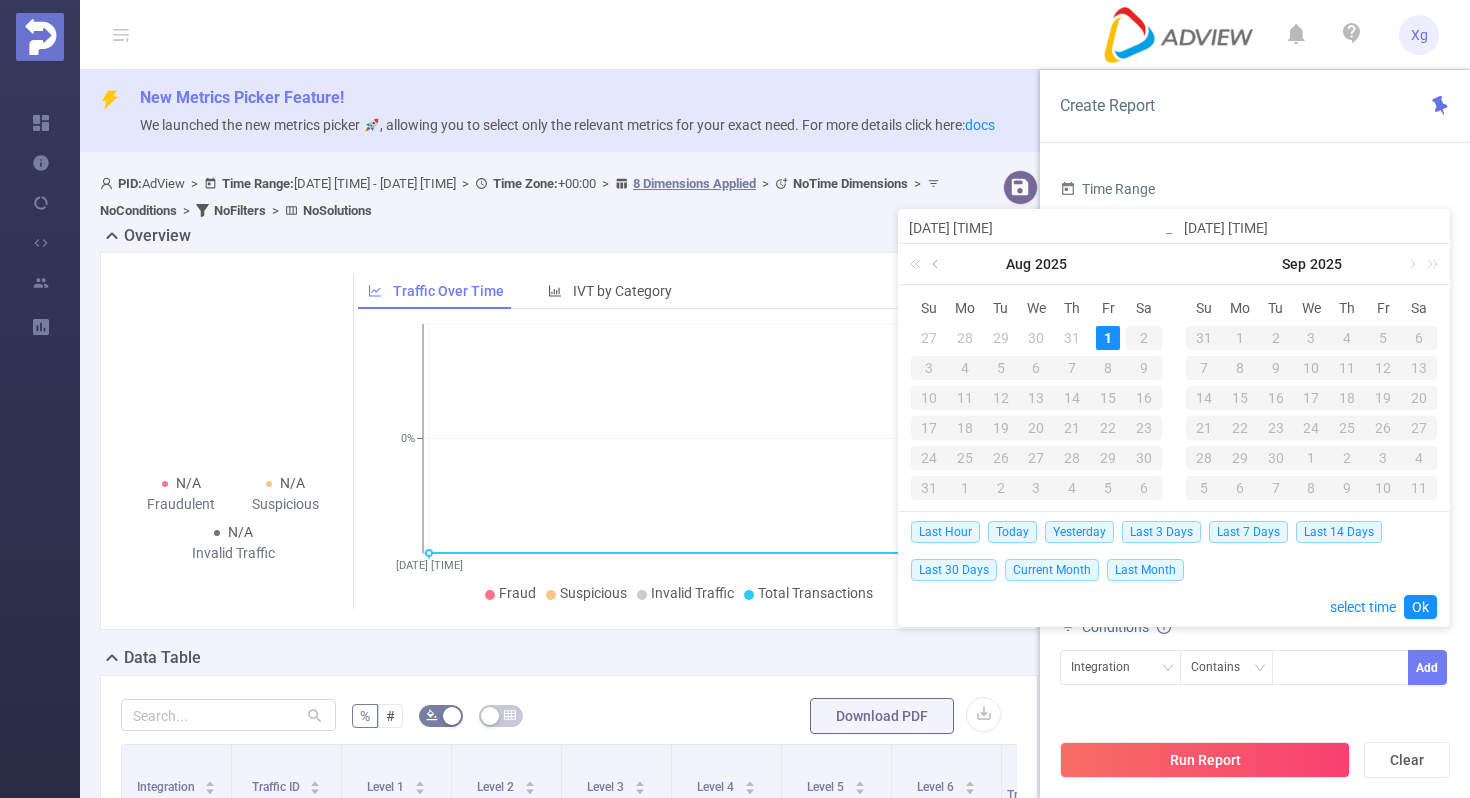 click at bounding box center [937, 264] 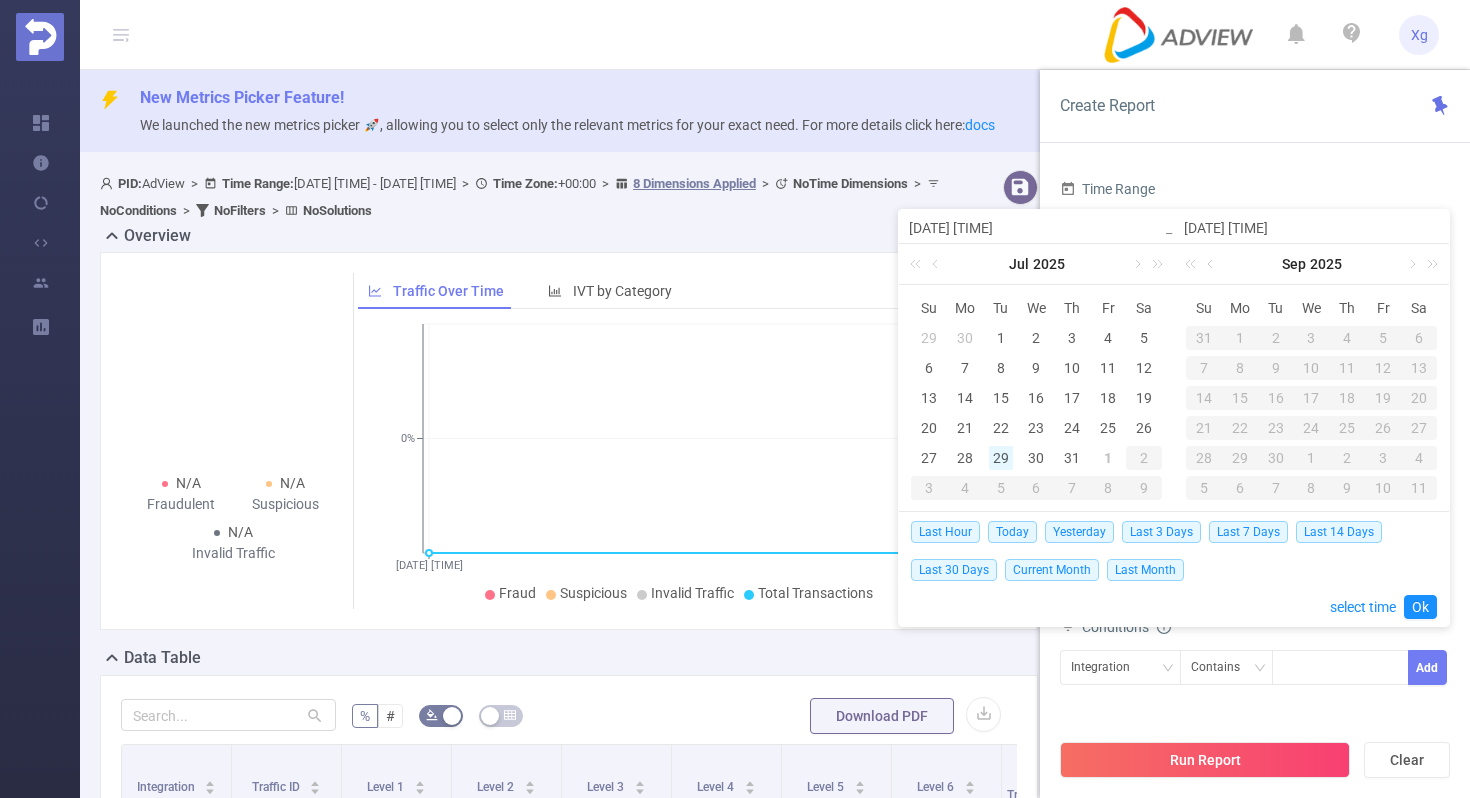 click on "29" at bounding box center [1001, 458] 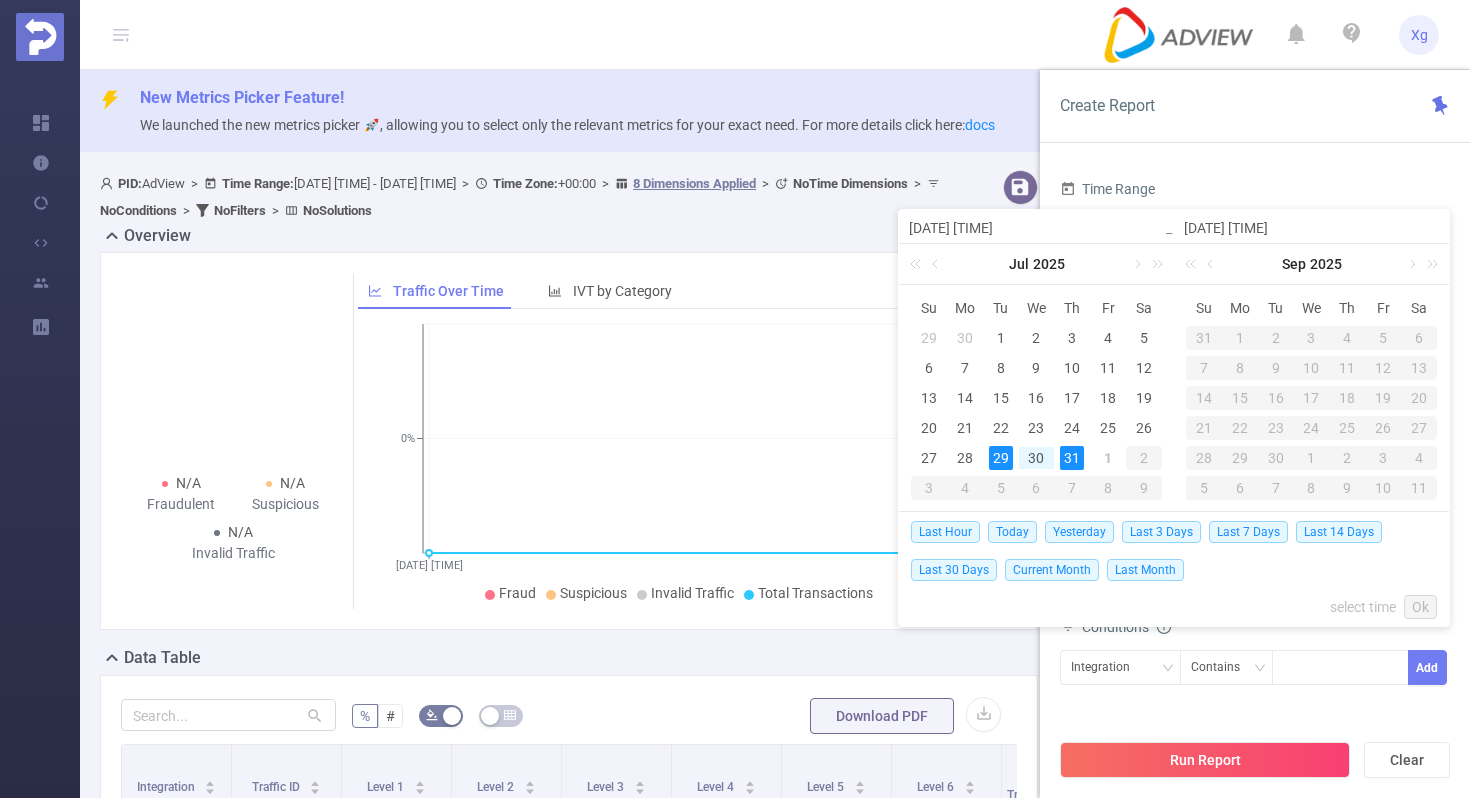 click on "31" at bounding box center [1072, 458] 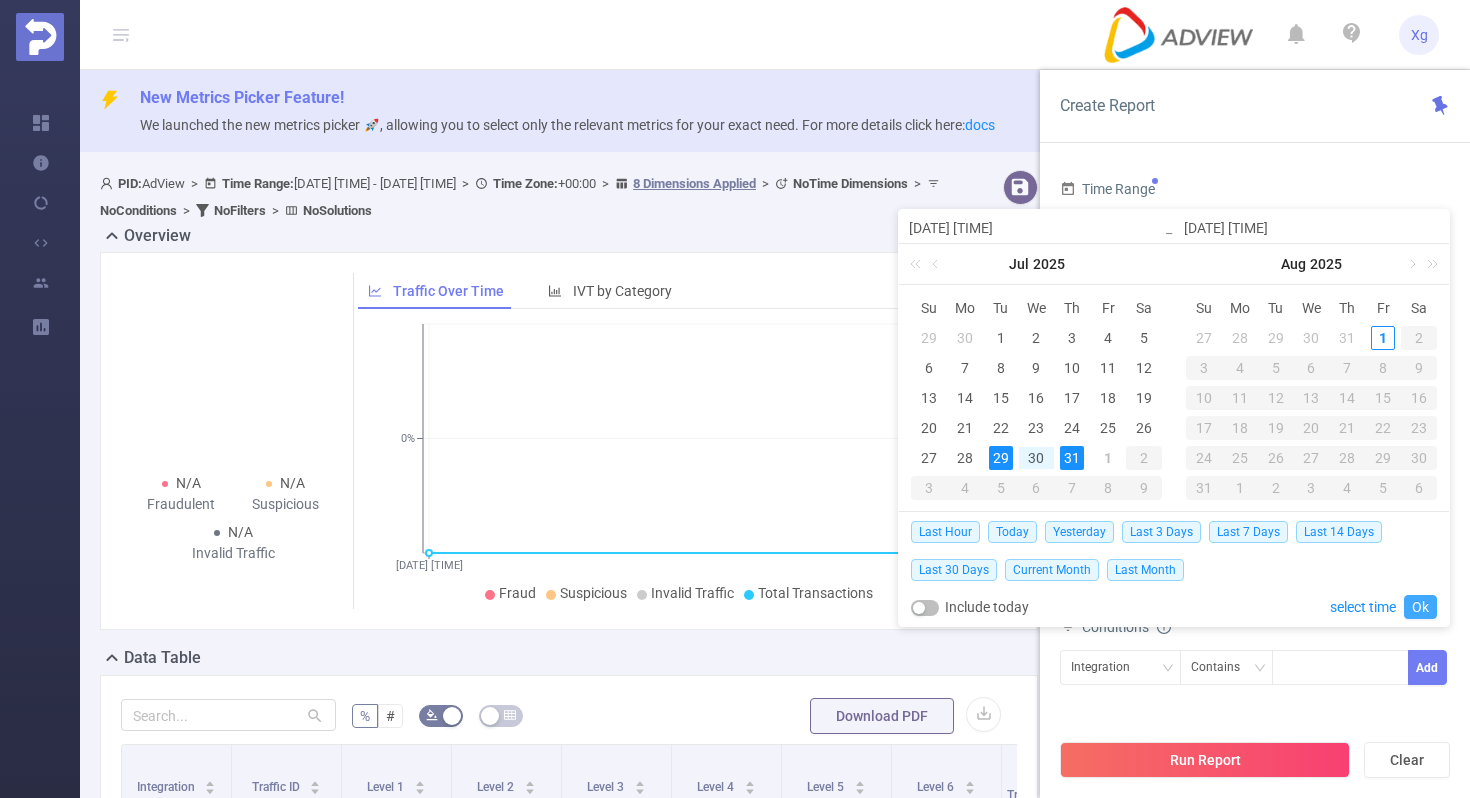 click on "Ok" at bounding box center [1420, 607] 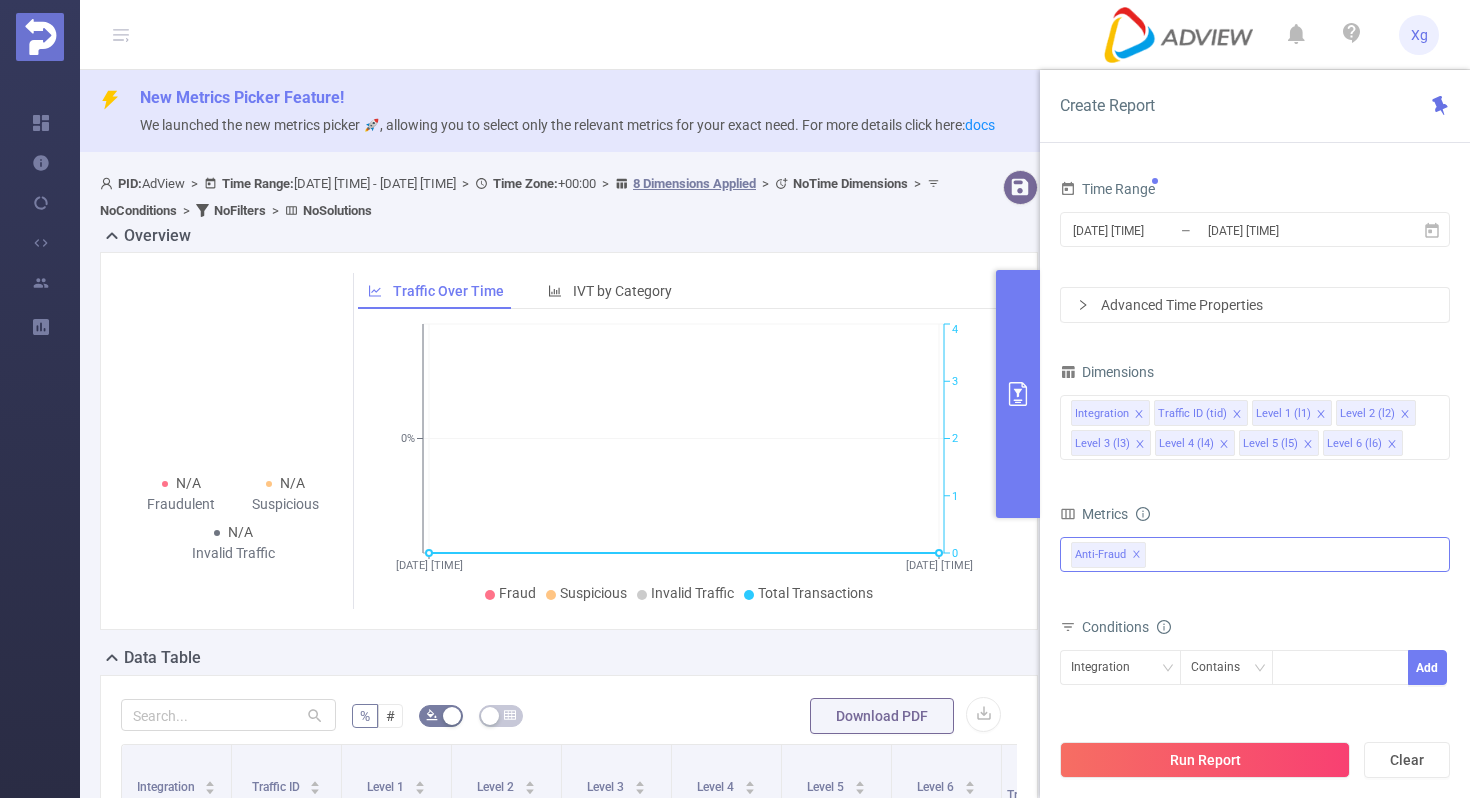click on "Anti-Fraud    ✕" at bounding box center (1255, 554) 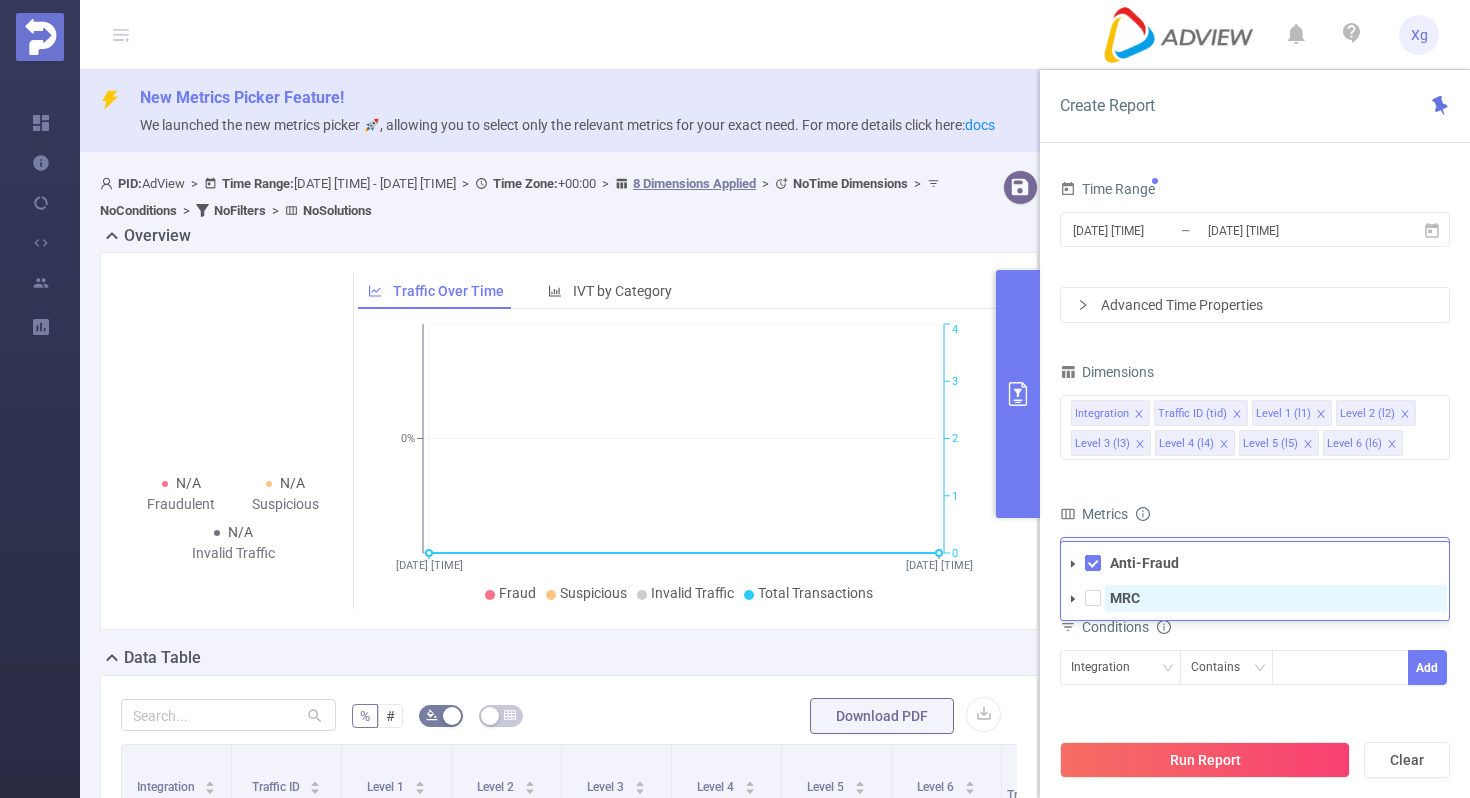 click on "MRC" at bounding box center (1125, 598) 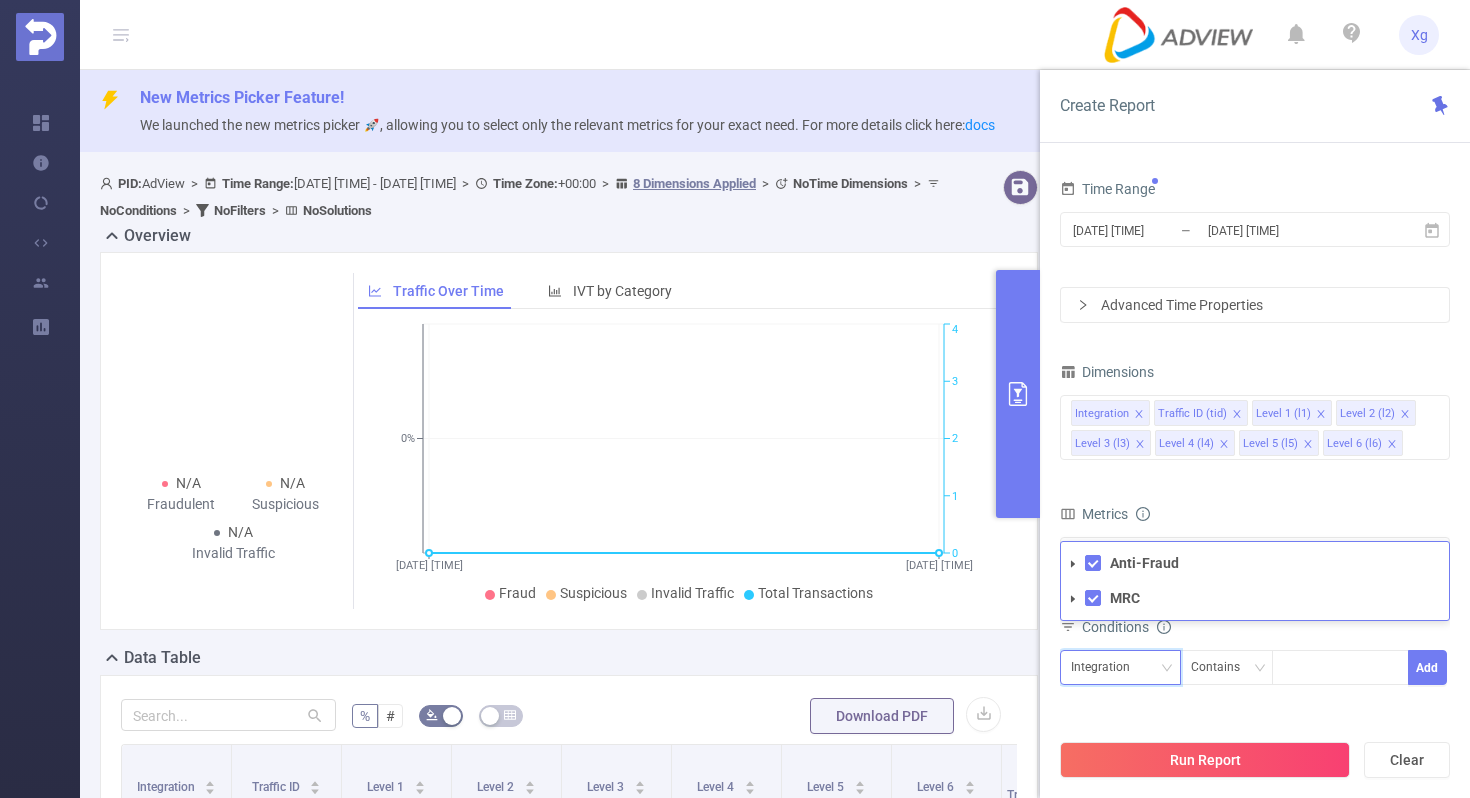 click on "Integration" at bounding box center [1120, 667] 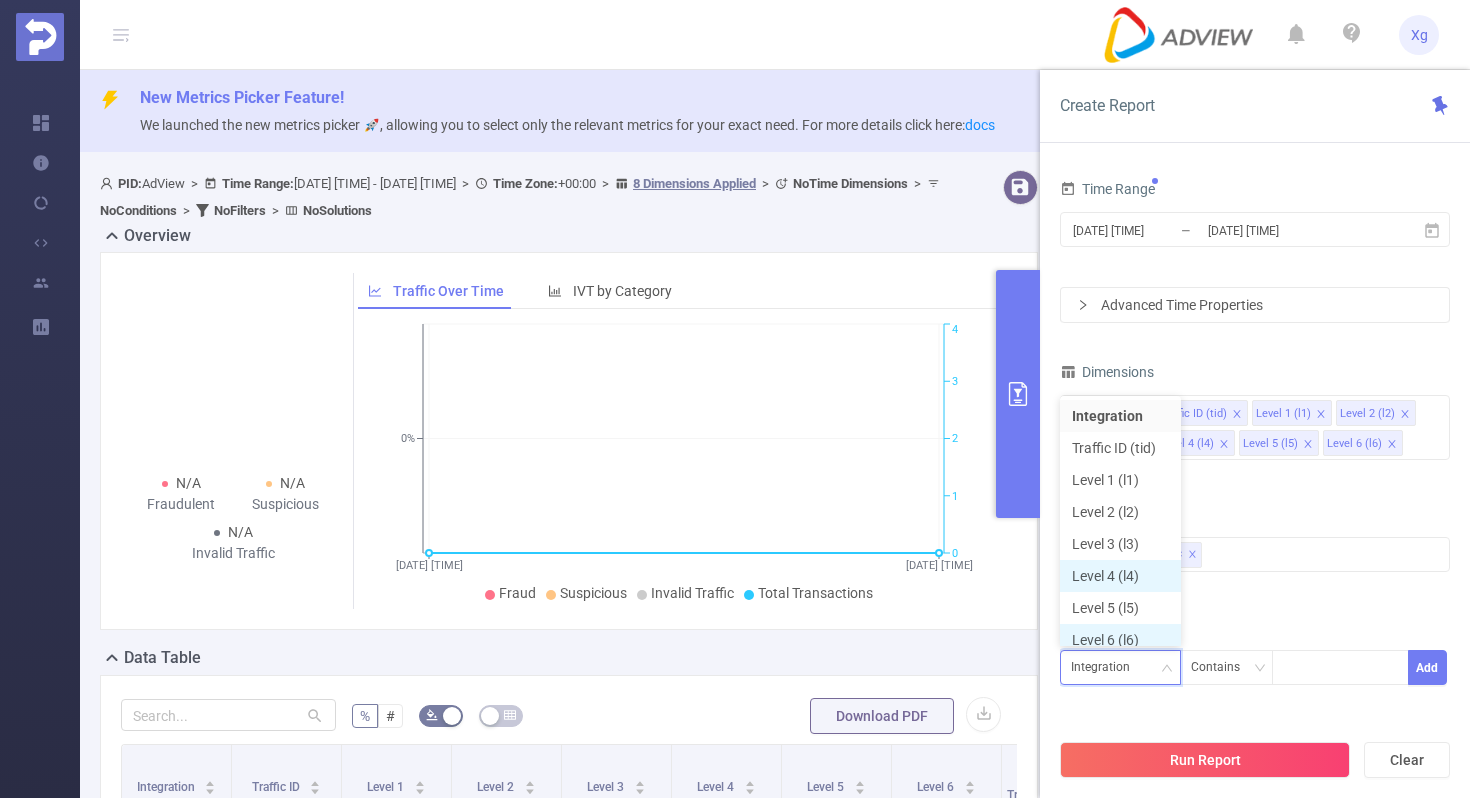 scroll, scrollTop: 10, scrollLeft: 0, axis: vertical 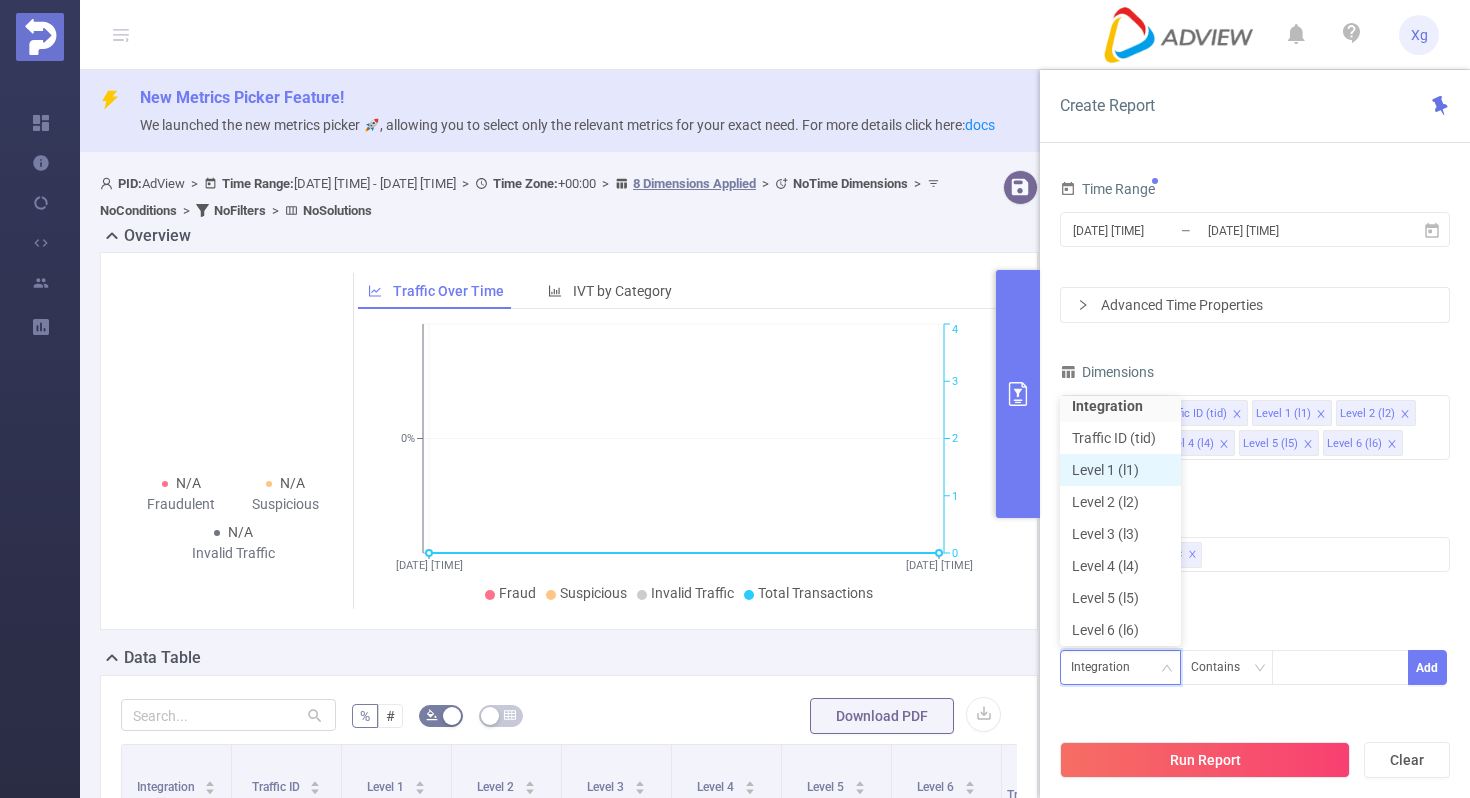 click on "Level 1 (l1)" at bounding box center [1120, 470] 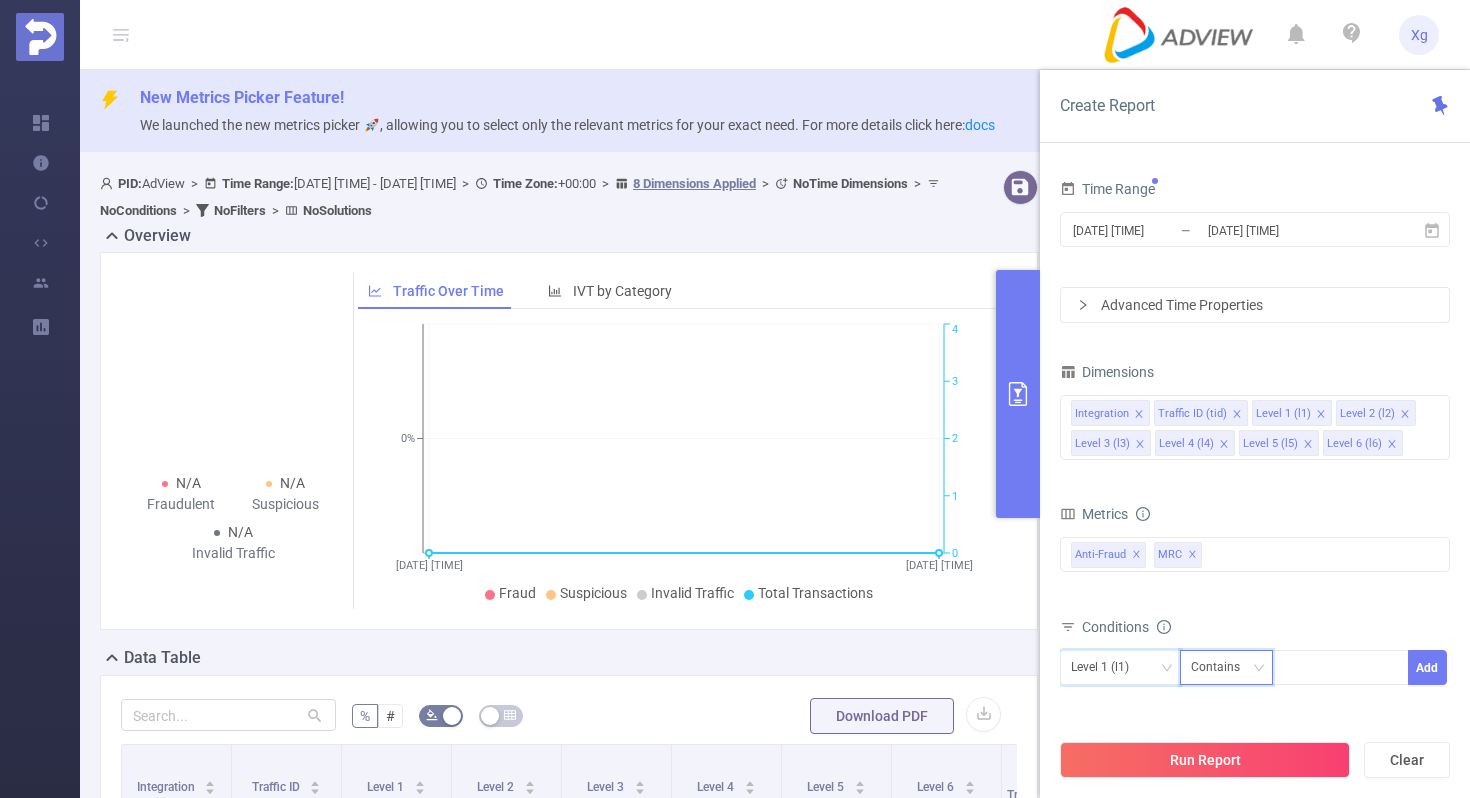 click on "Contains" at bounding box center [1222, 667] 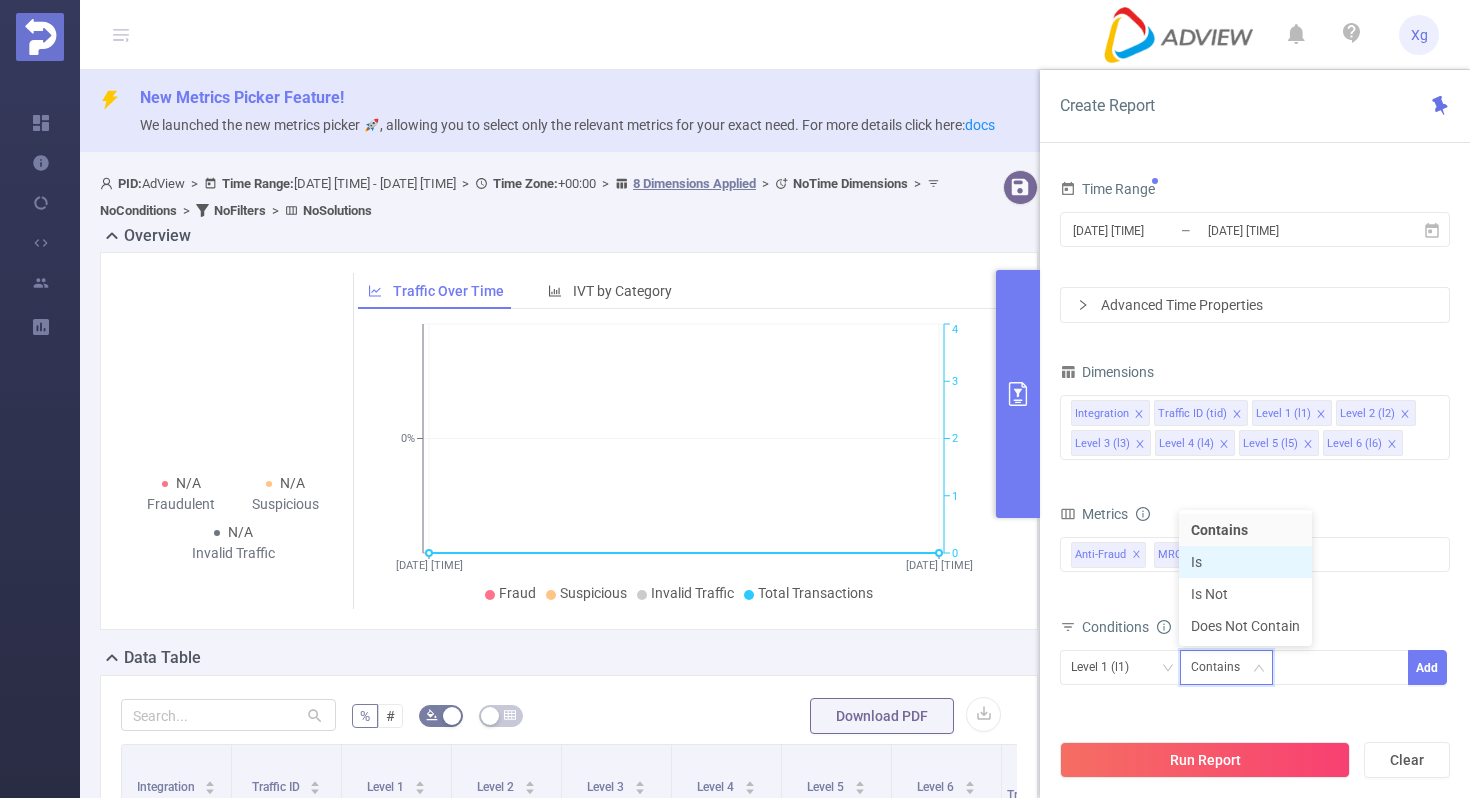 click on "Is" at bounding box center [1245, 562] 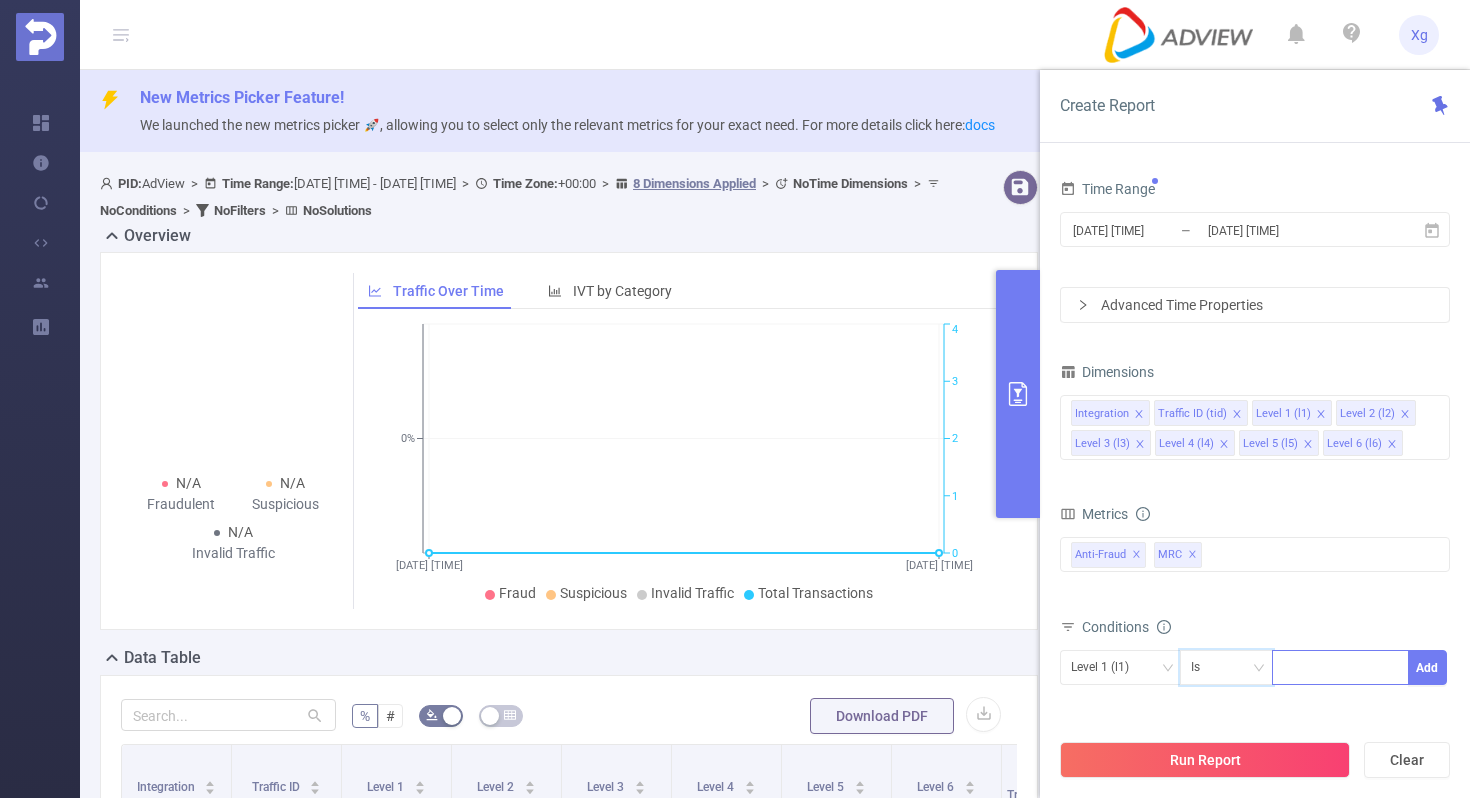 click at bounding box center (1340, 667) 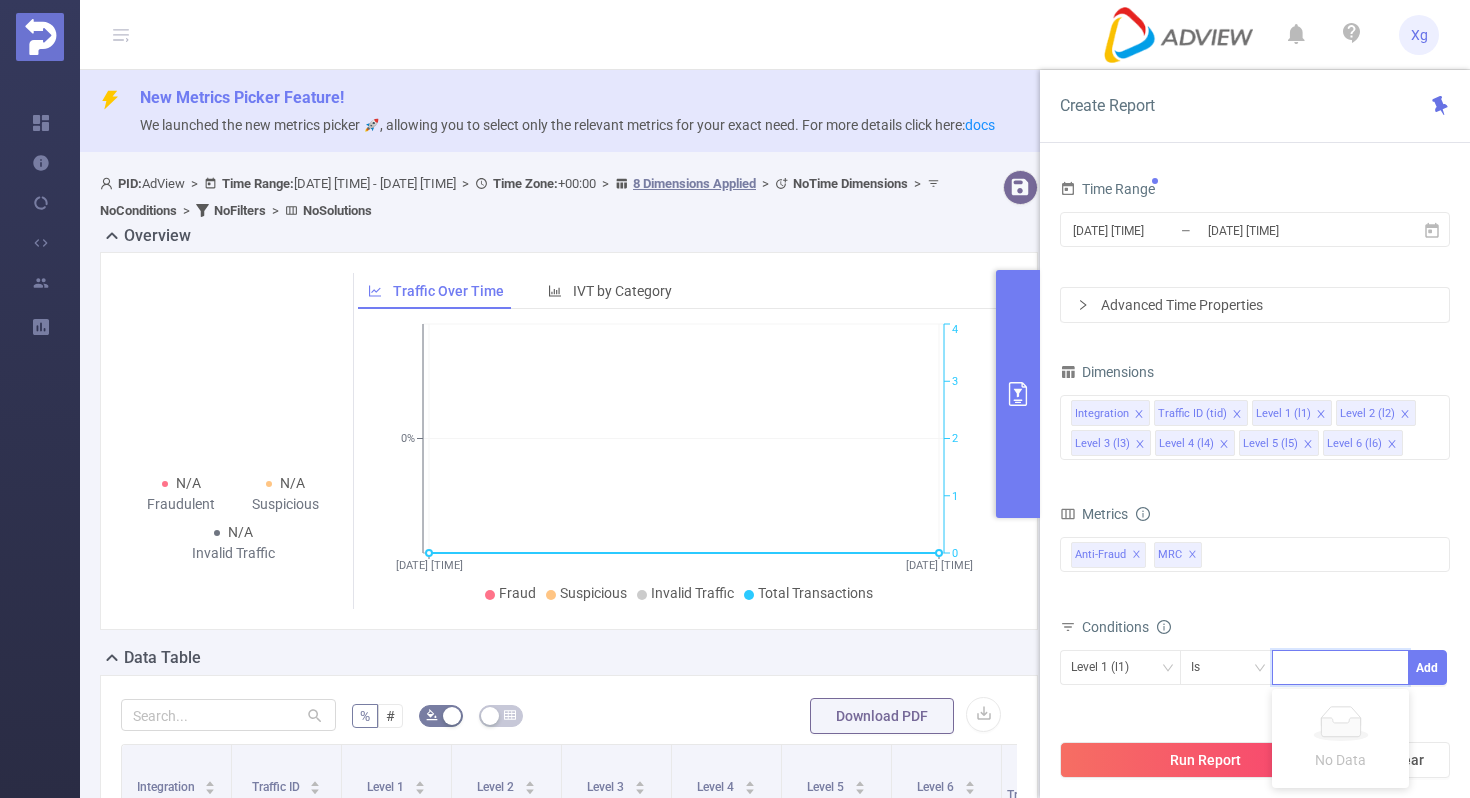 paste on "SDK202316110412030m9nps09jpyqivu	3" 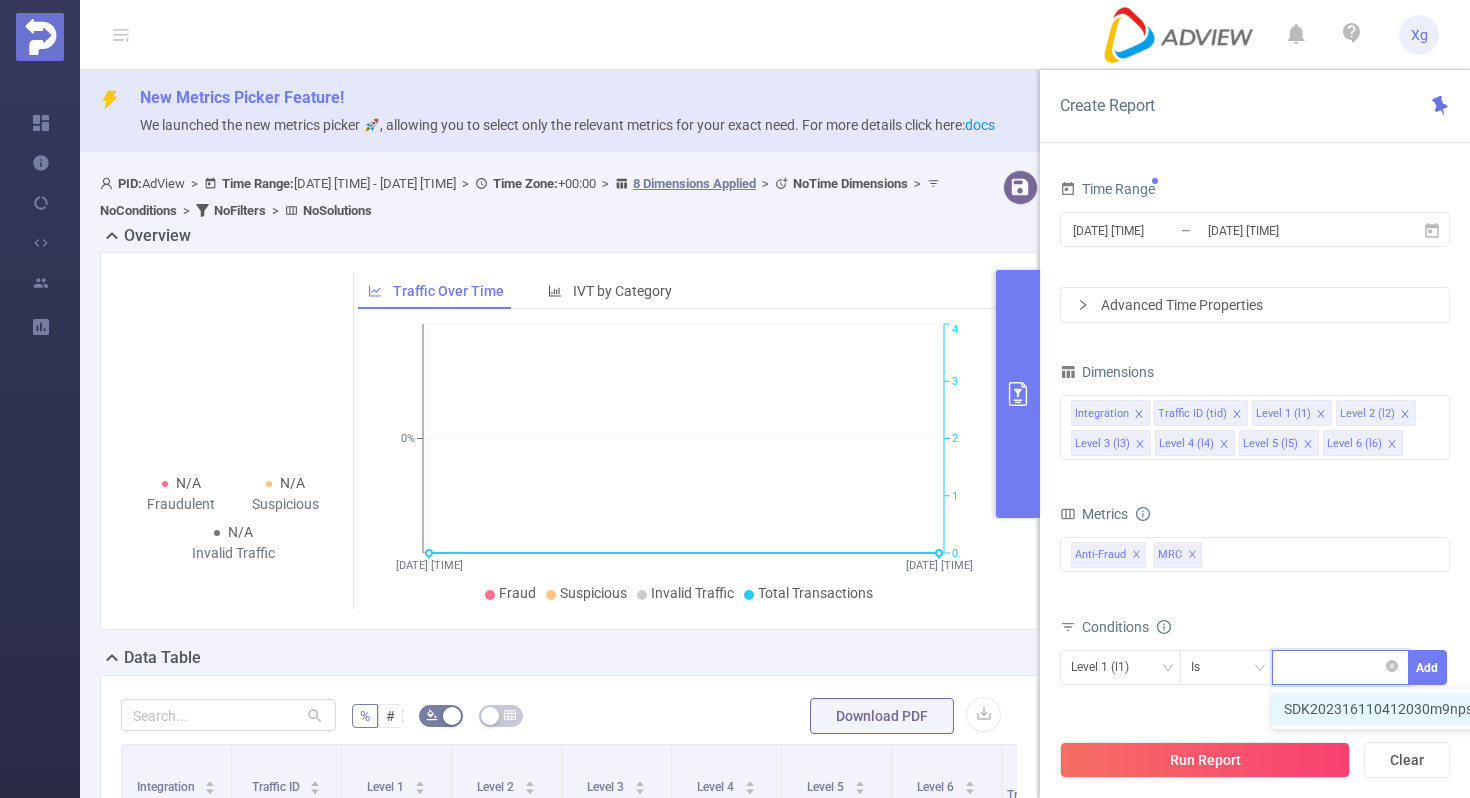 scroll, scrollTop: 0, scrollLeft: 0, axis: both 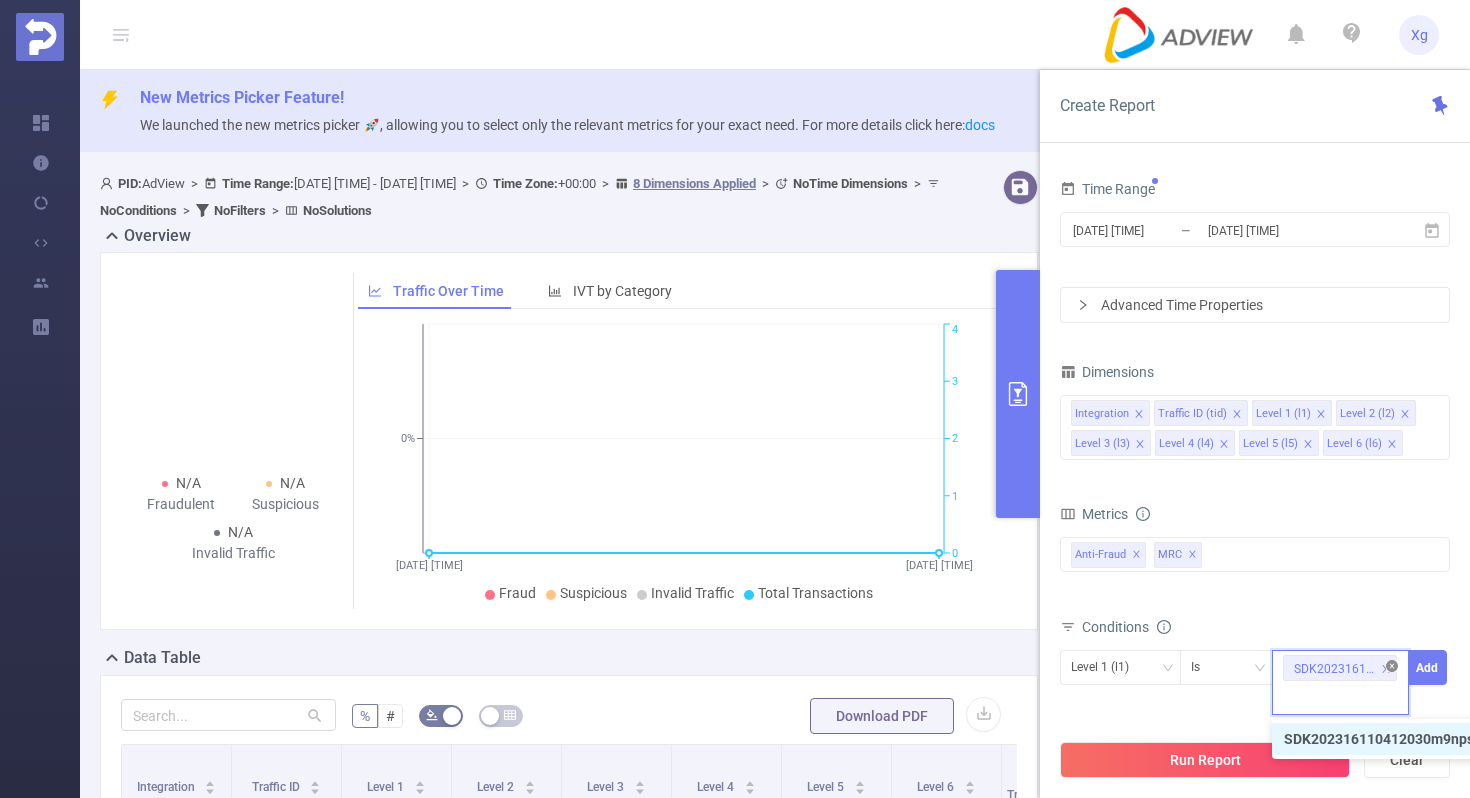 click 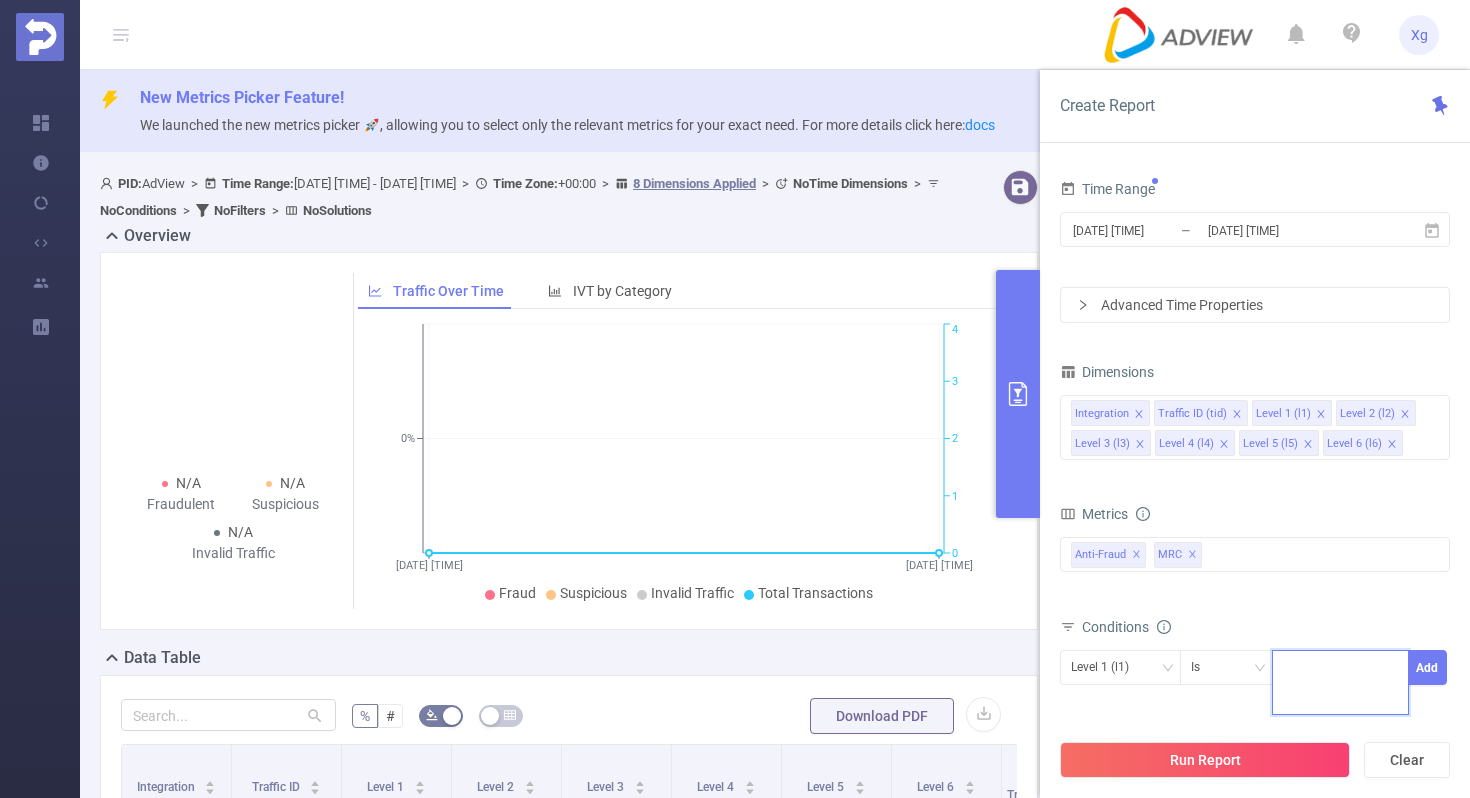 click on "SDK202316110412030m9nps09jpyqivu	3" at bounding box center [1340, 667] 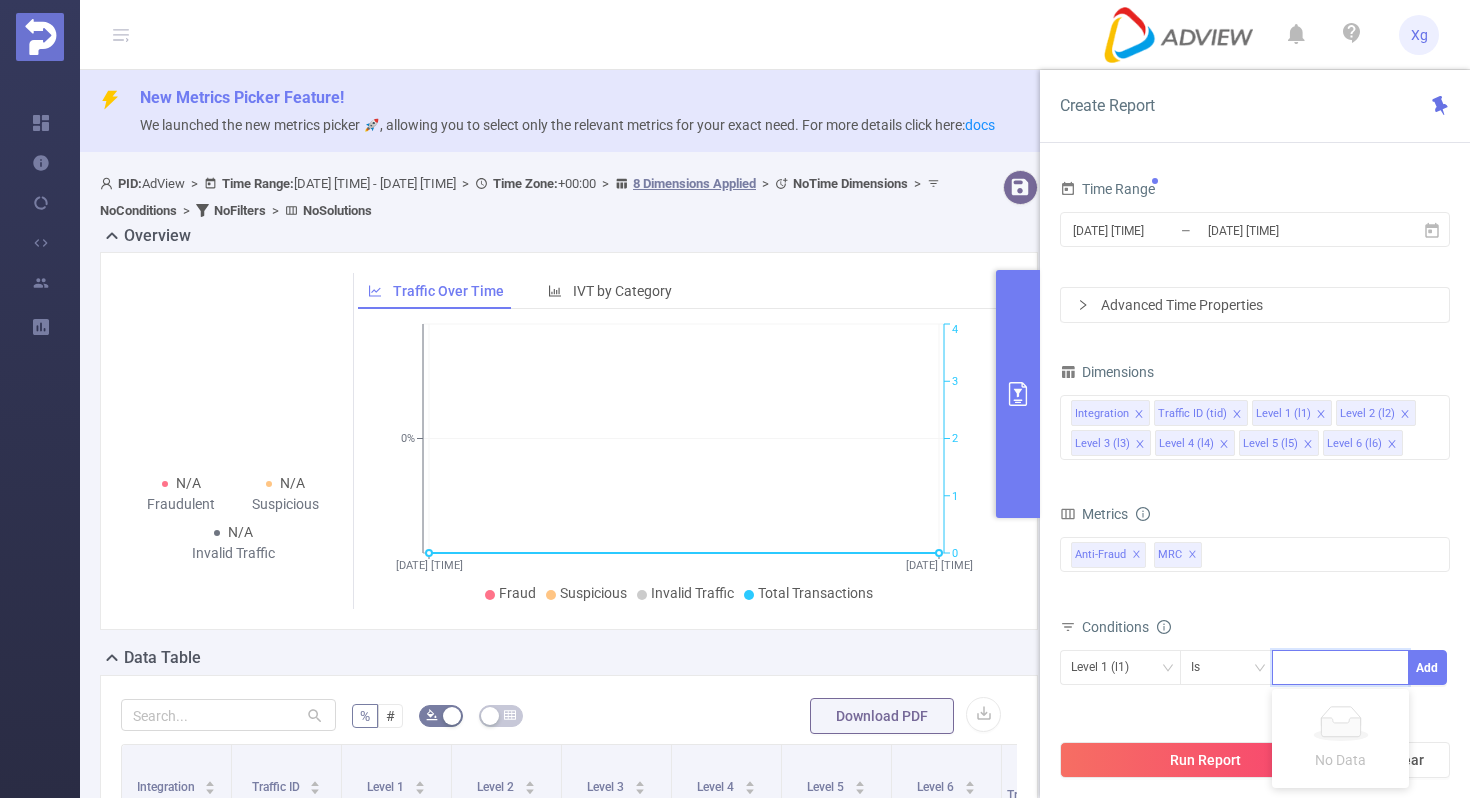 paste on "SDK202316110412030m9nps09jpyqivu	3" 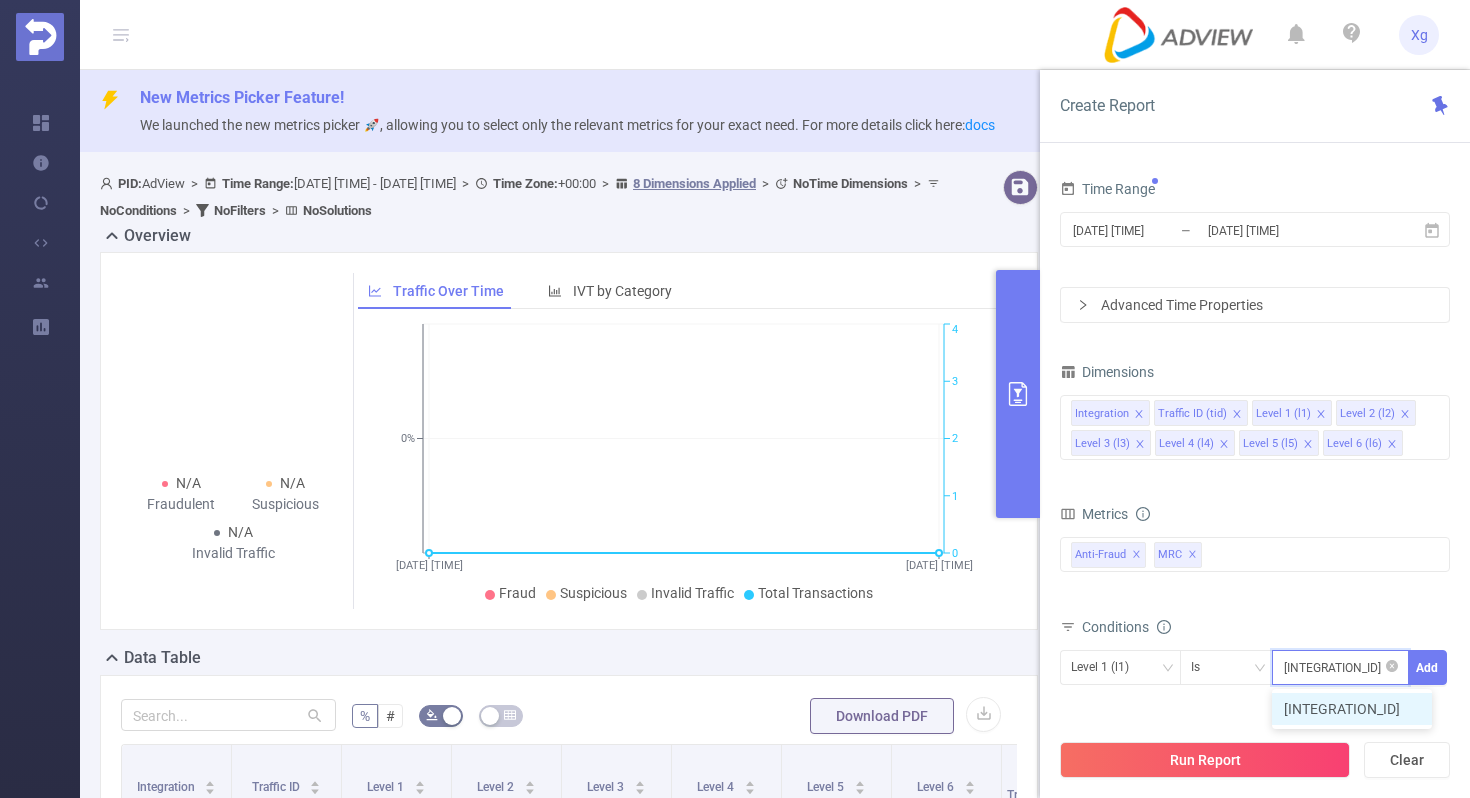 scroll, scrollTop: 0, scrollLeft: 102, axis: horizontal 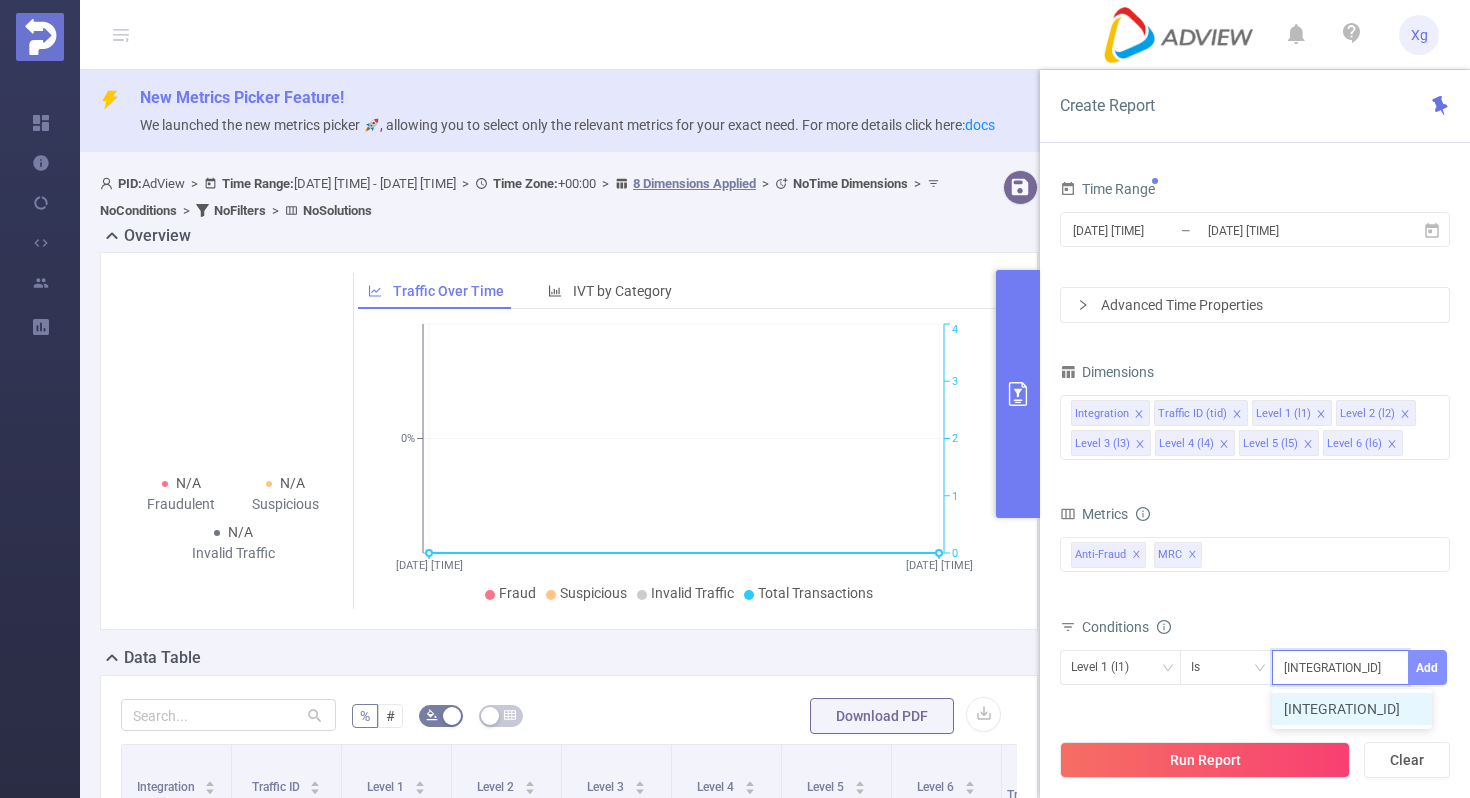 type on "SDK202316110412030m9nps09jpyqivu" 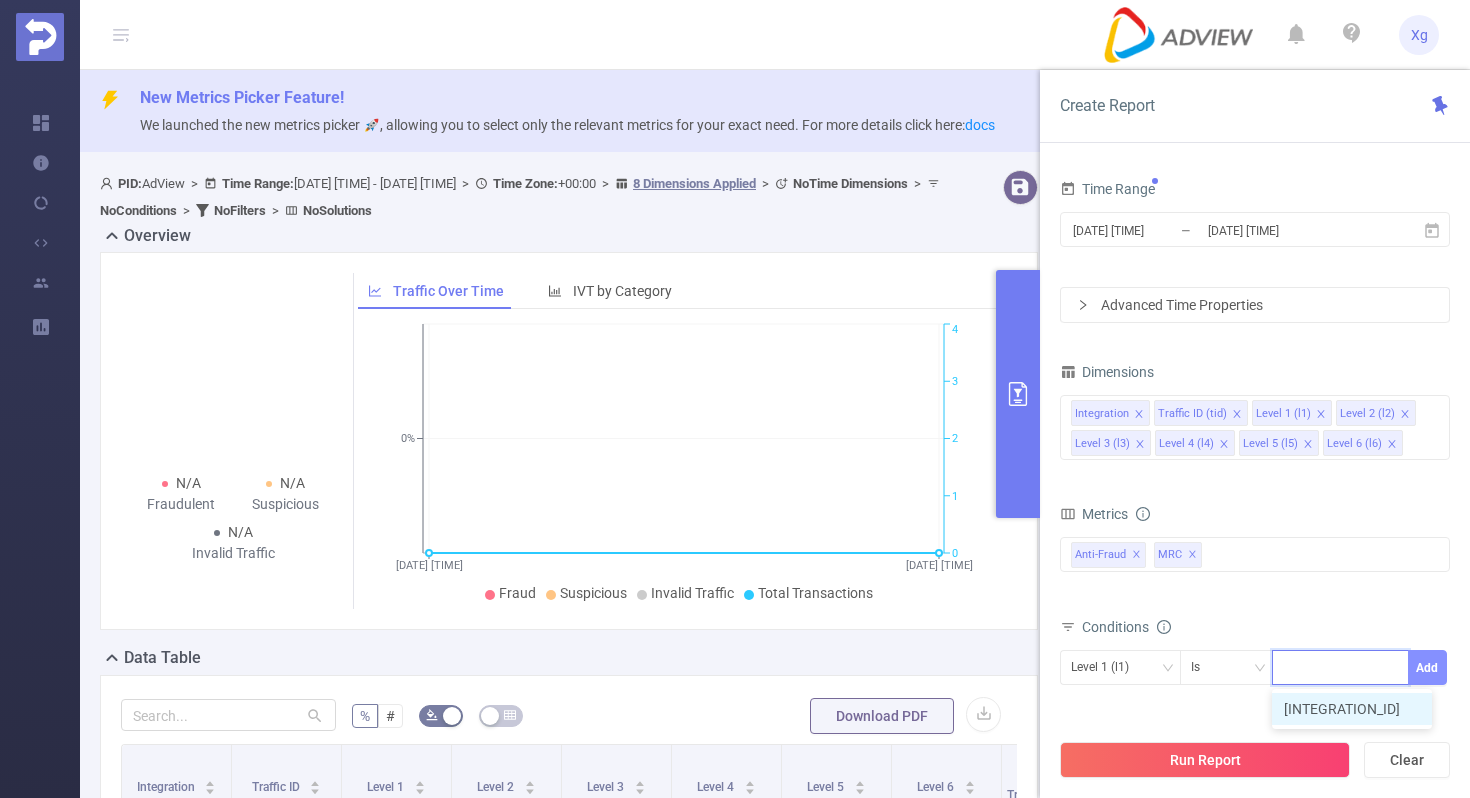 scroll, scrollTop: 0, scrollLeft: 0, axis: both 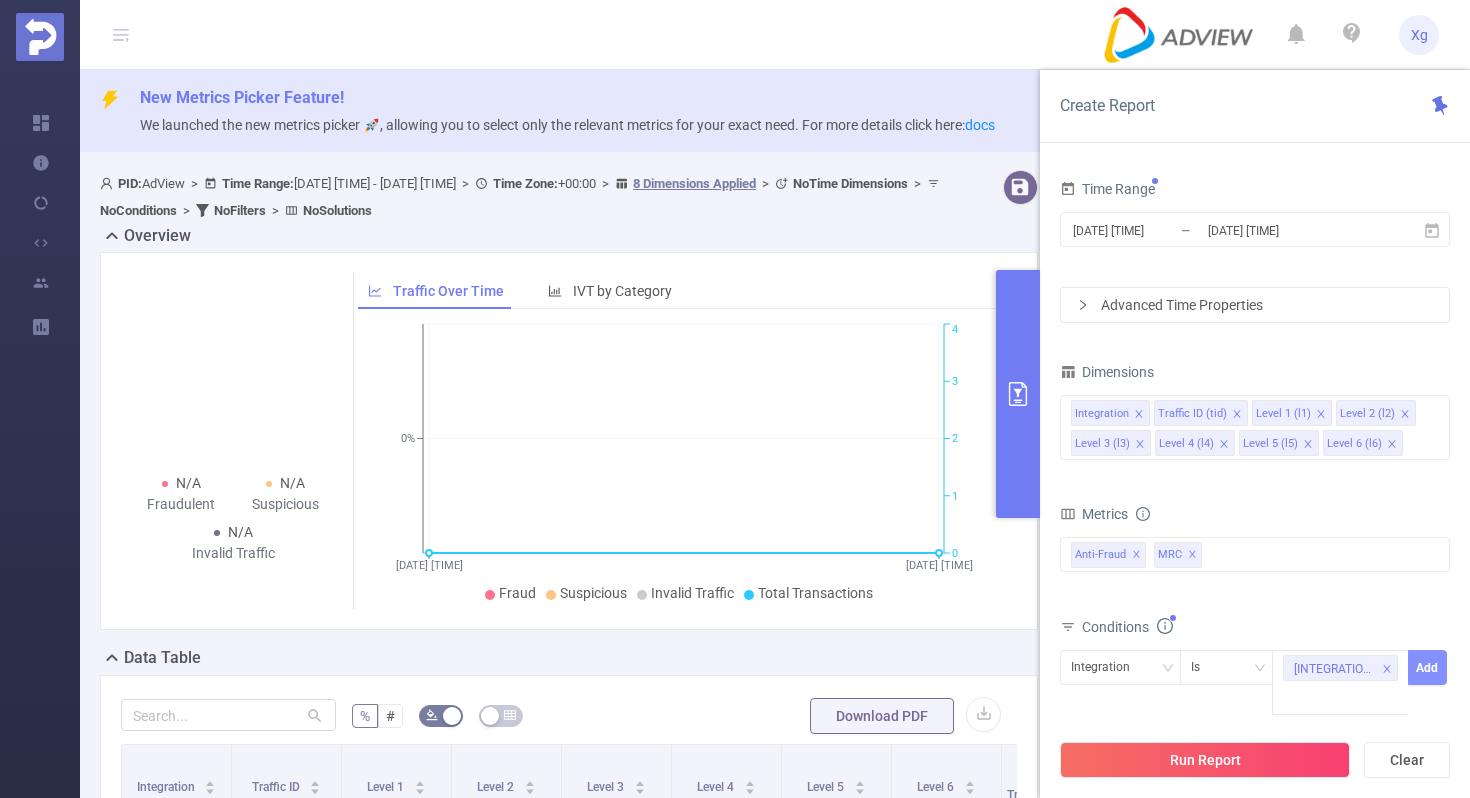 click on "Add" at bounding box center [1427, 667] 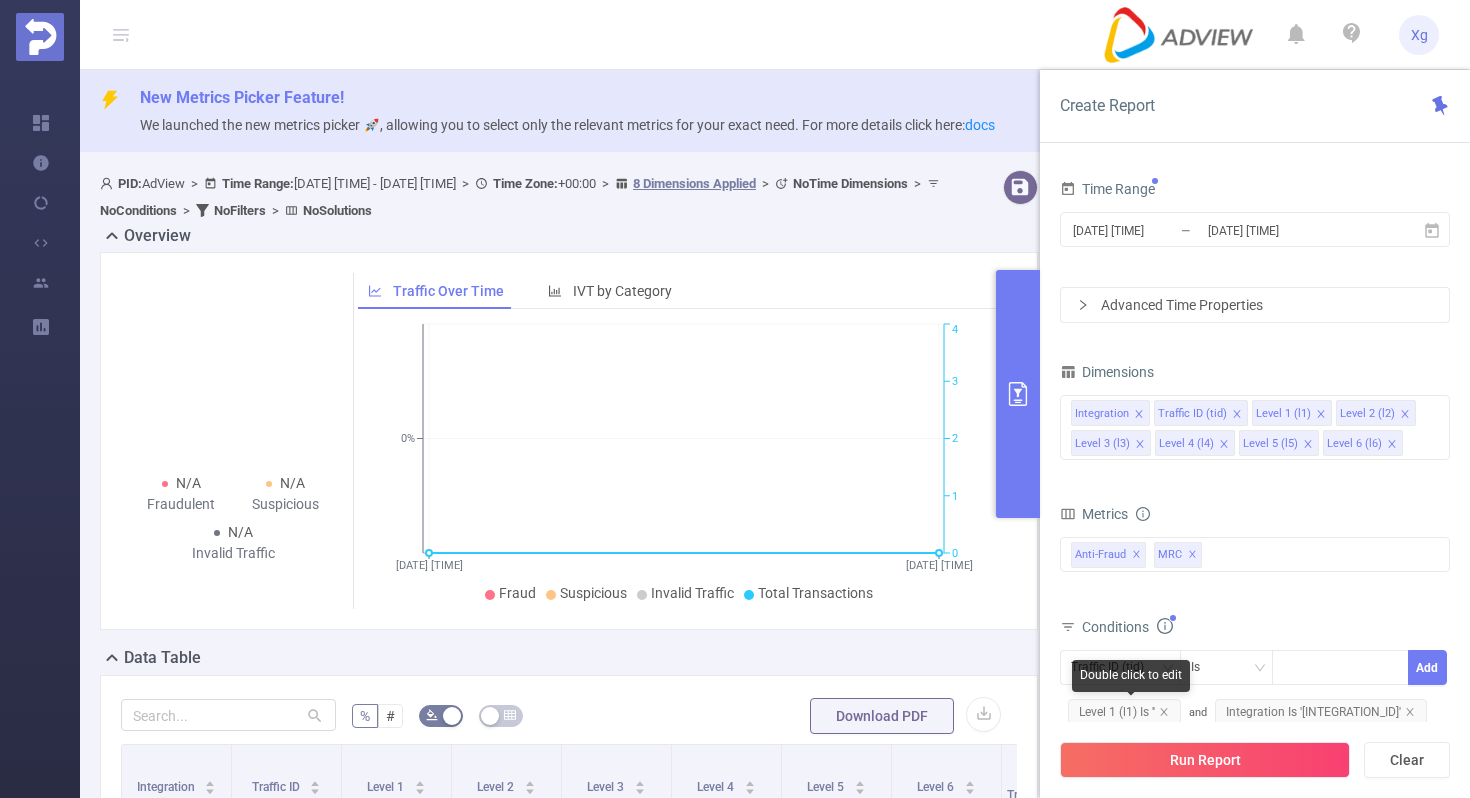 click on "Level 1 (l1) Is ''" at bounding box center (1124, 712) 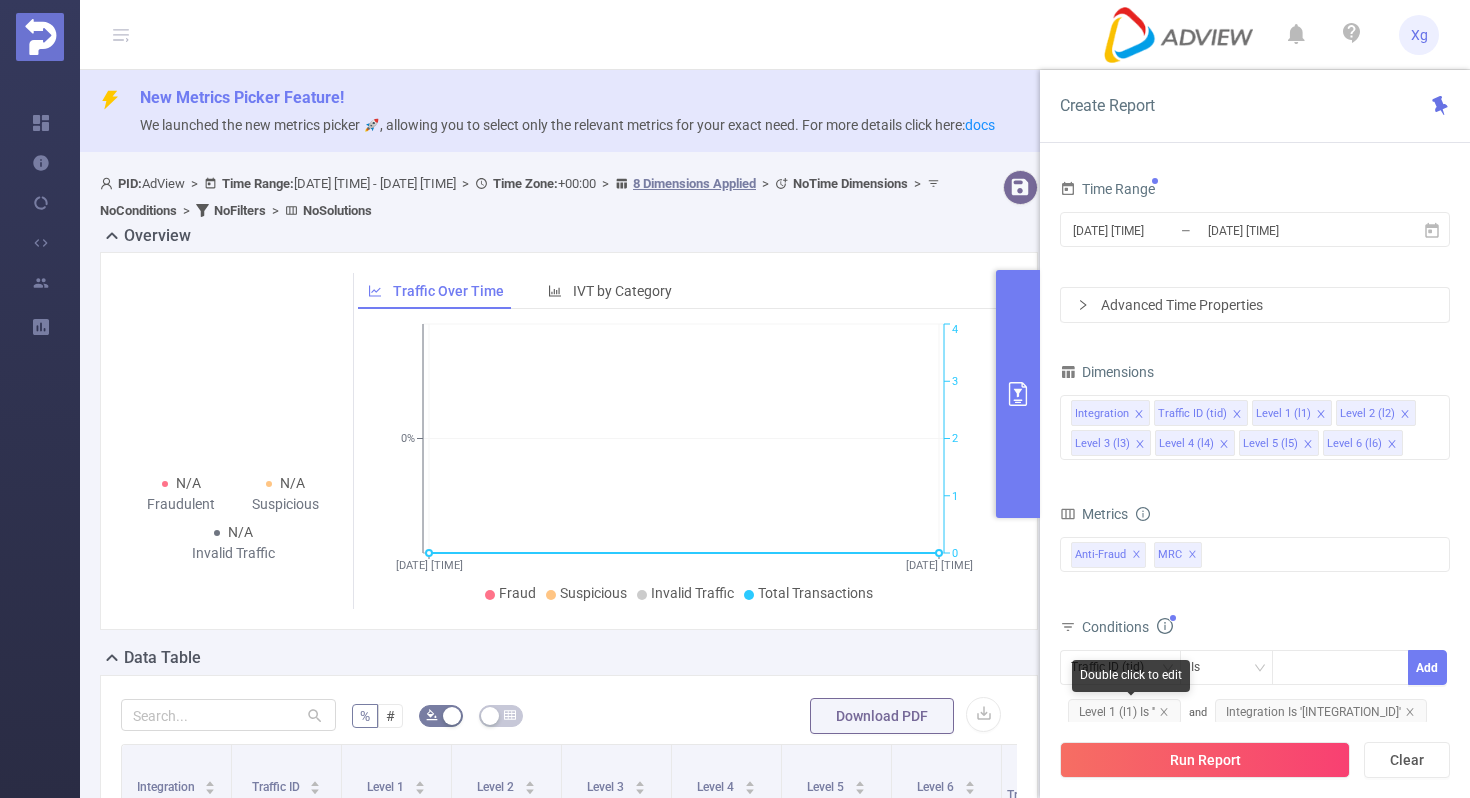 click on "Level 1 (l1) Is ''" at bounding box center [1124, 712] 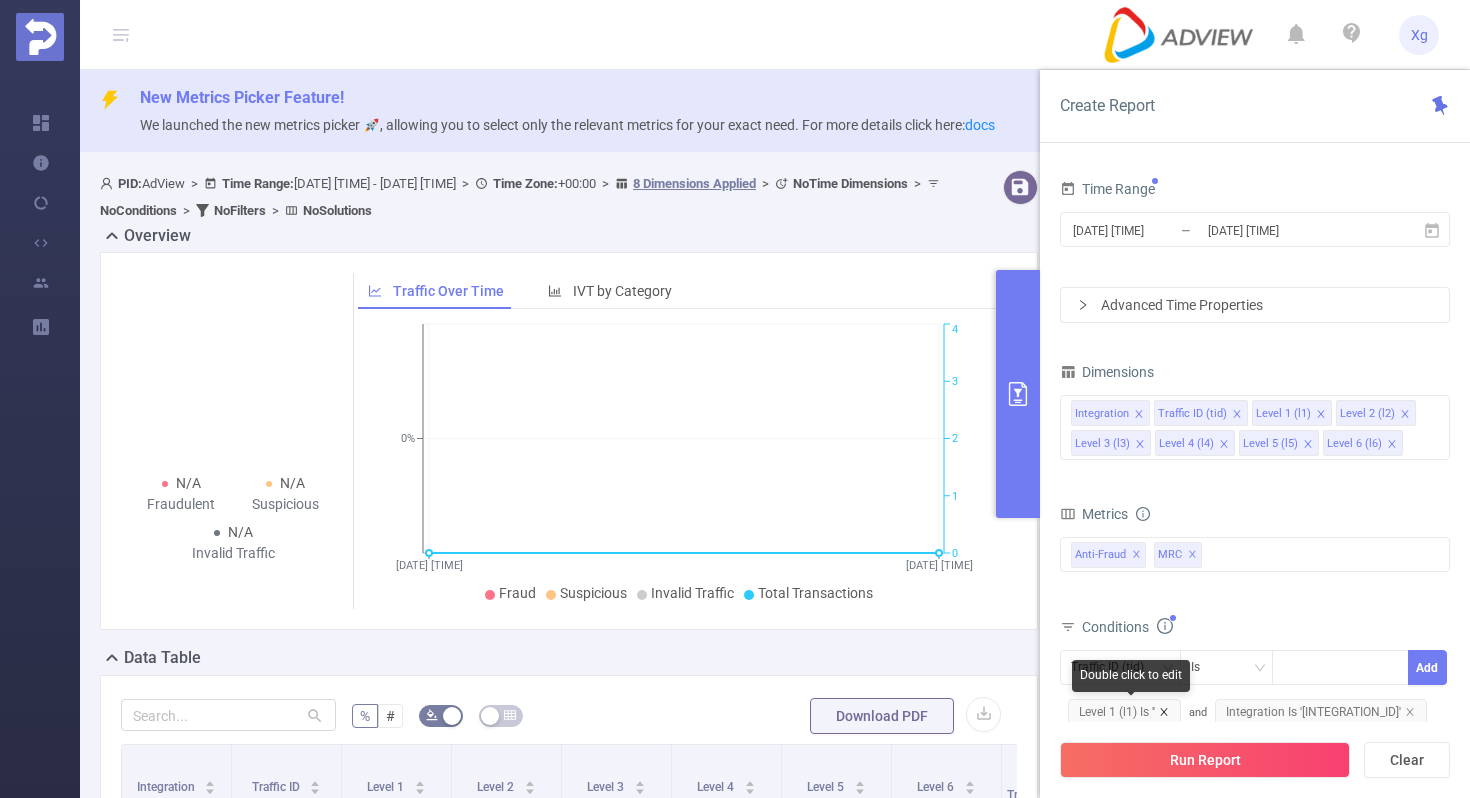 click 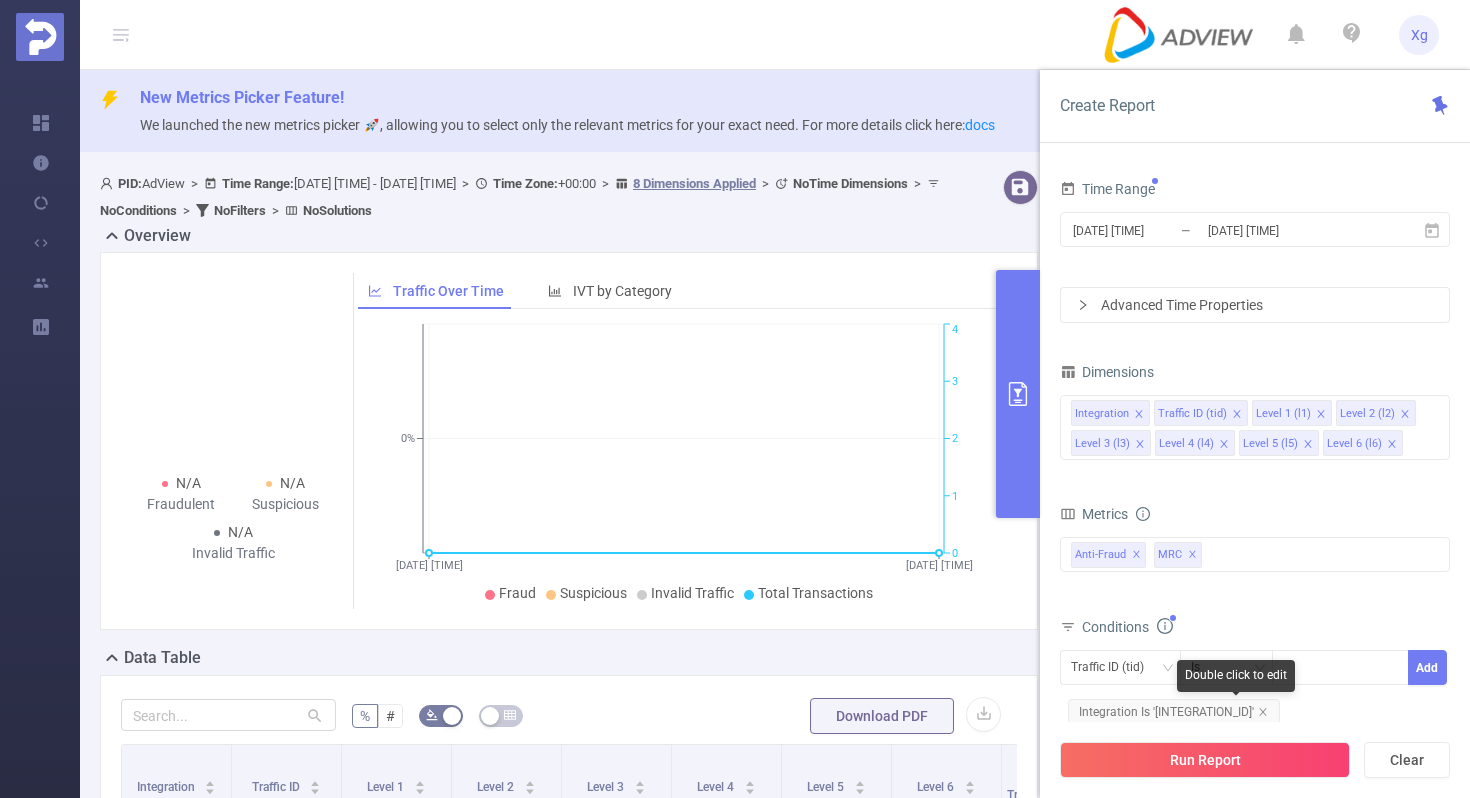 click on "Integration Is 'SDK202316110412030m9nps09jpyqivu'" at bounding box center (1174, 712) 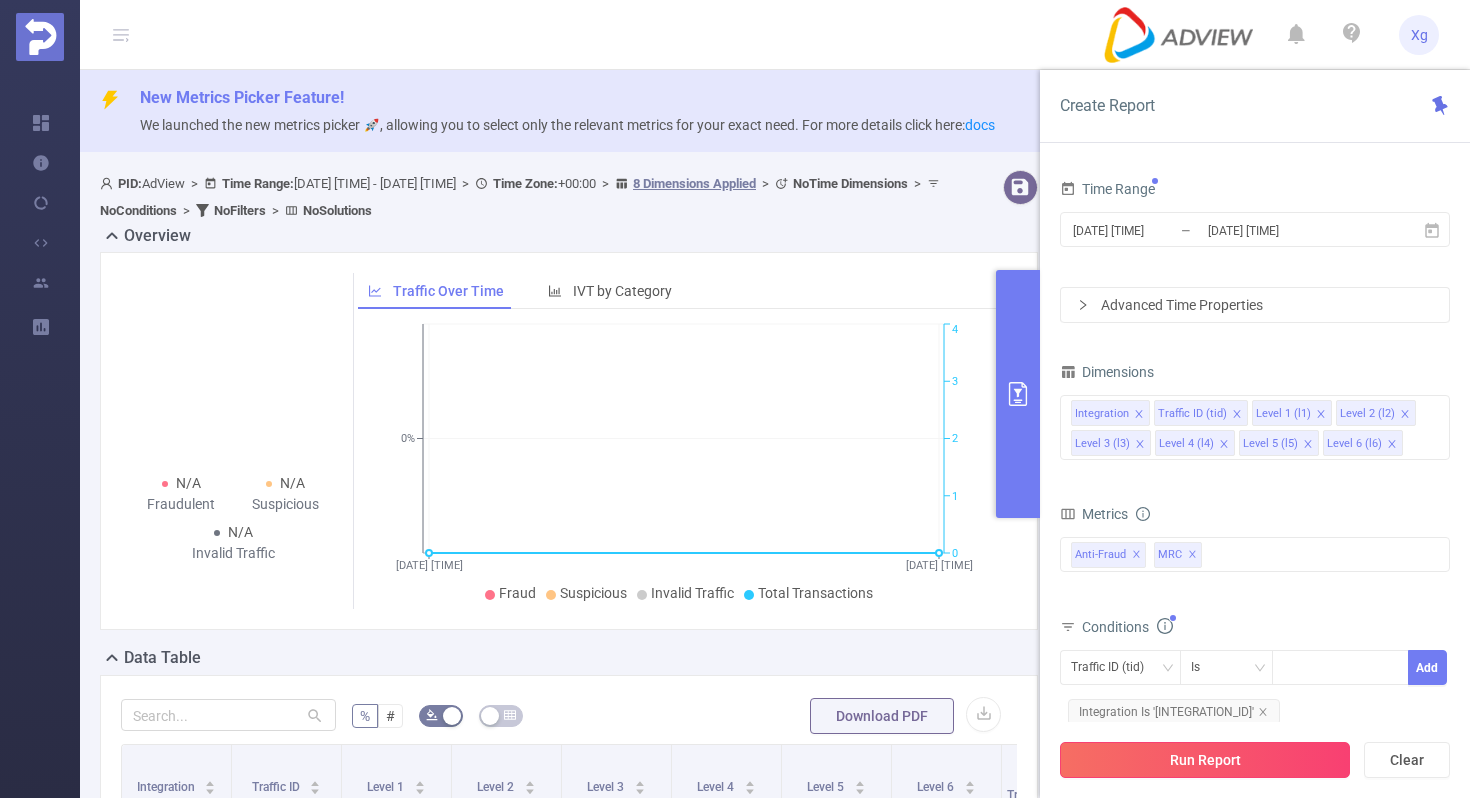 click on "Run Report" at bounding box center [1205, 760] 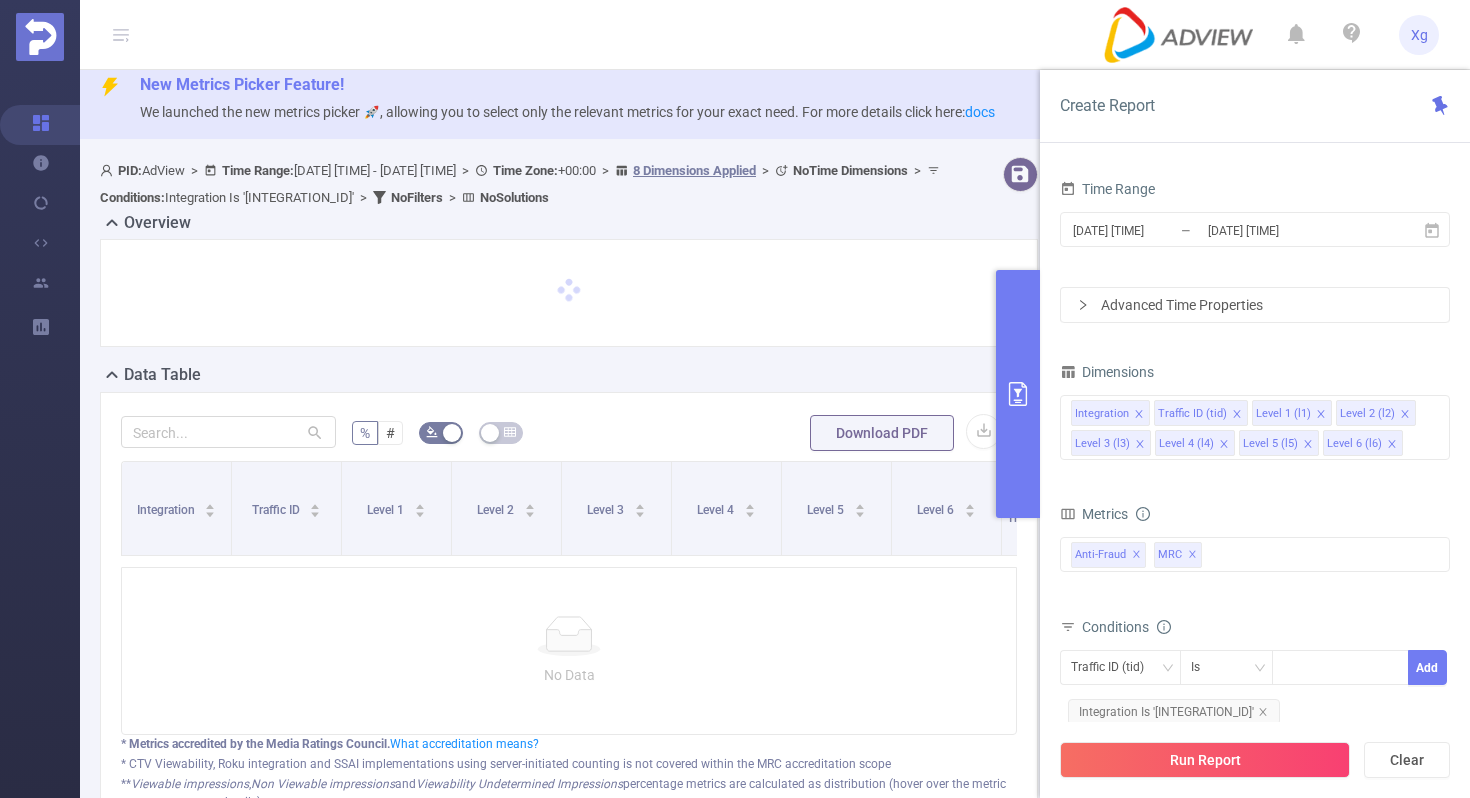 scroll, scrollTop: 14, scrollLeft: 0, axis: vertical 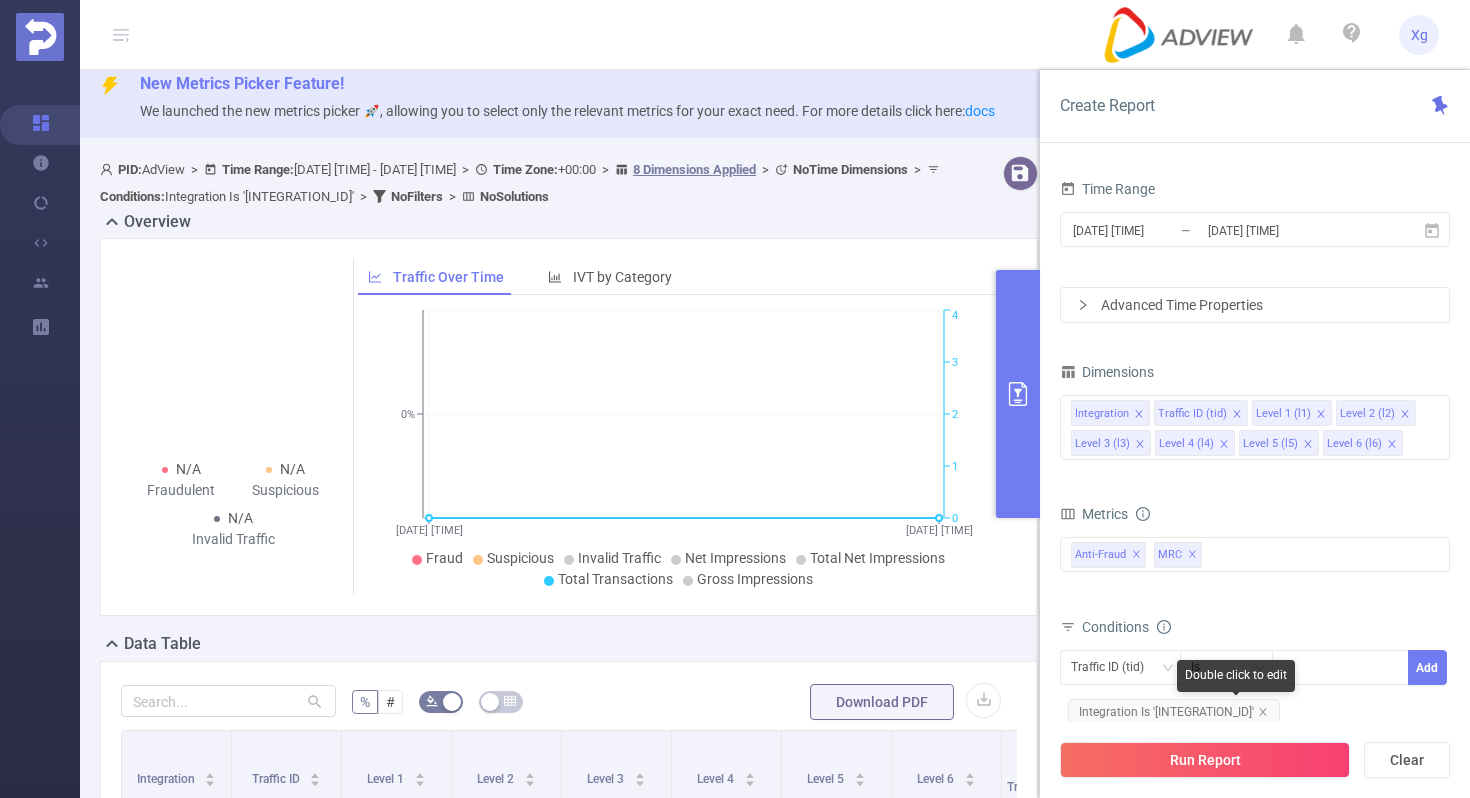 click on "Integration Is 'SDK202316110412030m9nps09jpyqivu'" at bounding box center [1174, 712] 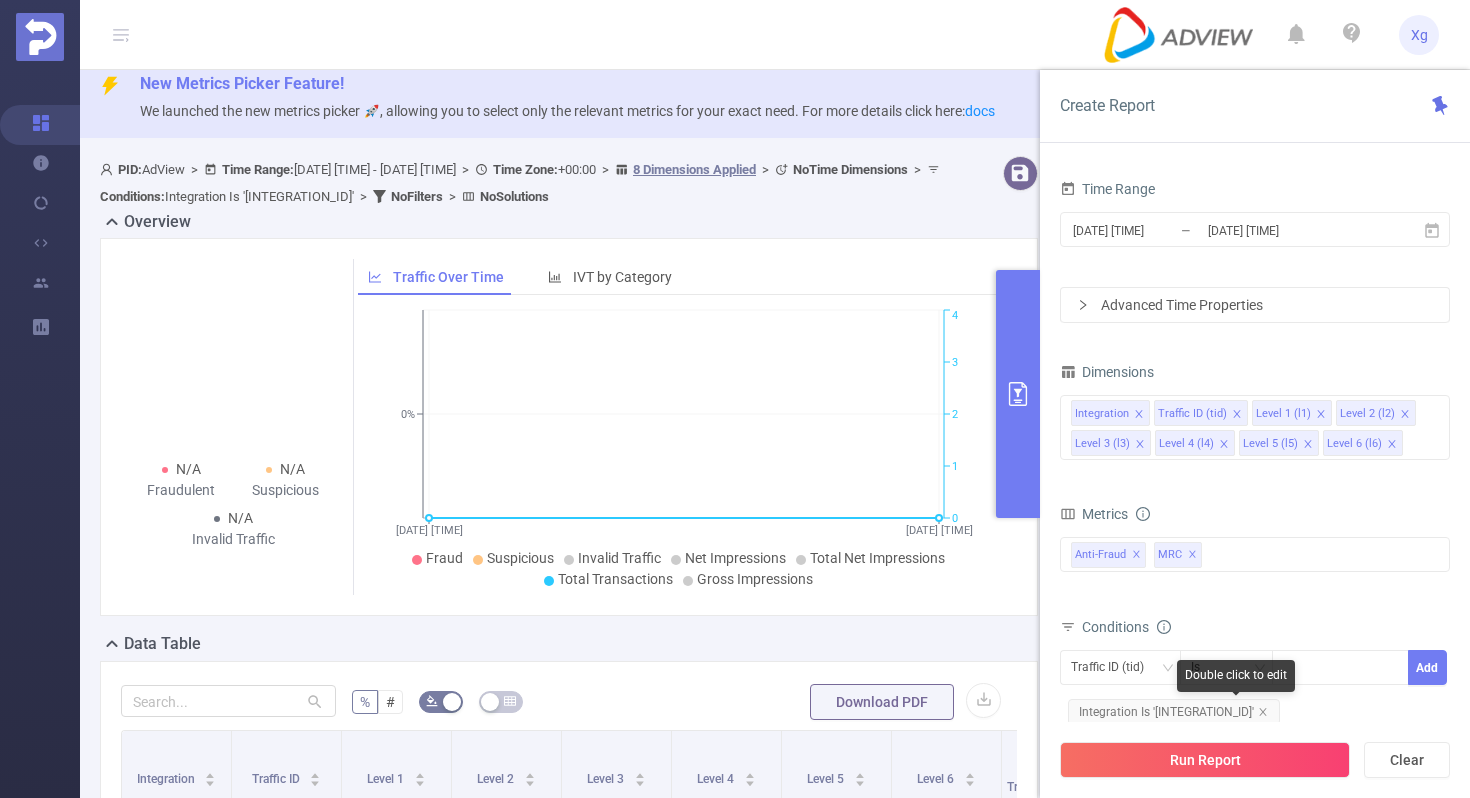 click on "Integration Is 'SDK202316110412030m9nps09jpyqivu'" at bounding box center [1174, 712] 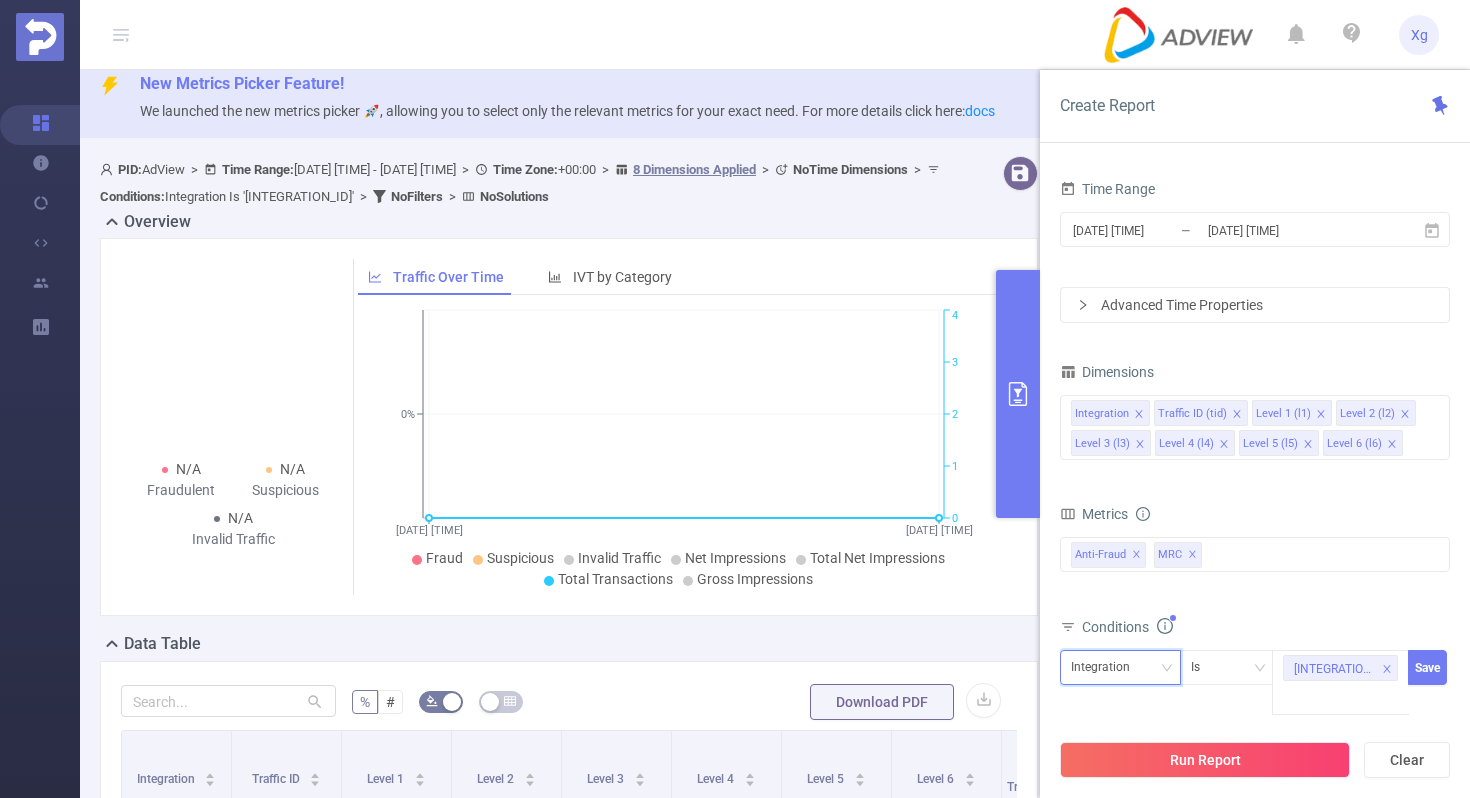 click on "Integration" at bounding box center (1120, 667) 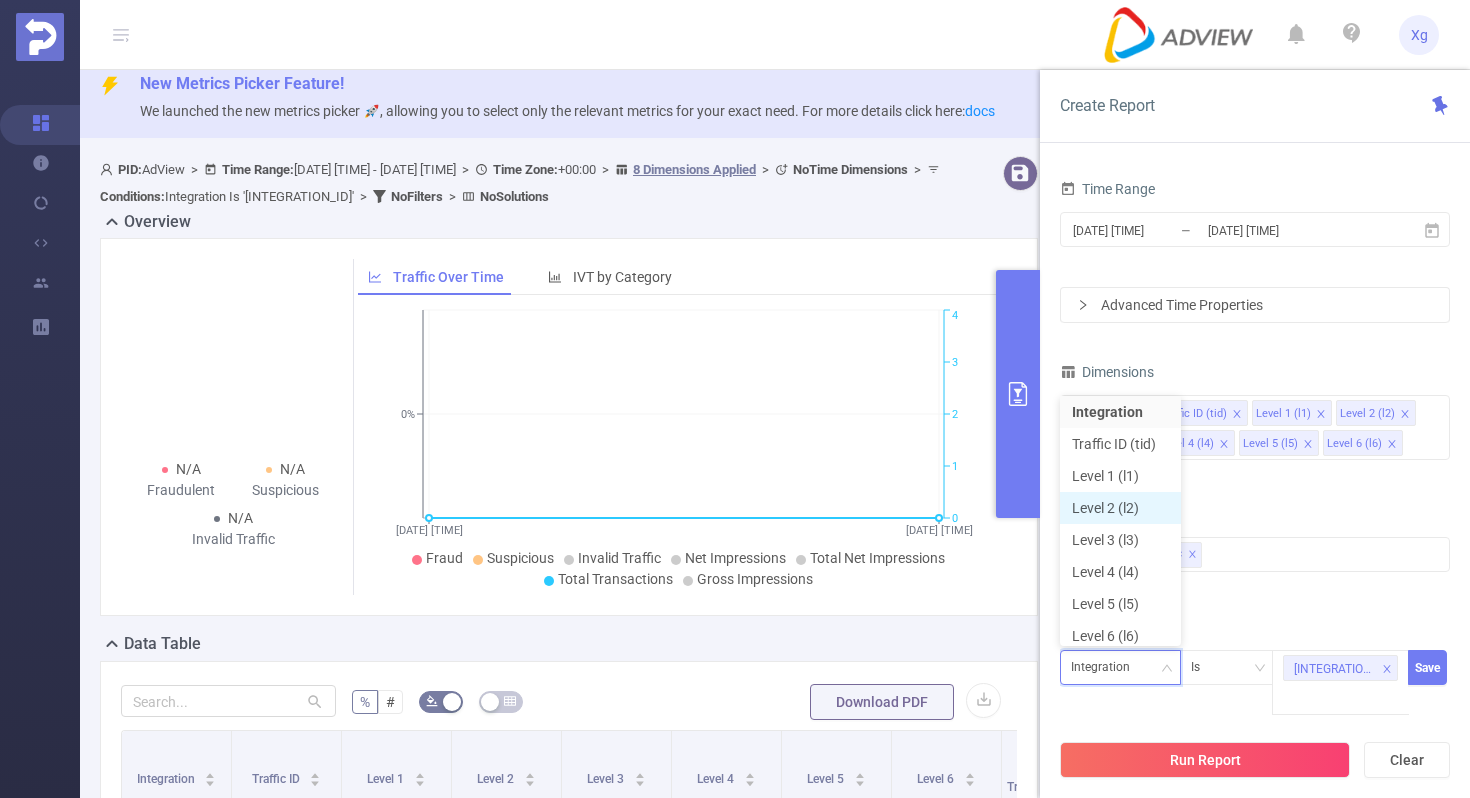 scroll, scrollTop: 10, scrollLeft: 0, axis: vertical 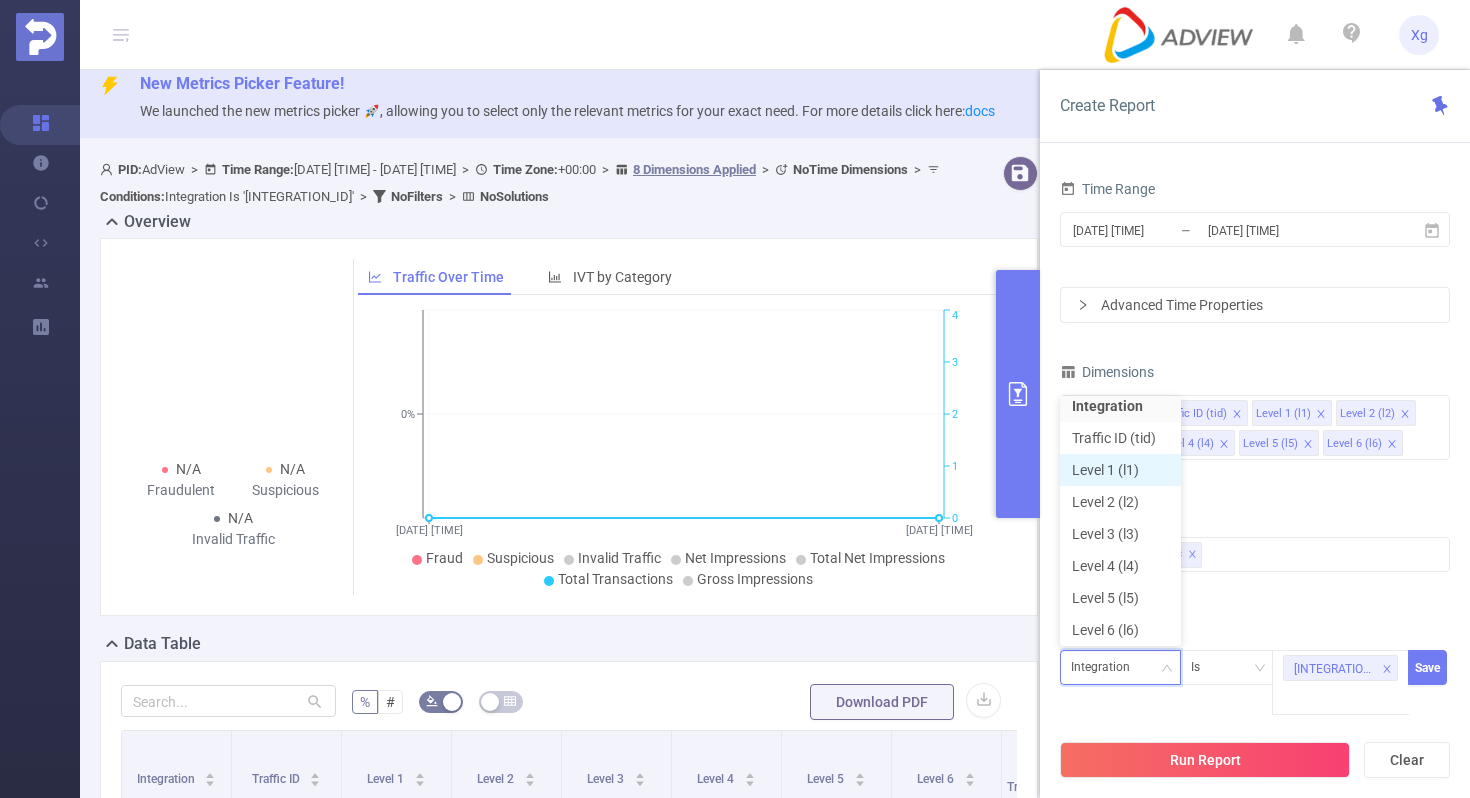 click on "Level 1 (l1)" at bounding box center (1120, 470) 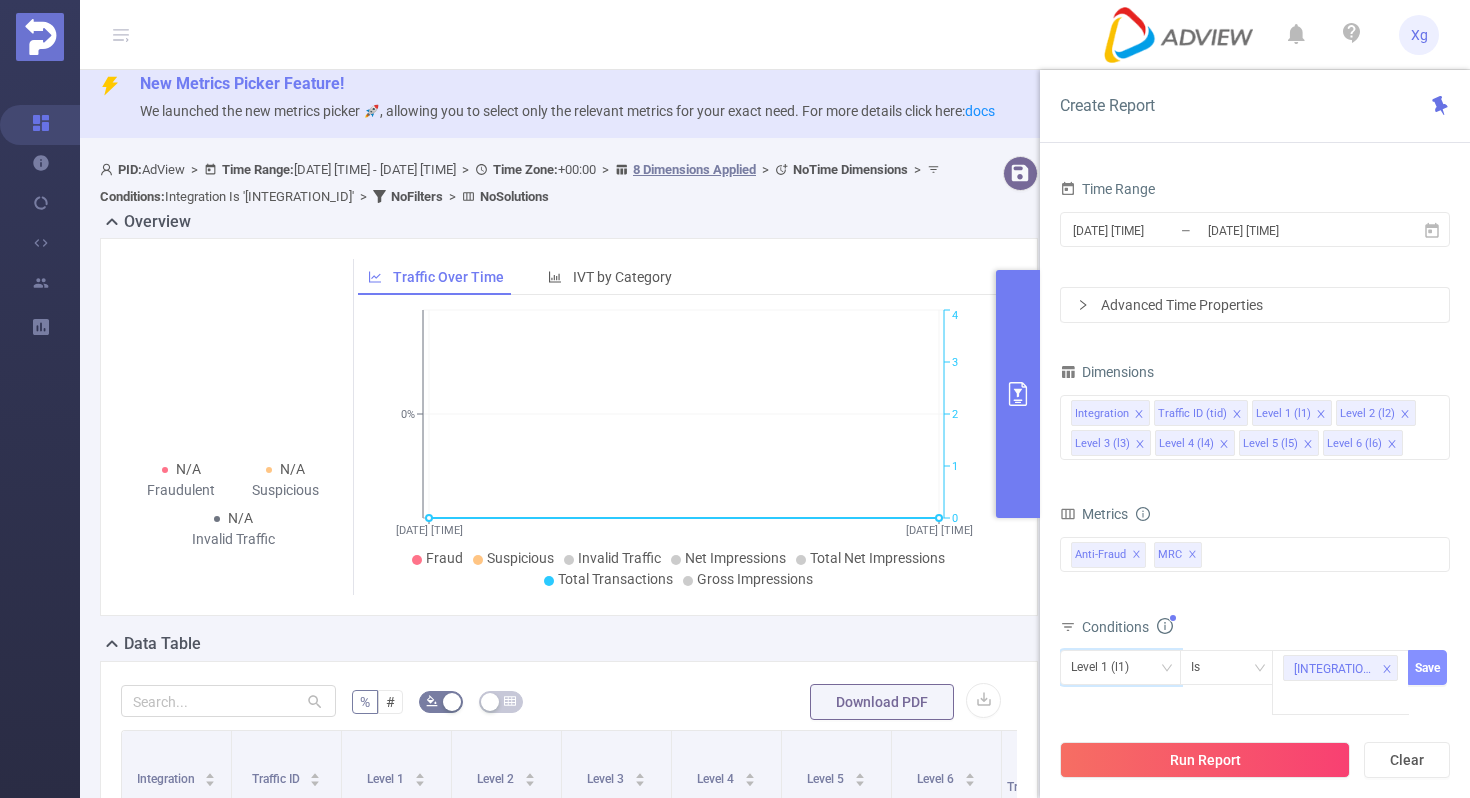 click on "Save" at bounding box center [1427, 667] 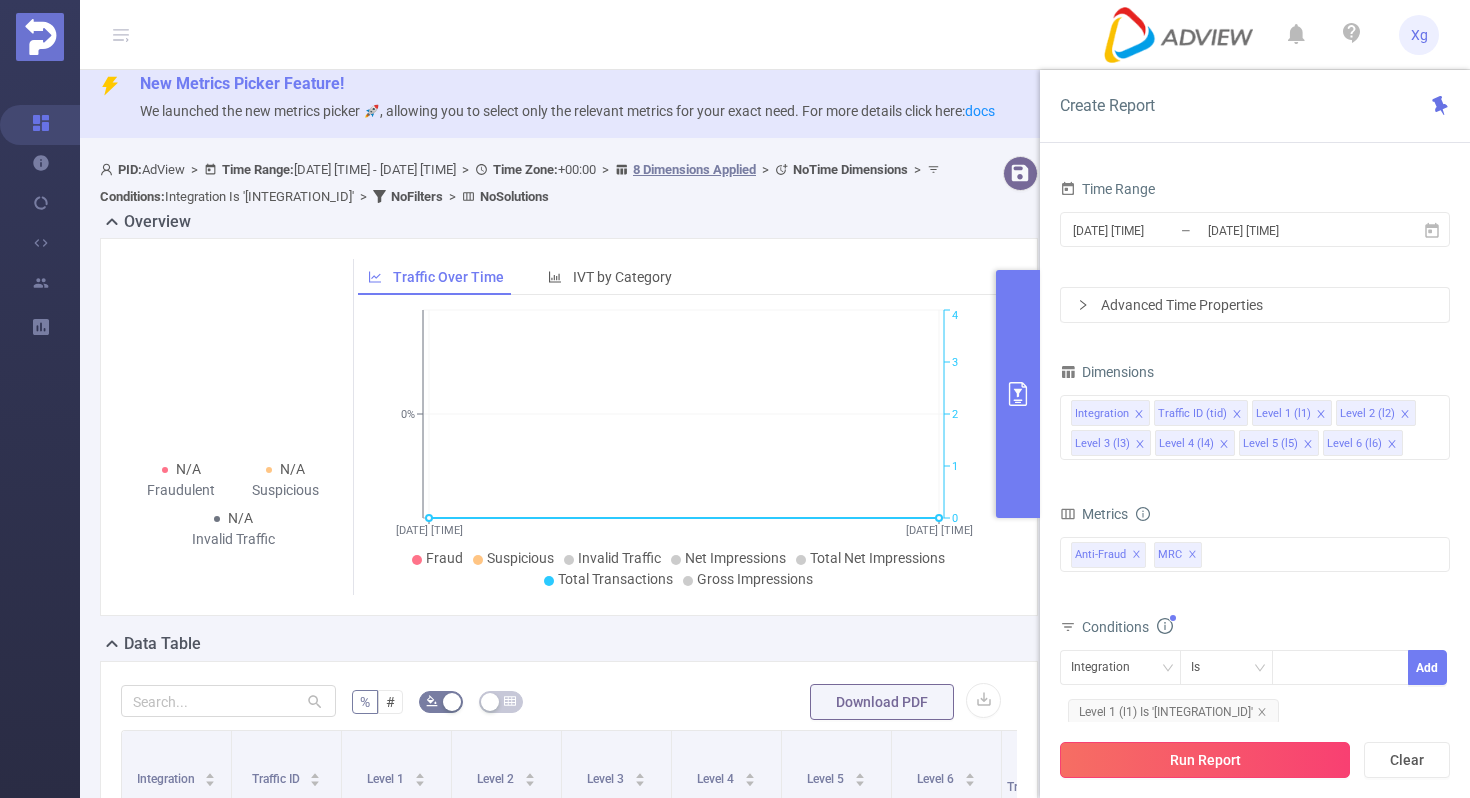 click on "Run Report" at bounding box center [1205, 760] 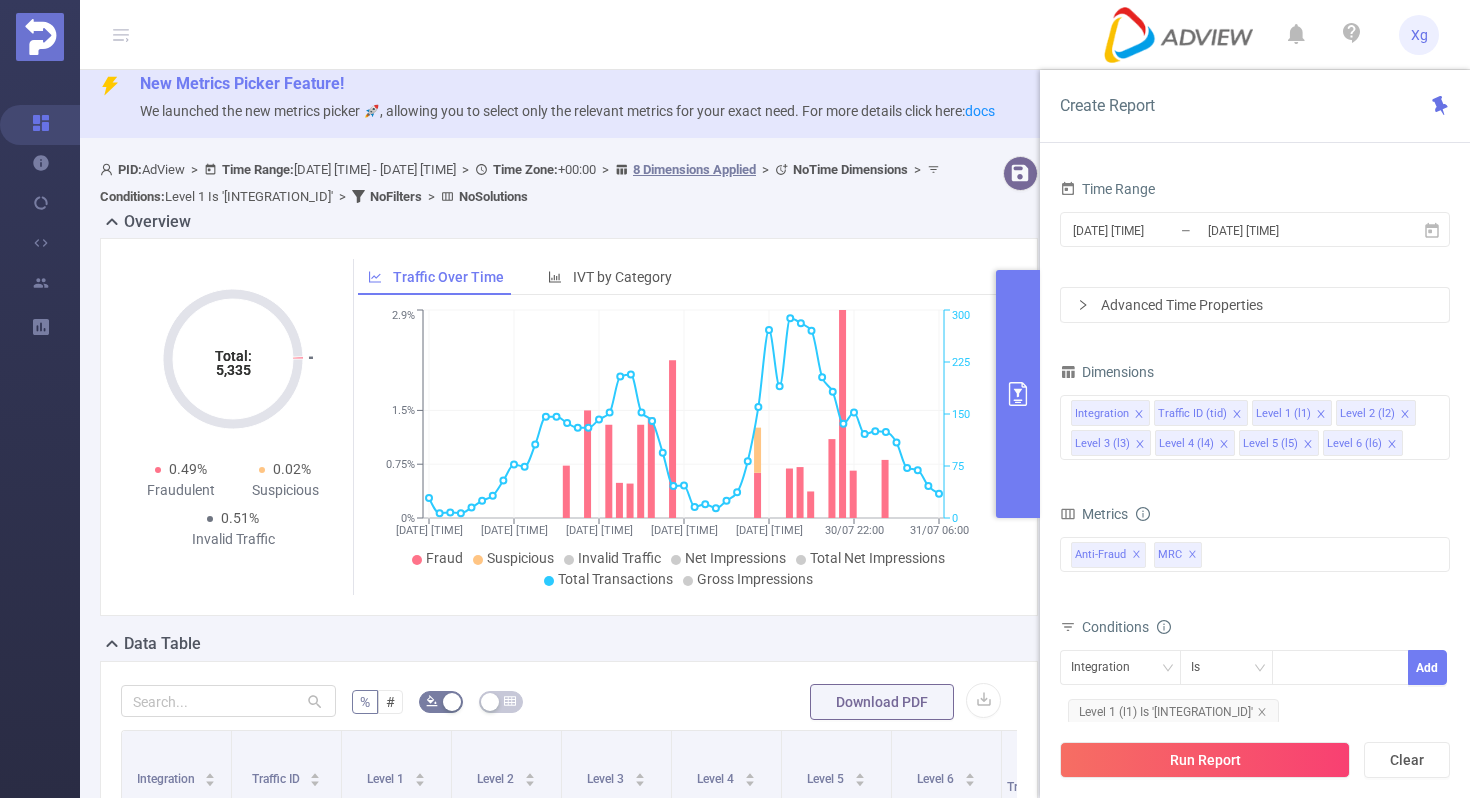 scroll, scrollTop: 137, scrollLeft: 0, axis: vertical 